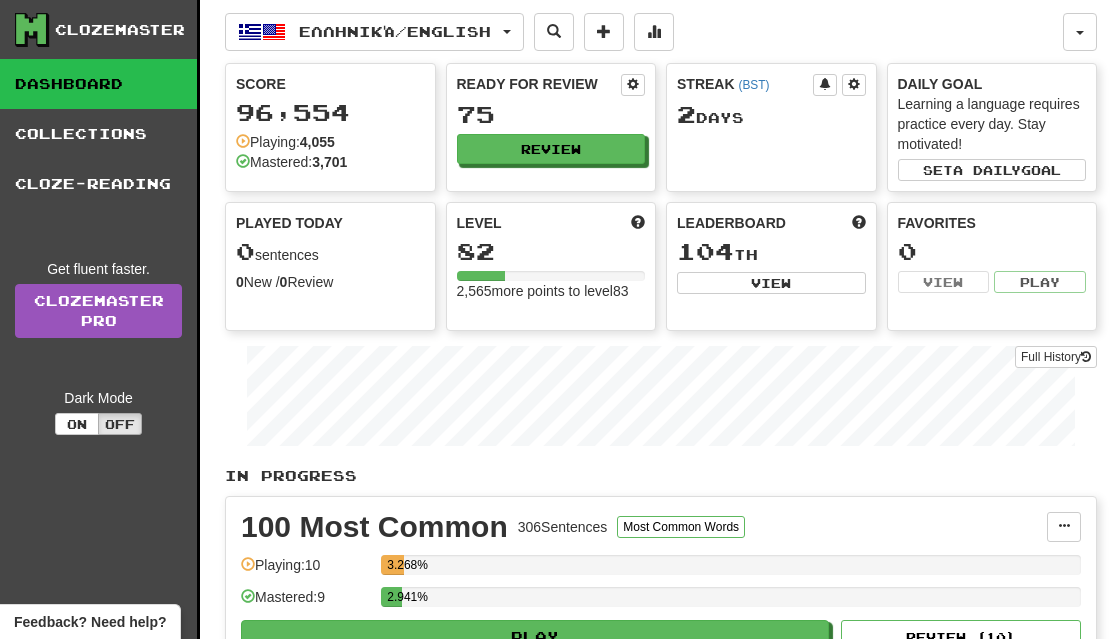 scroll, scrollTop: 0, scrollLeft: 0, axis: both 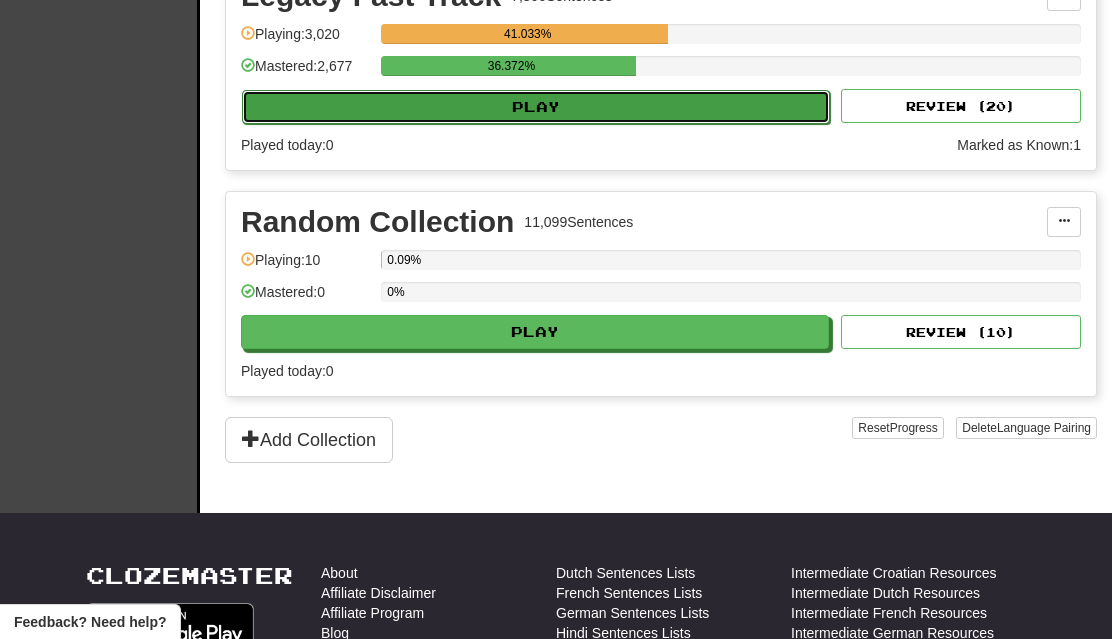click on "Play" at bounding box center (536, 107) 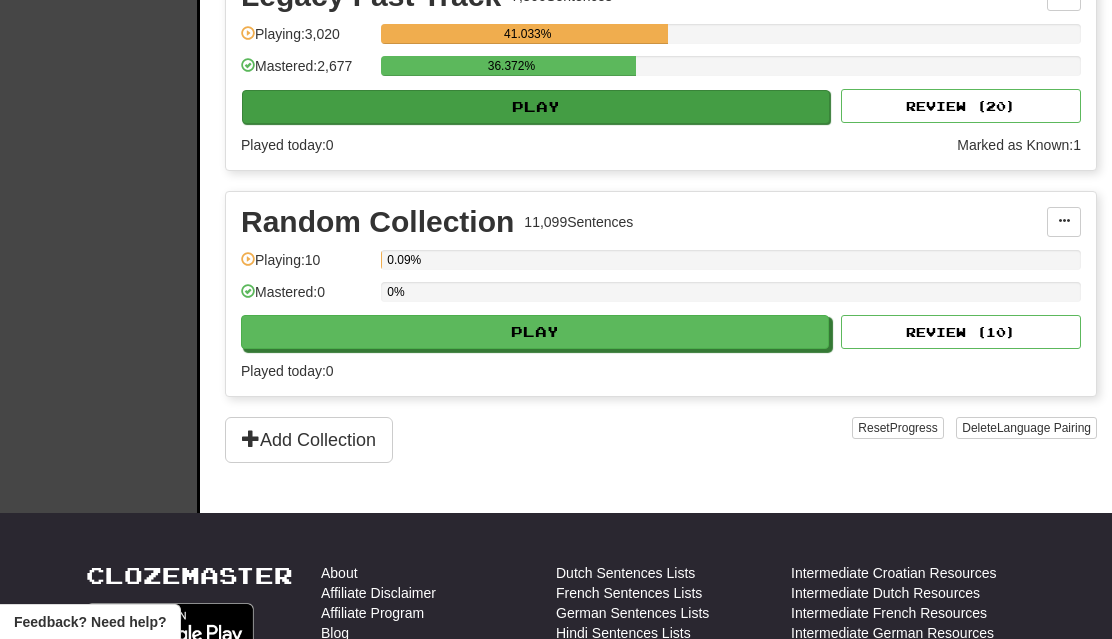 click on "**********" at bounding box center (556, -18) 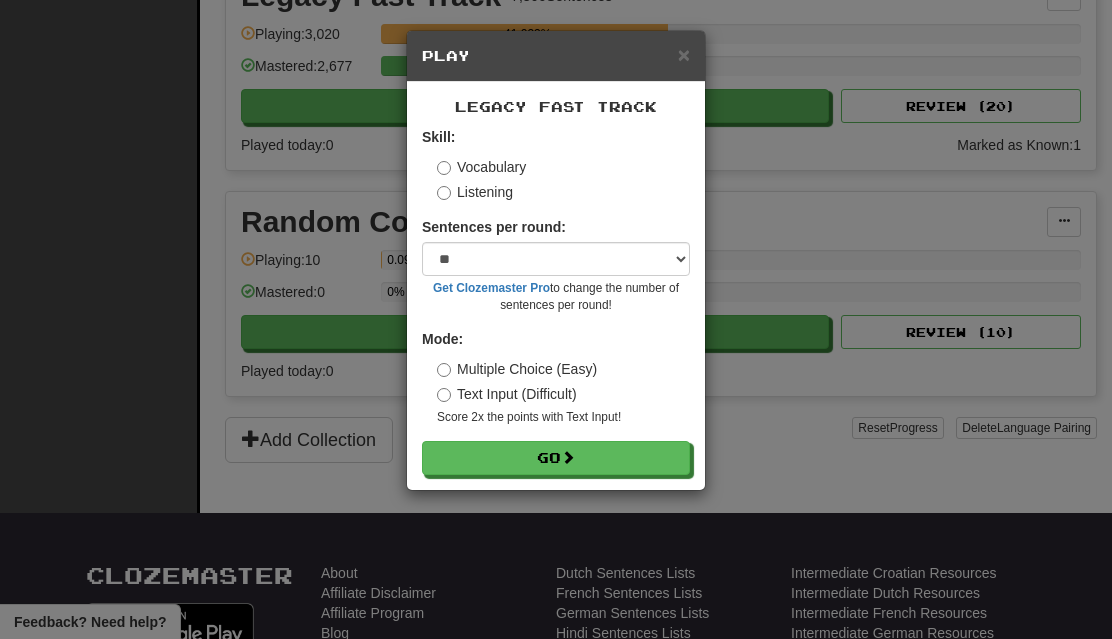 click on "Listening" at bounding box center [475, 192] 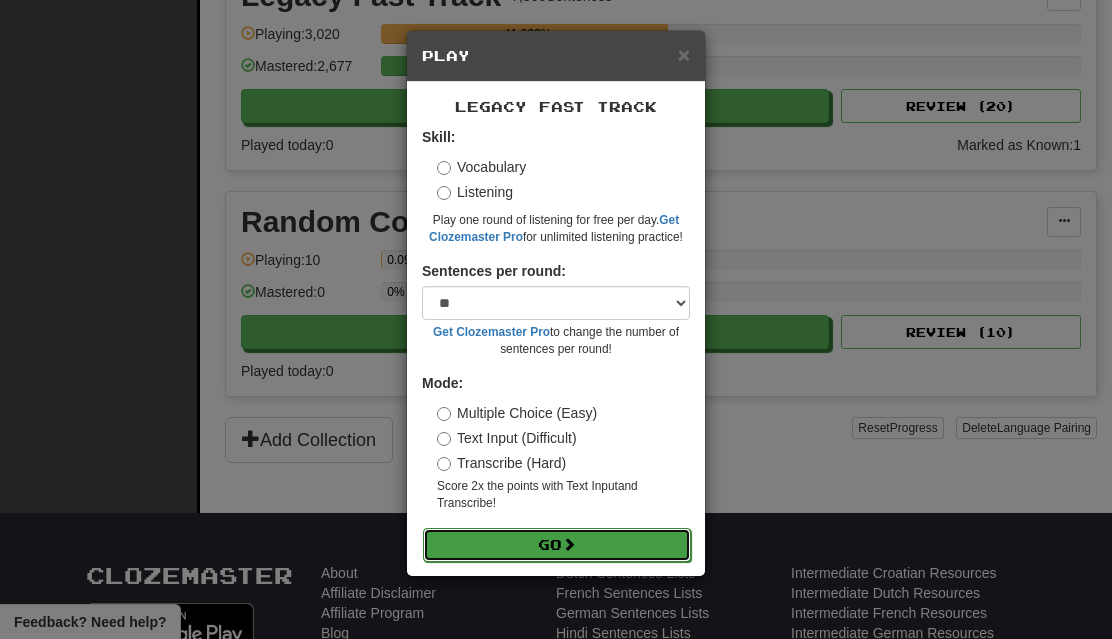 click on "Go" at bounding box center [557, 545] 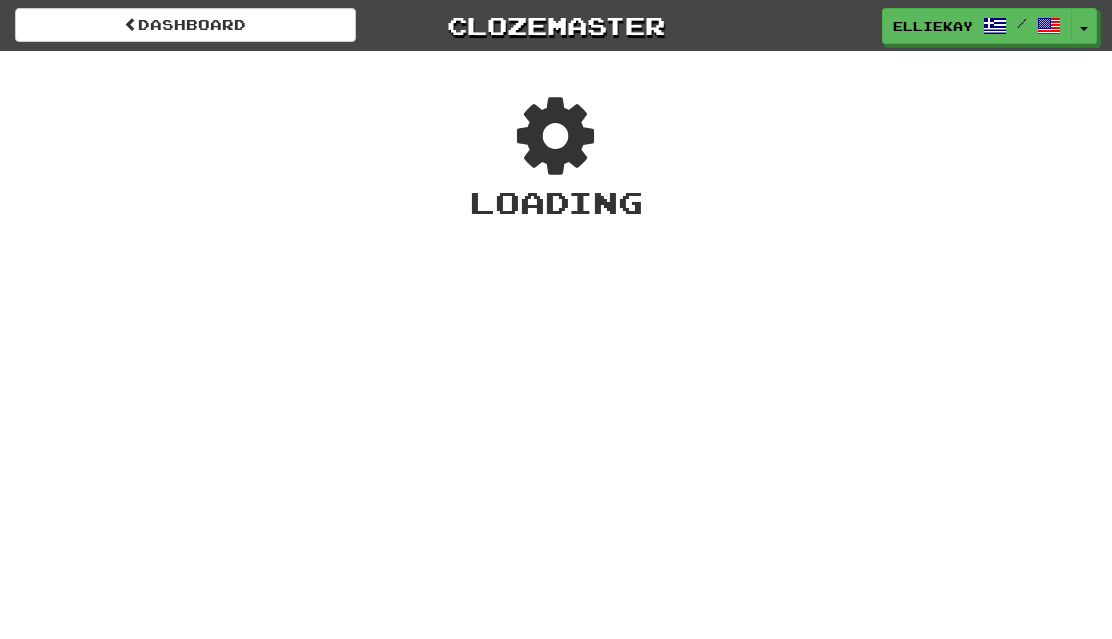 scroll, scrollTop: 0, scrollLeft: 0, axis: both 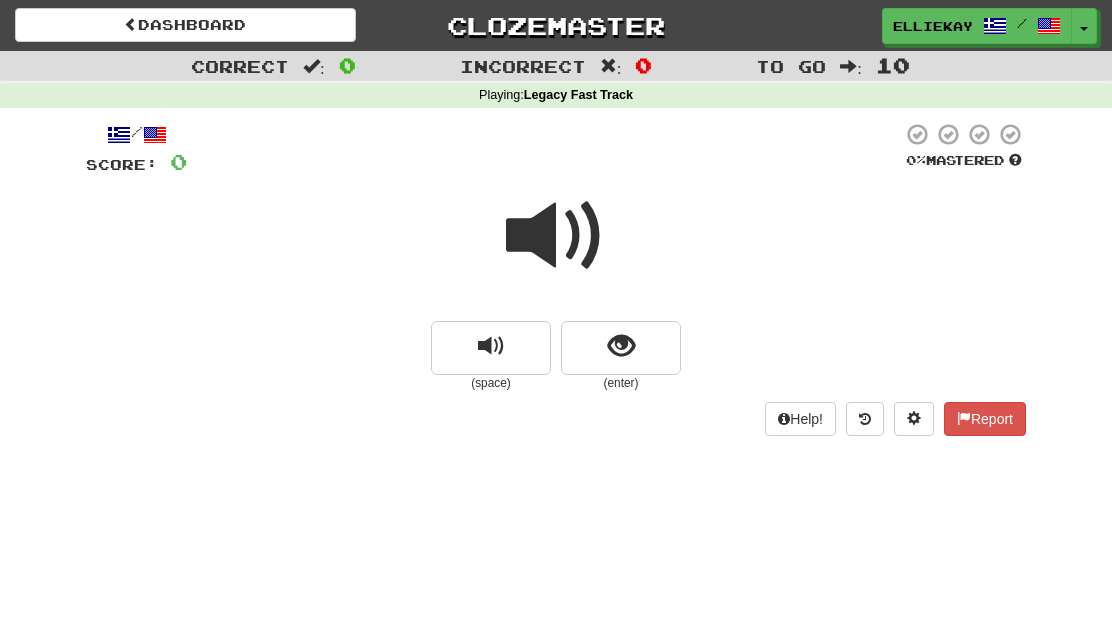 click at bounding box center (556, 236) 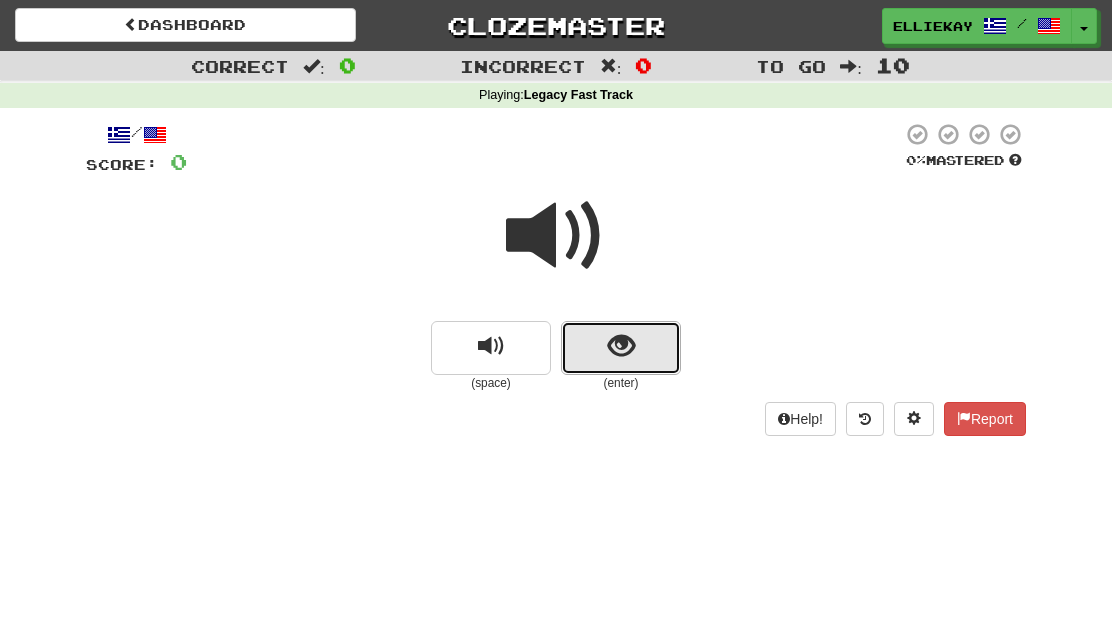 click at bounding box center [621, 346] 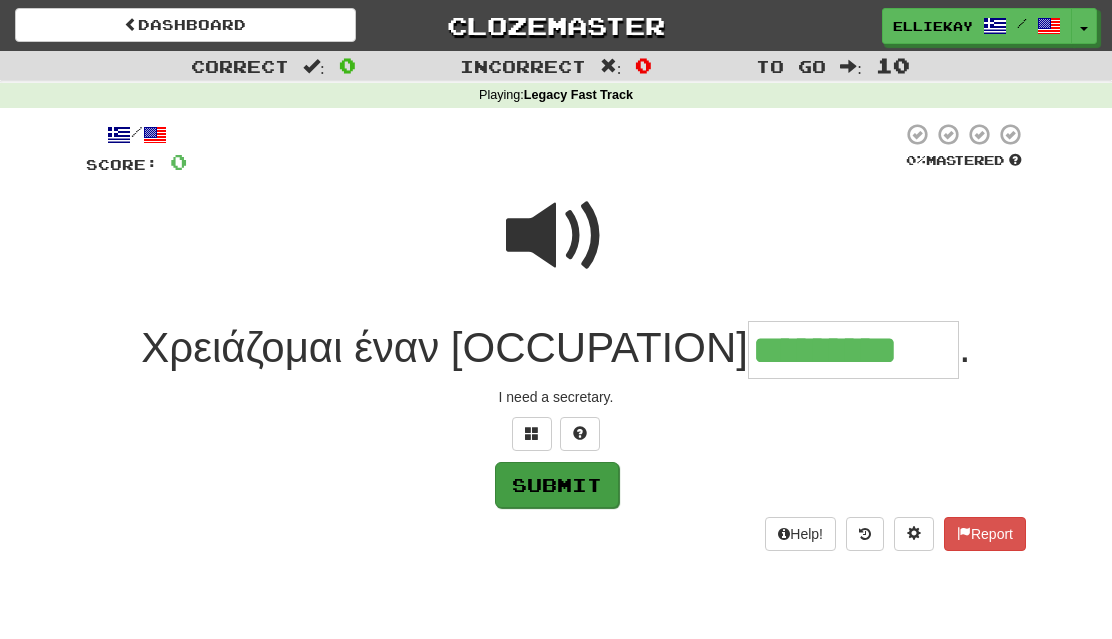 type on "*********" 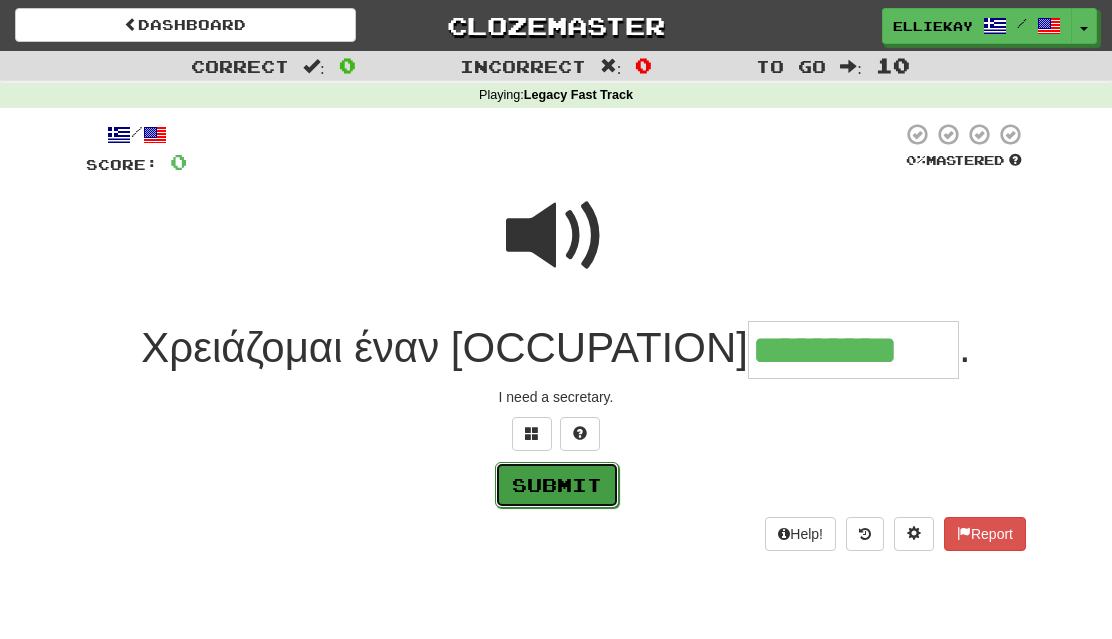 click on "Submit" at bounding box center (557, 485) 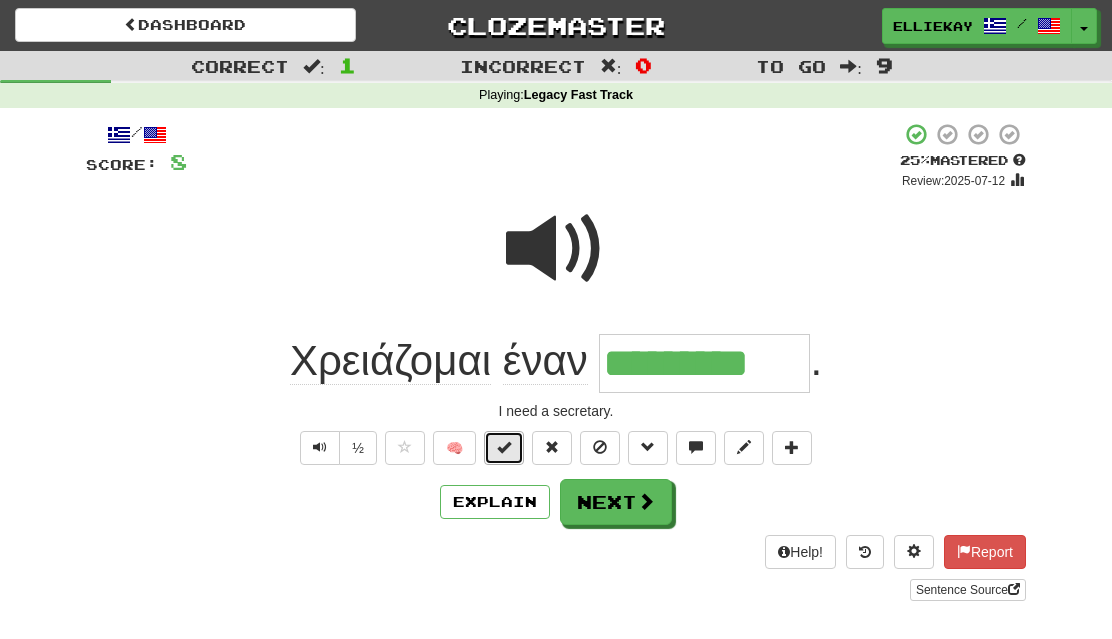 click at bounding box center [504, 448] 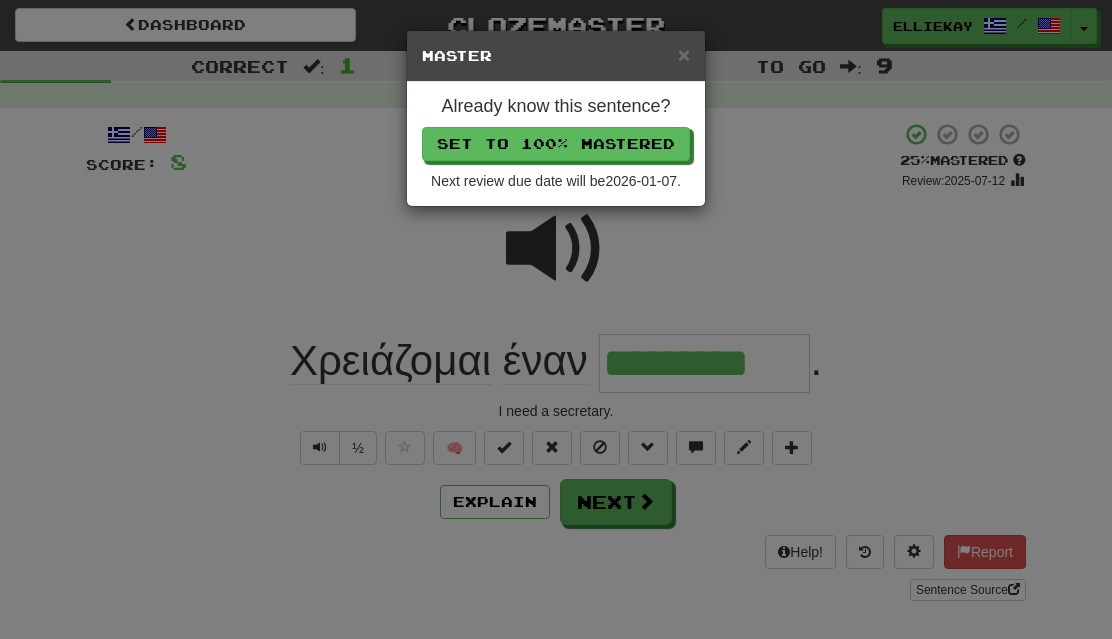 click on "× Master Already know this sentence? Set to 100% Mastered Next review due date will be  2026-01-07 ." at bounding box center [556, 319] 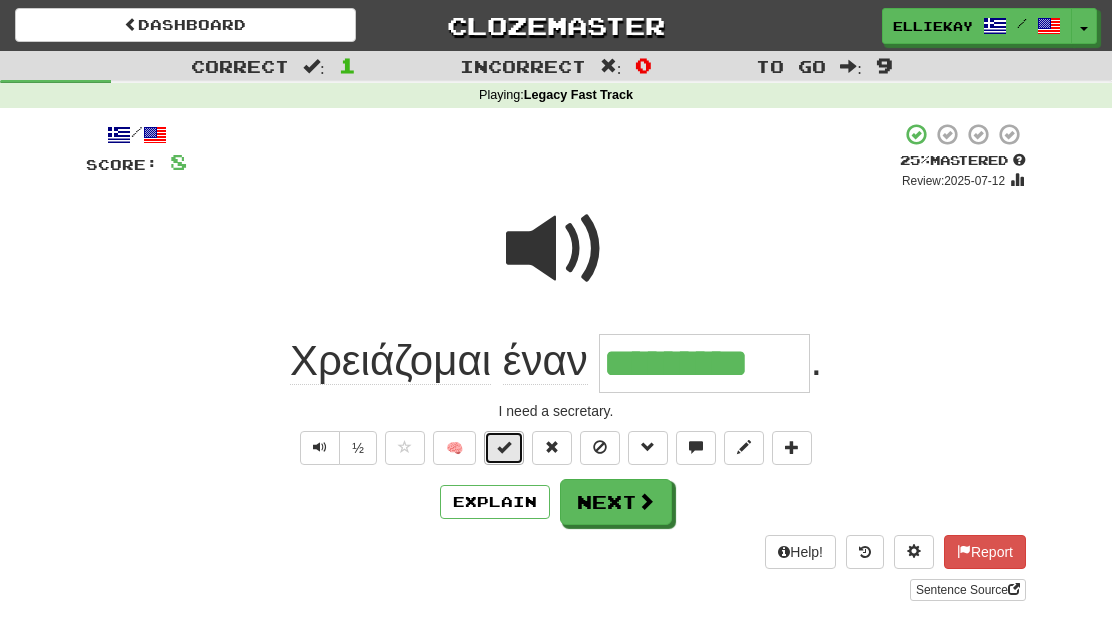 click at bounding box center (504, 447) 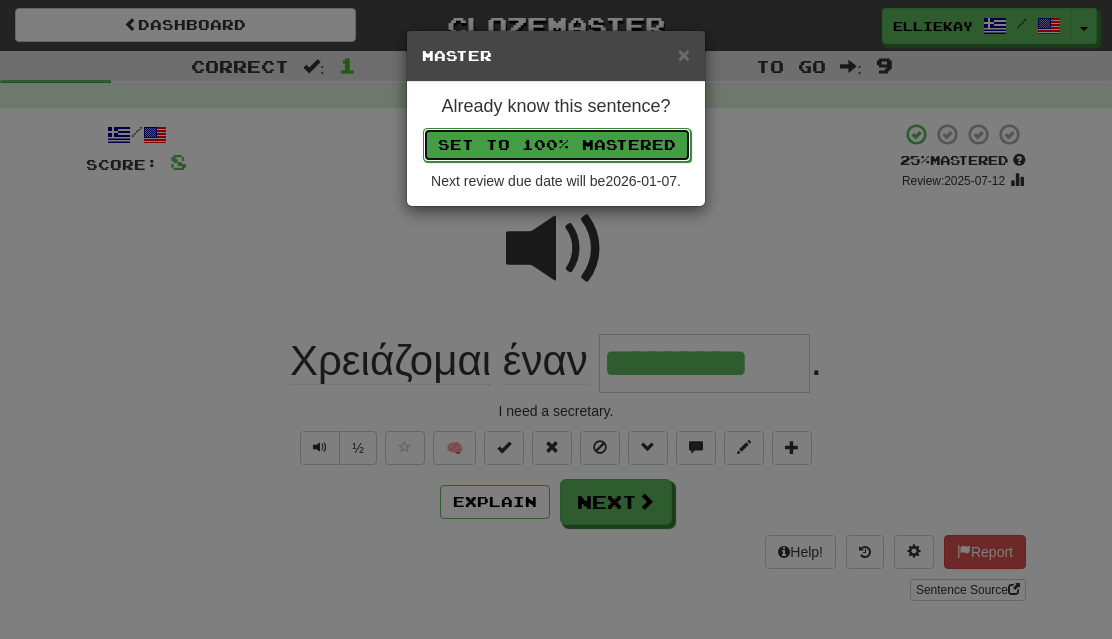 click on "Set to 100% Mastered" at bounding box center (557, 145) 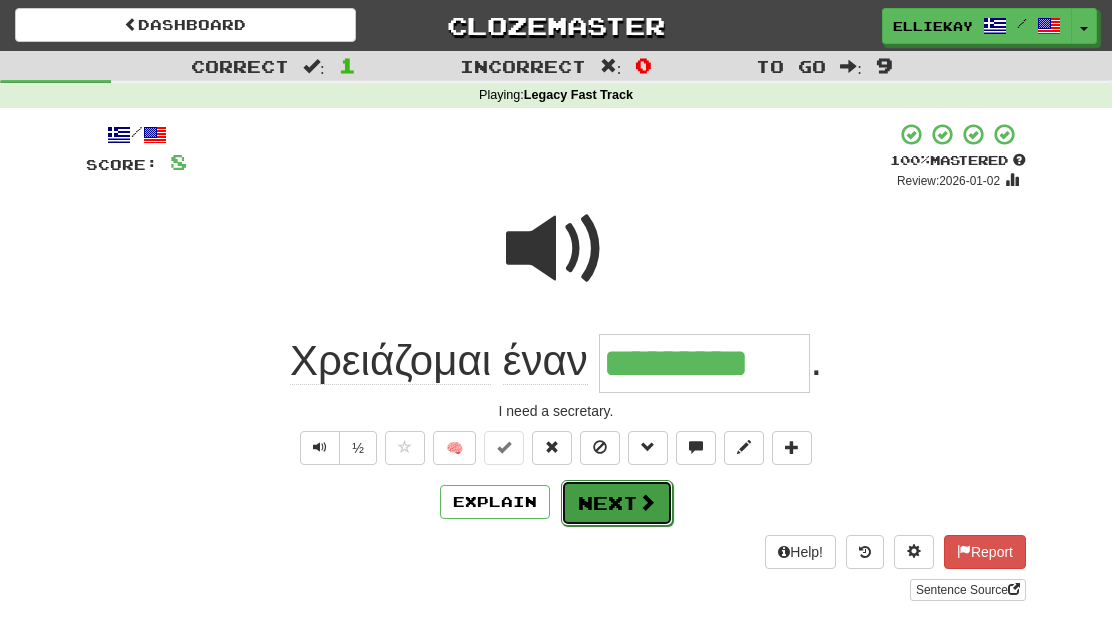 click at bounding box center (647, 502) 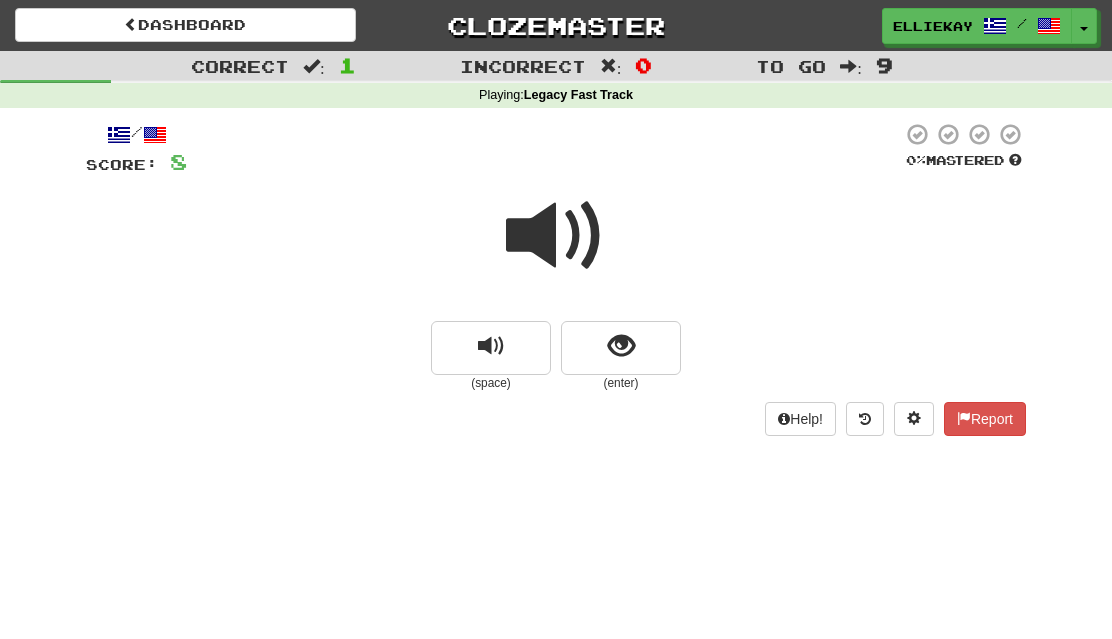 click at bounding box center [556, 236] 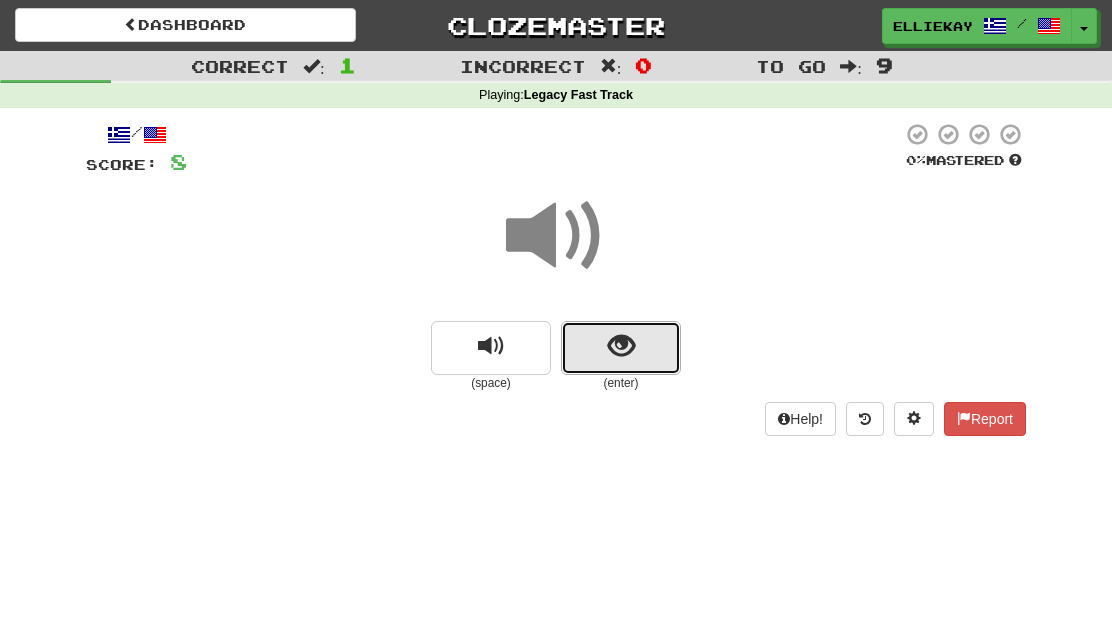 click at bounding box center [621, 348] 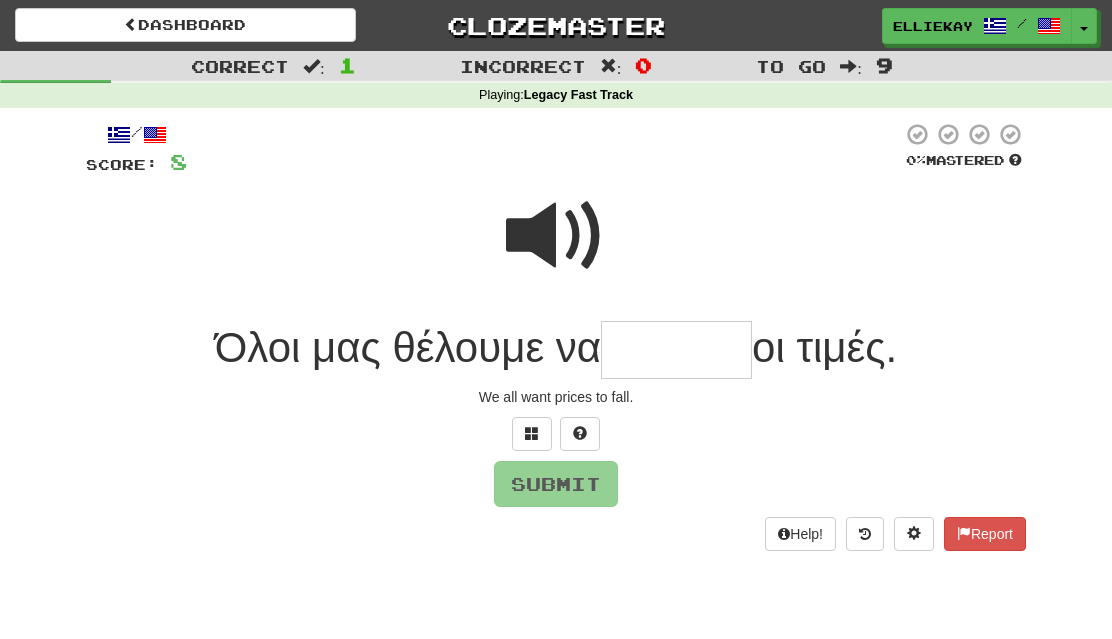 click at bounding box center [556, 236] 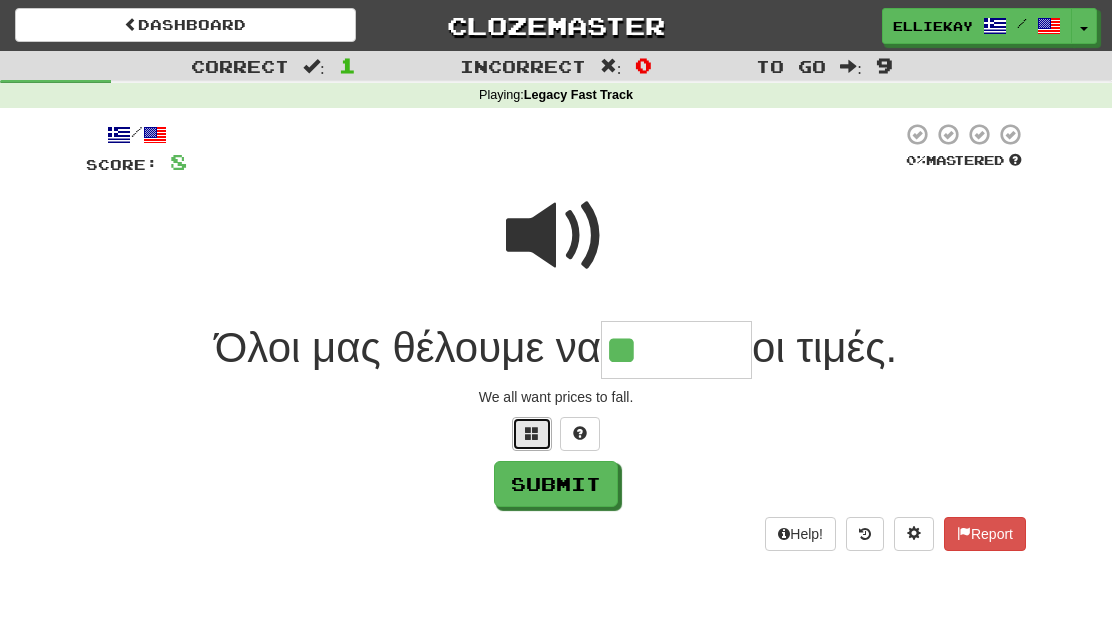 click at bounding box center [532, 434] 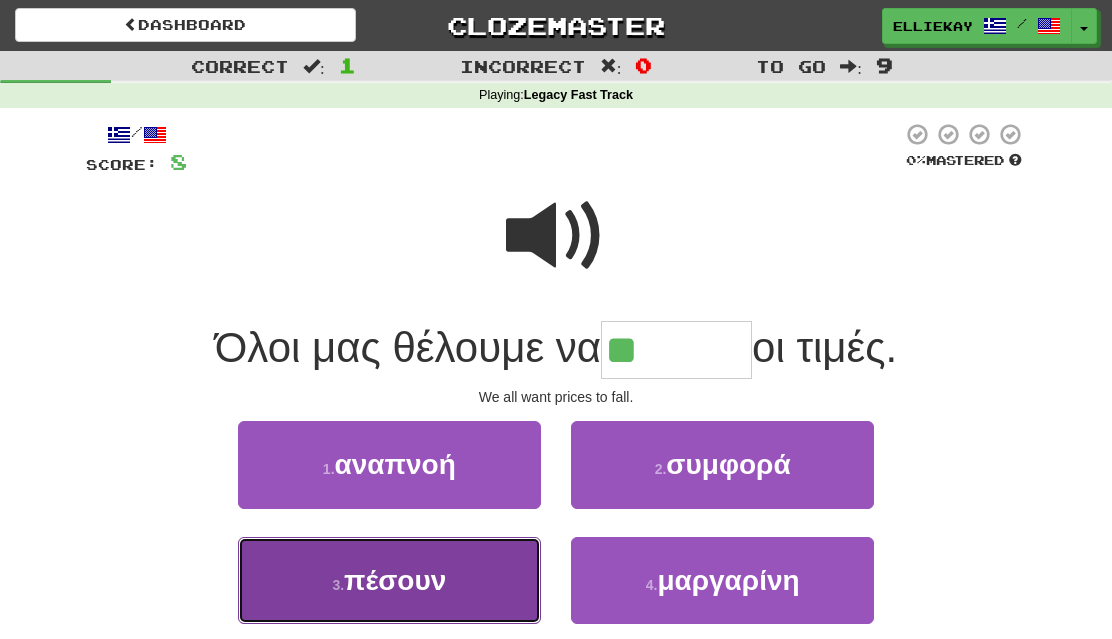 click on "3 . πέσουν" at bounding box center [389, 580] 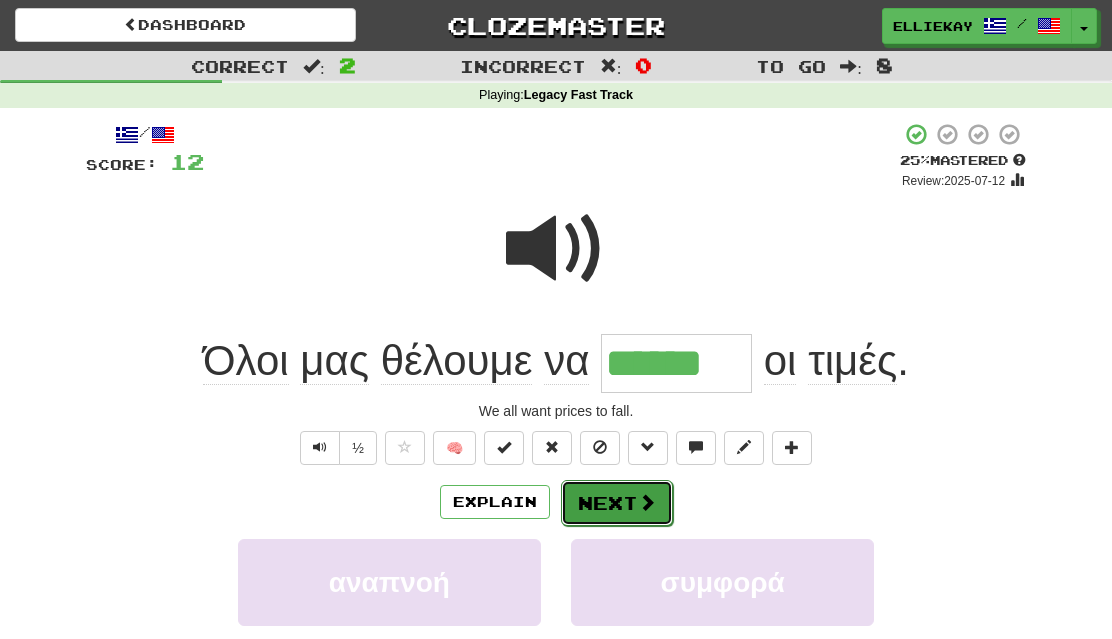click on "Next" at bounding box center (617, 503) 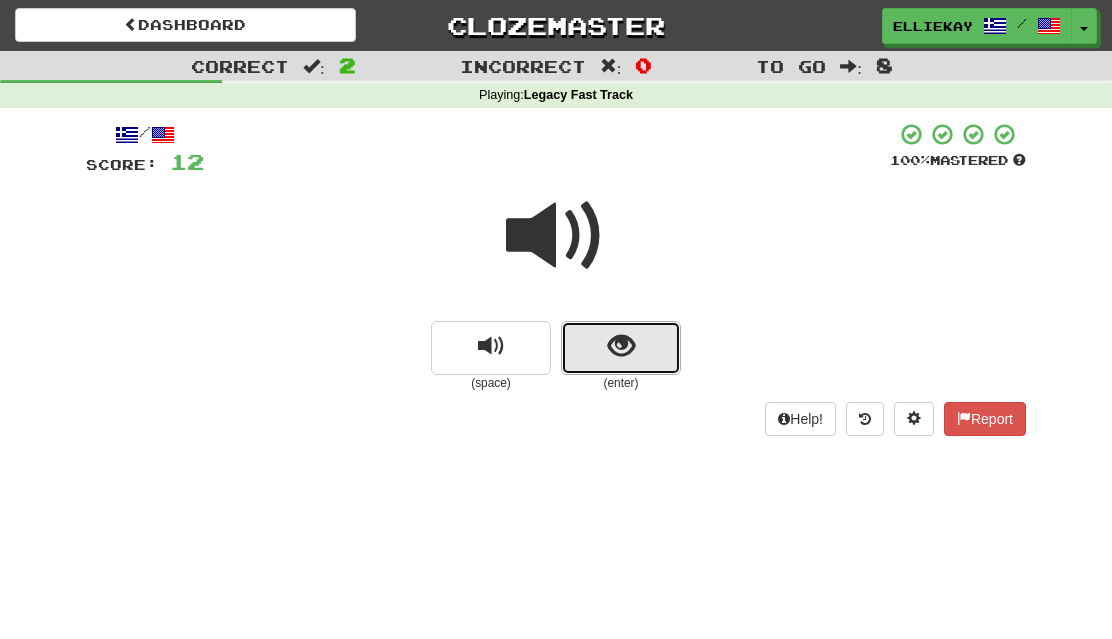 click at bounding box center (621, 348) 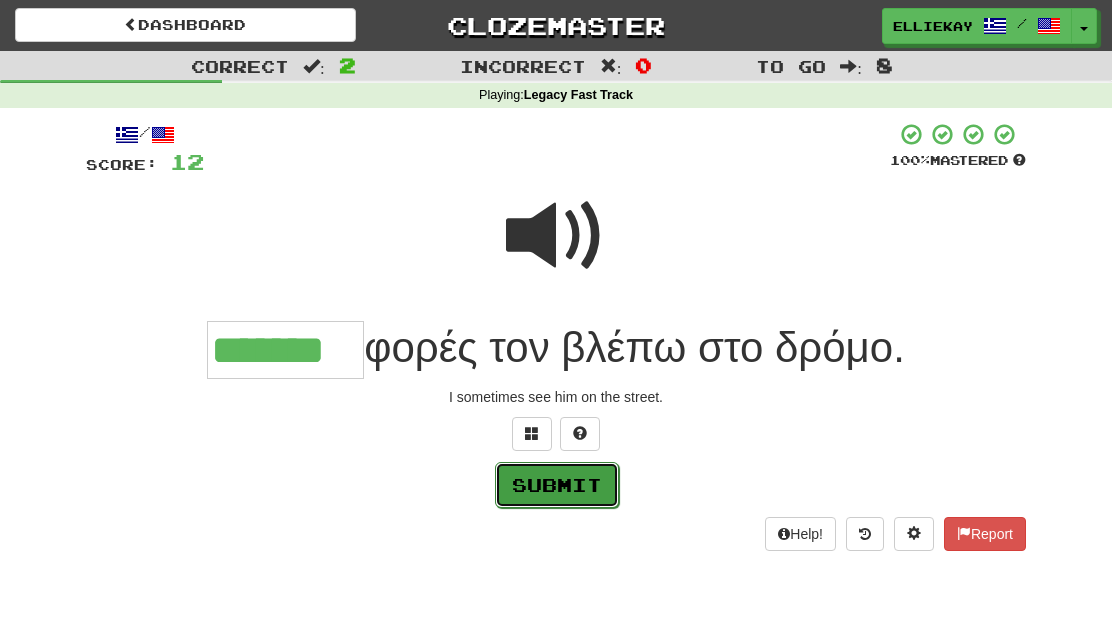 click on "Submit" at bounding box center (557, 485) 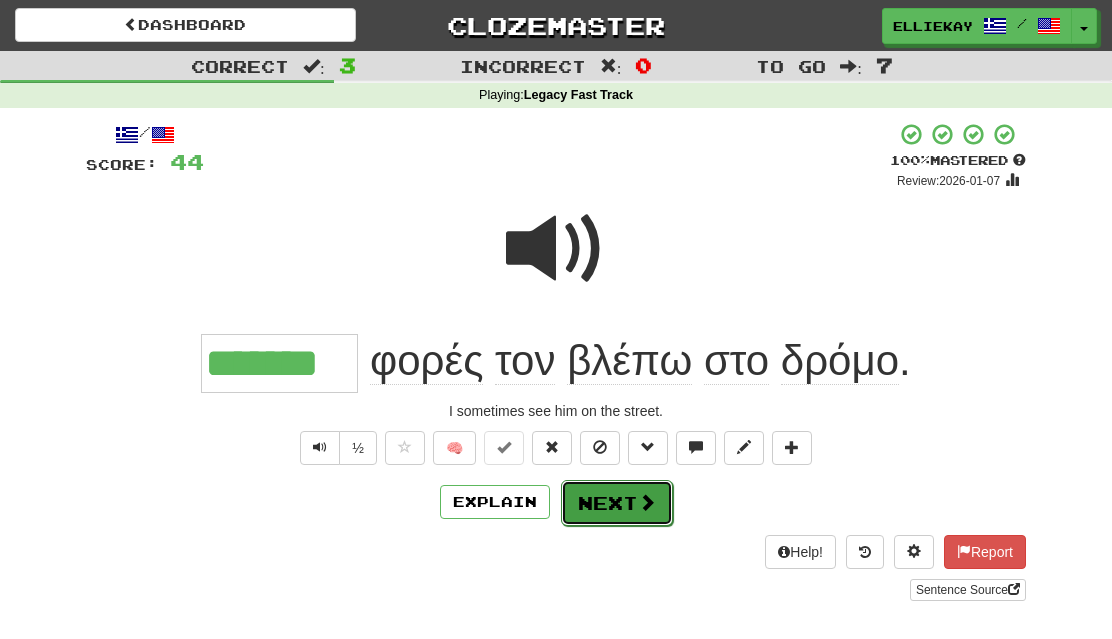 click at bounding box center (647, 502) 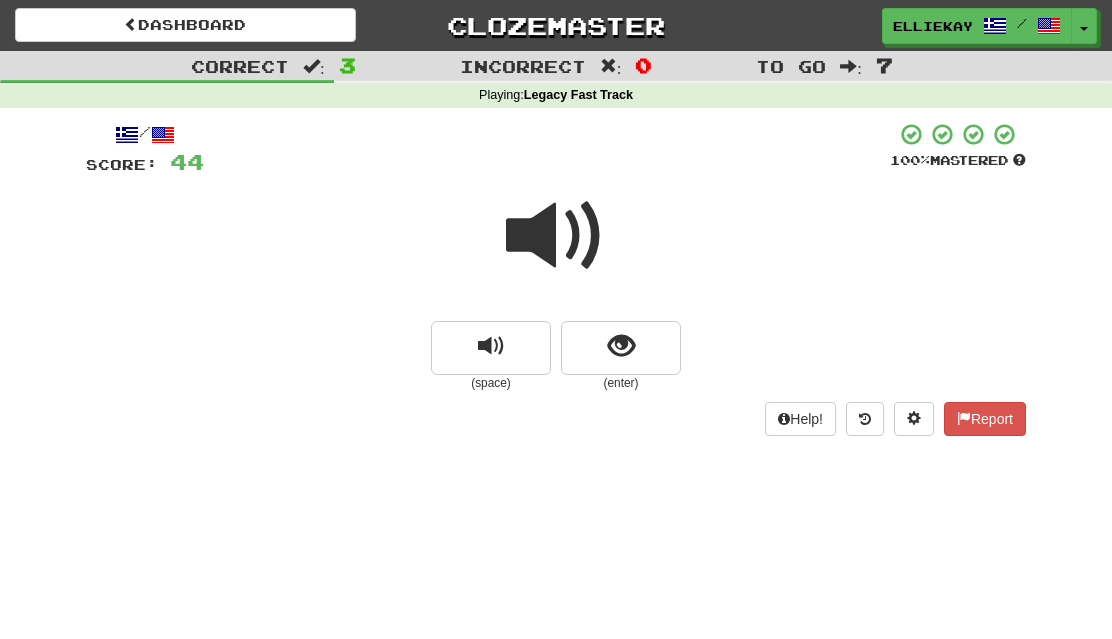 click on "(enter)" at bounding box center (621, 383) 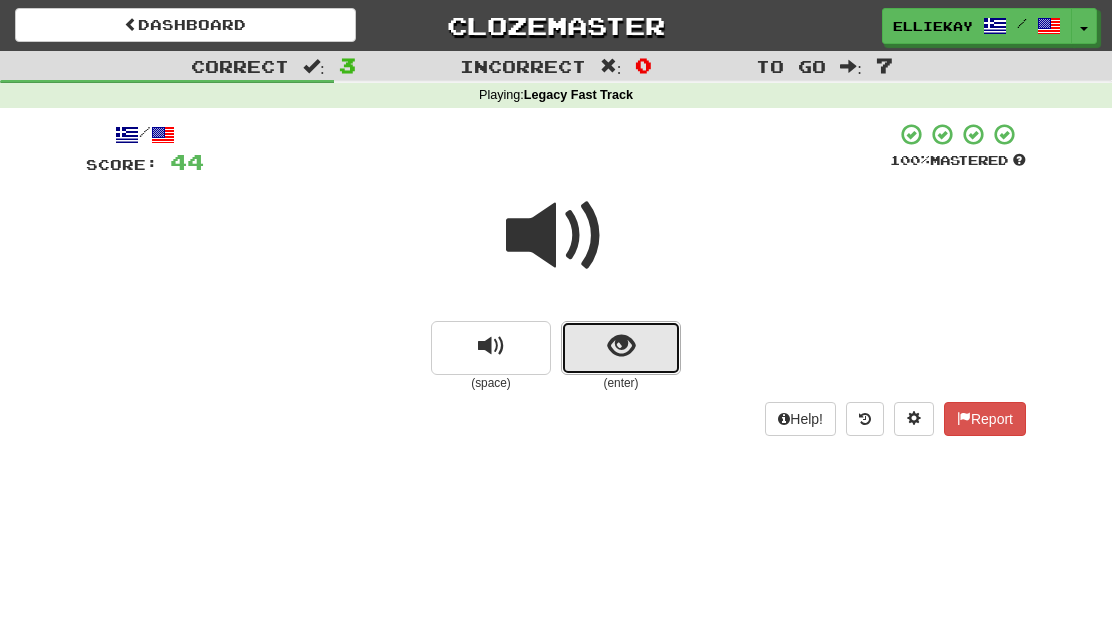 click at bounding box center [621, 346] 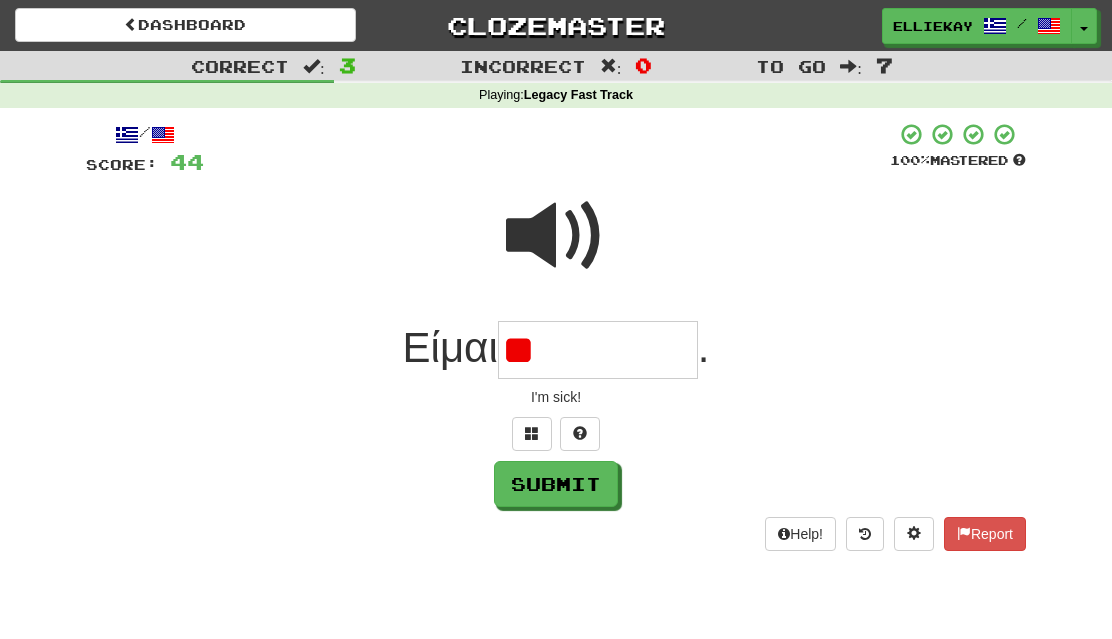type on "*" 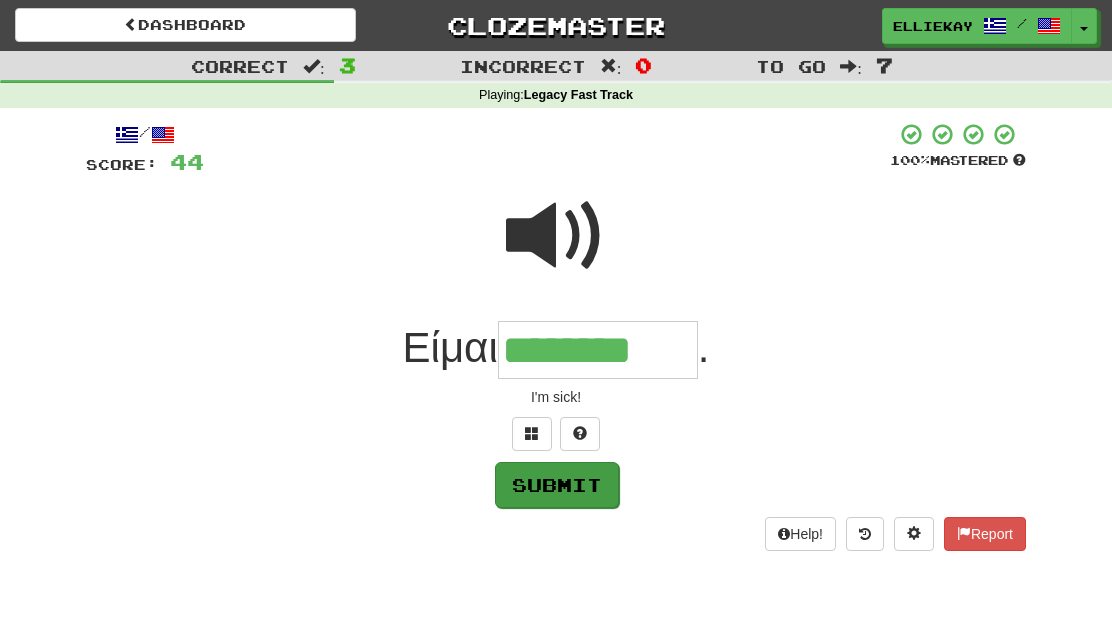 type on "********" 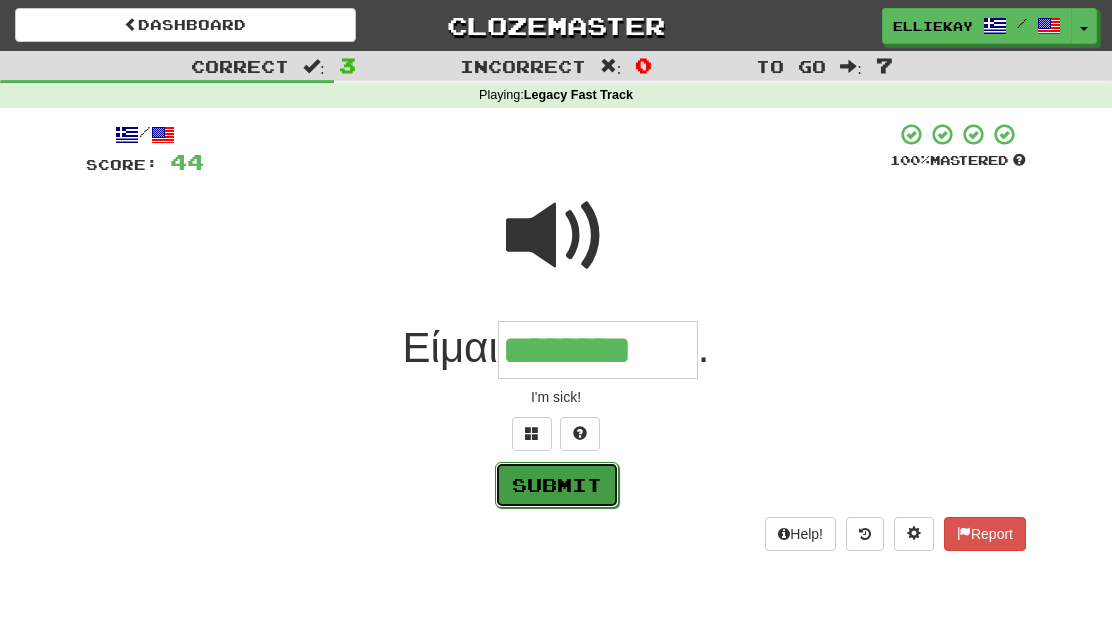 click on "Submit" at bounding box center [557, 485] 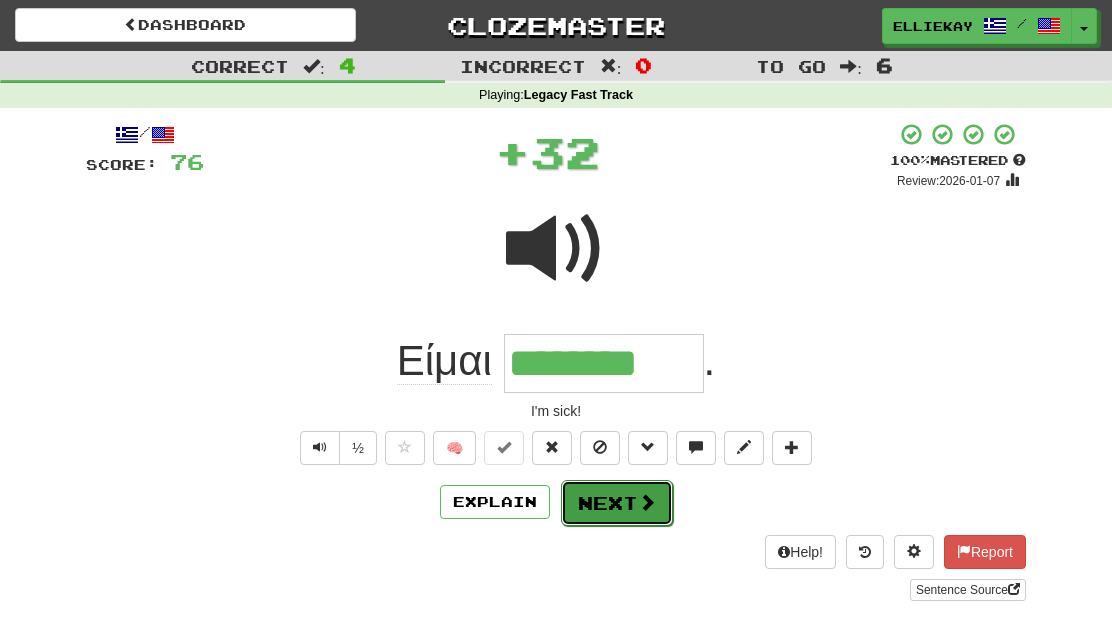 click at bounding box center (647, 502) 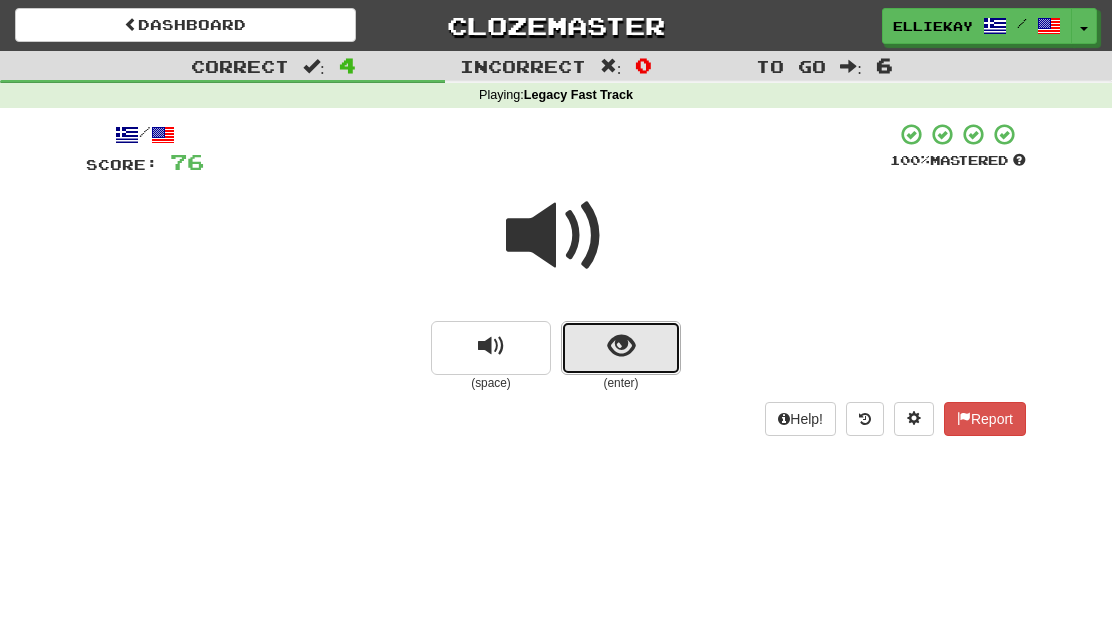 click at bounding box center (621, 348) 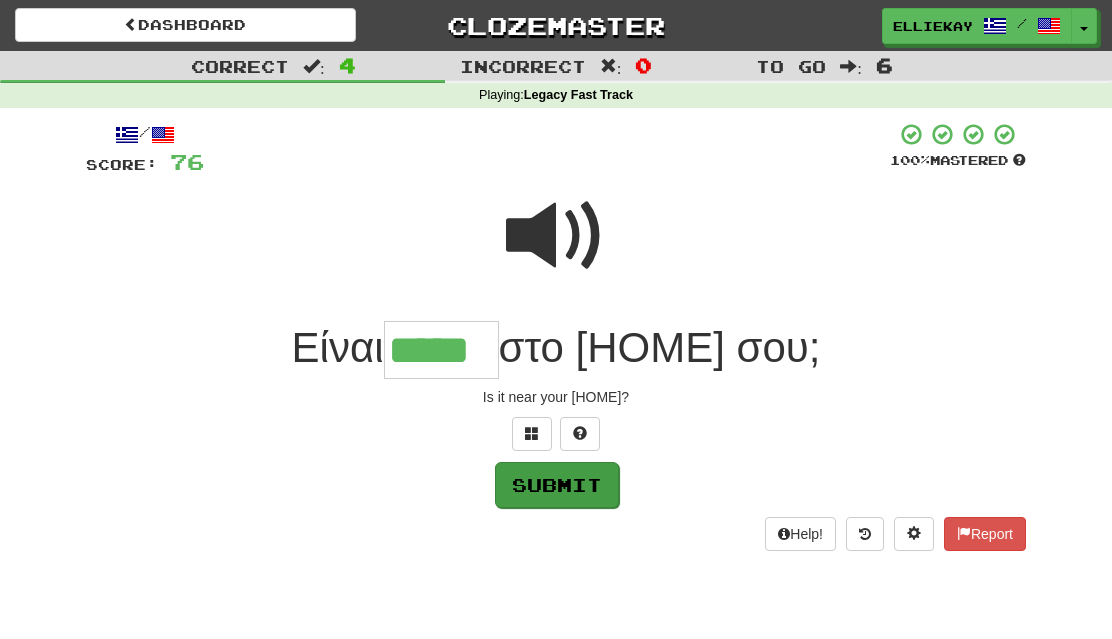 type on "*****" 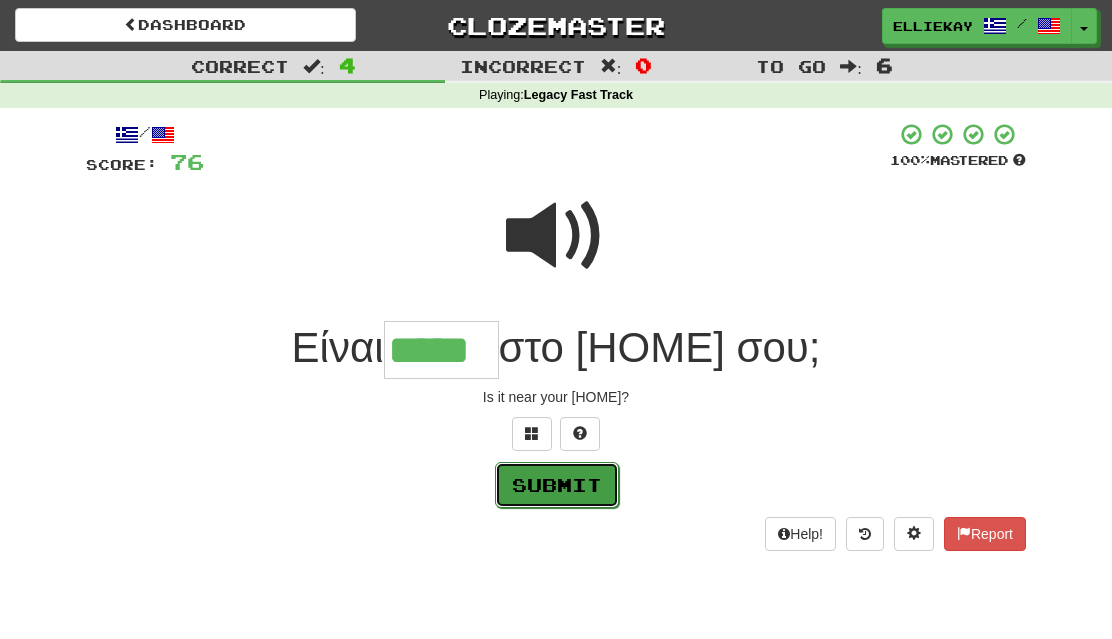 click on "Submit" at bounding box center (557, 485) 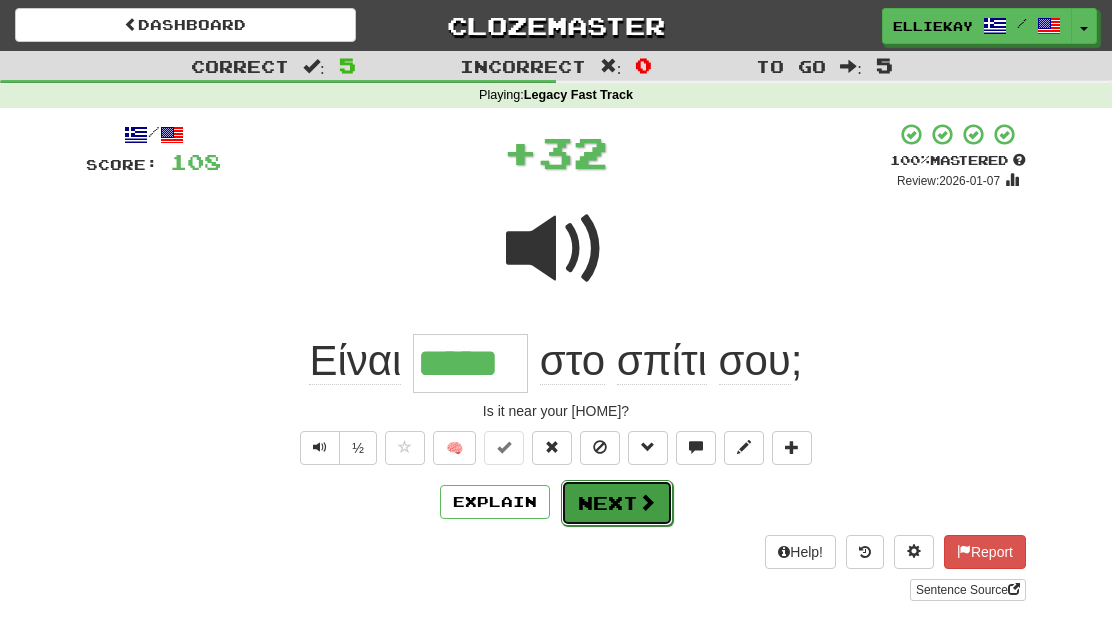 click on "Next" at bounding box center [617, 503] 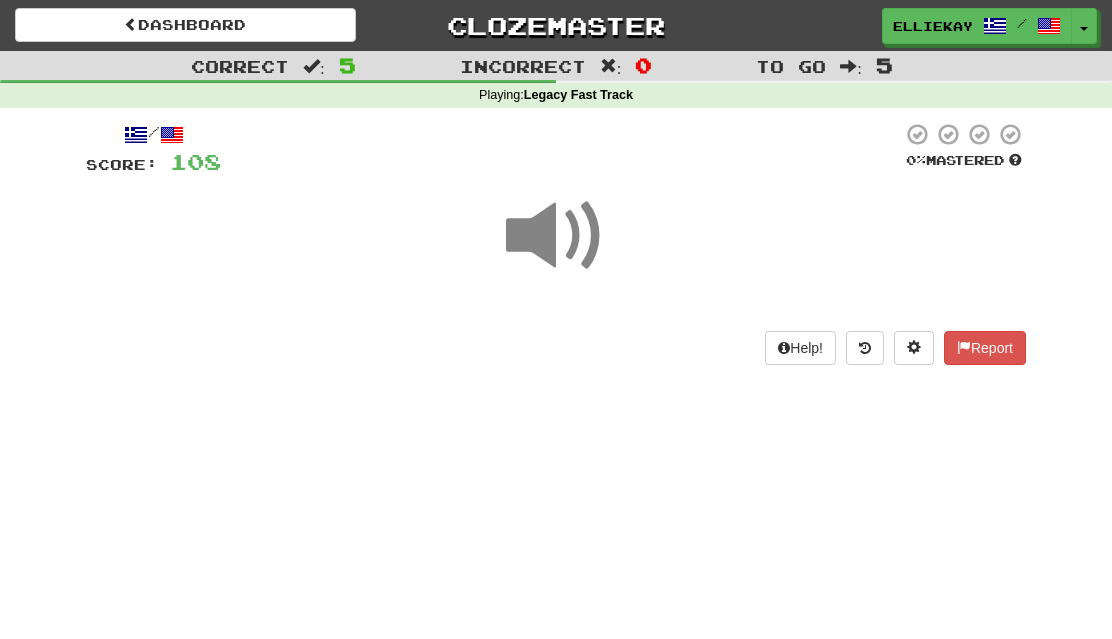 click at bounding box center [556, 236] 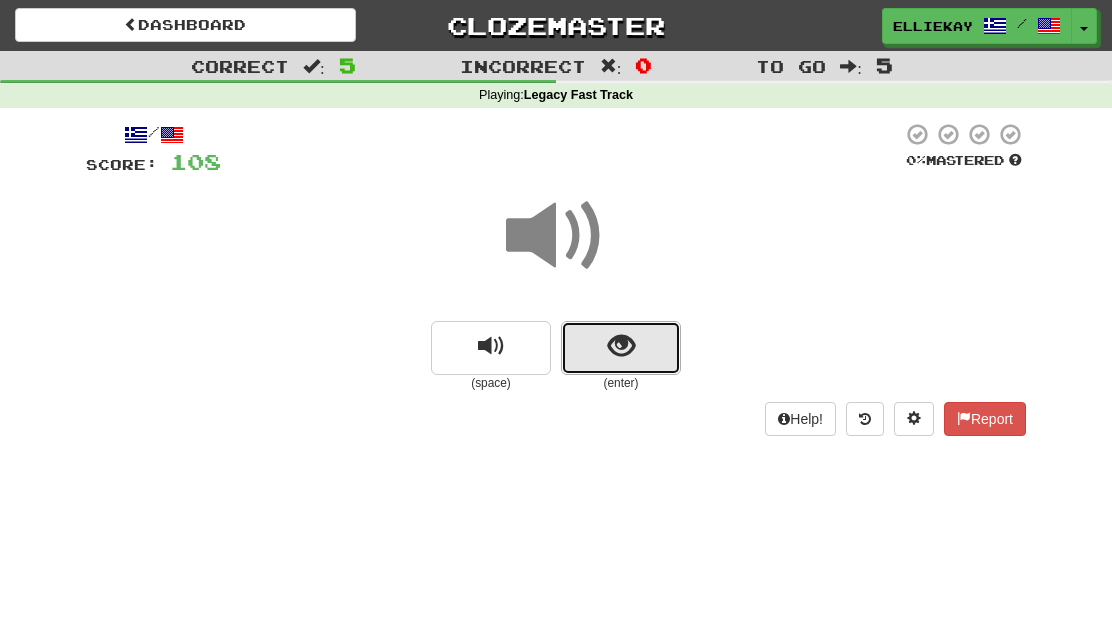click at bounding box center [621, 348] 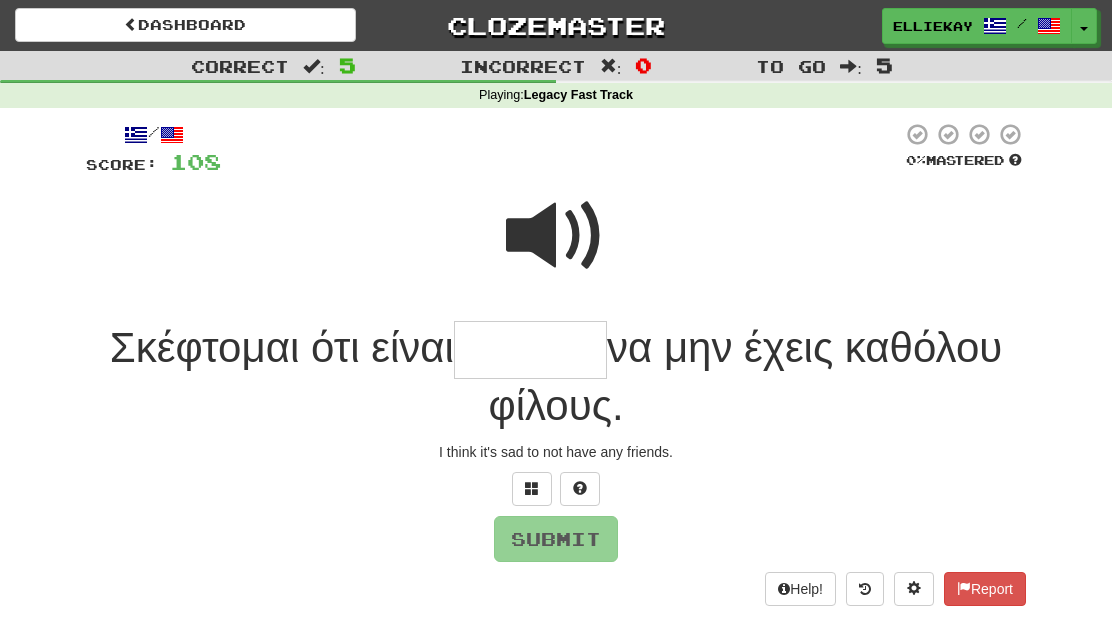 click at bounding box center [556, 236] 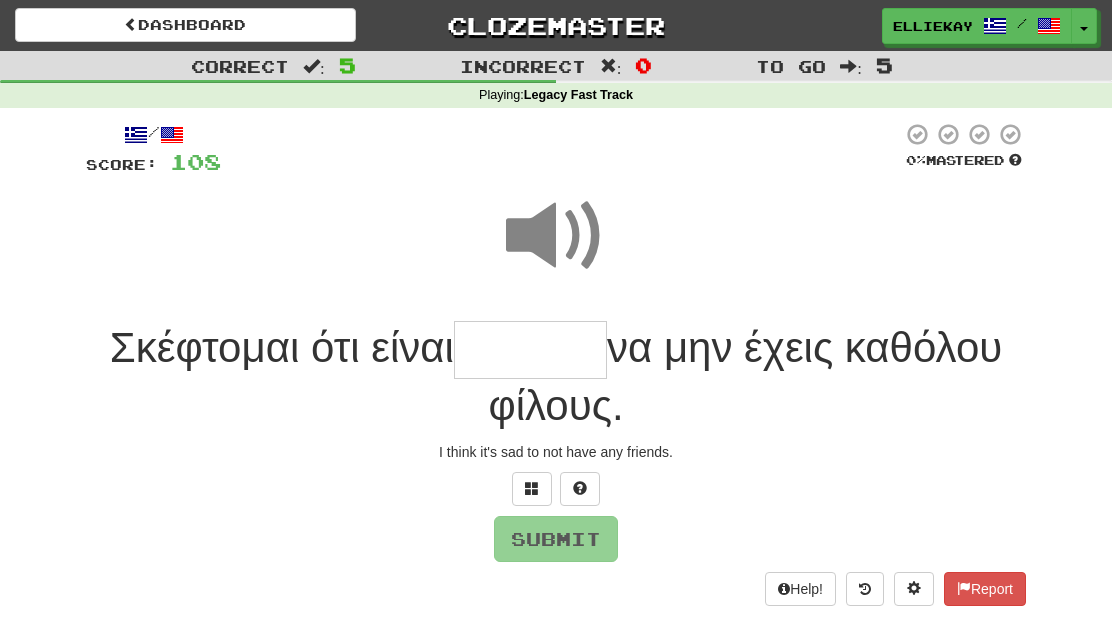 click at bounding box center [530, 350] 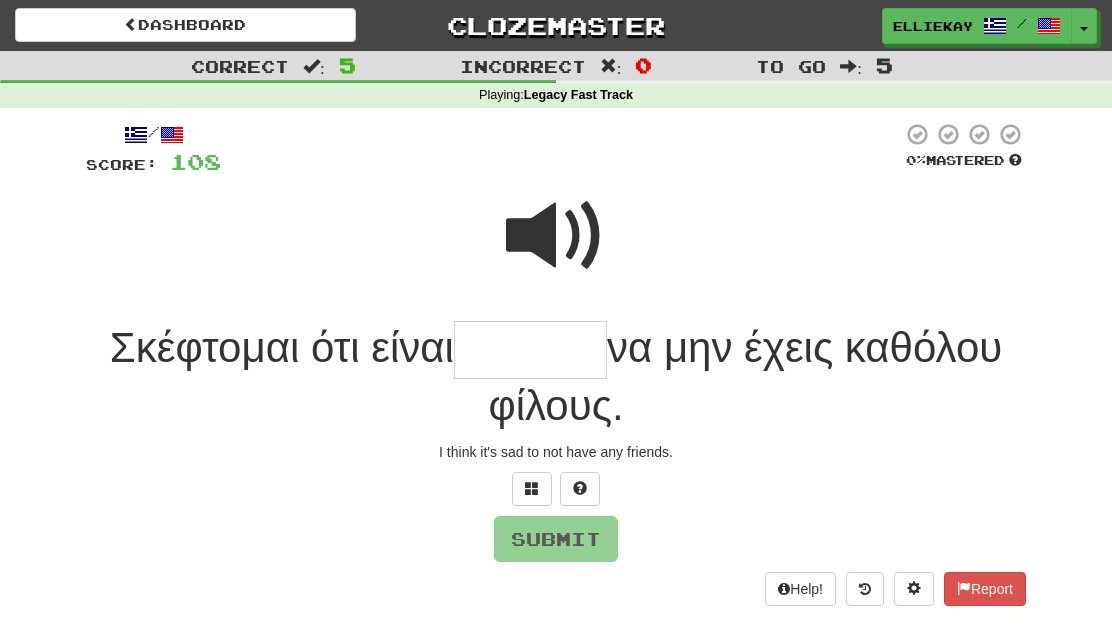 click at bounding box center (556, 236) 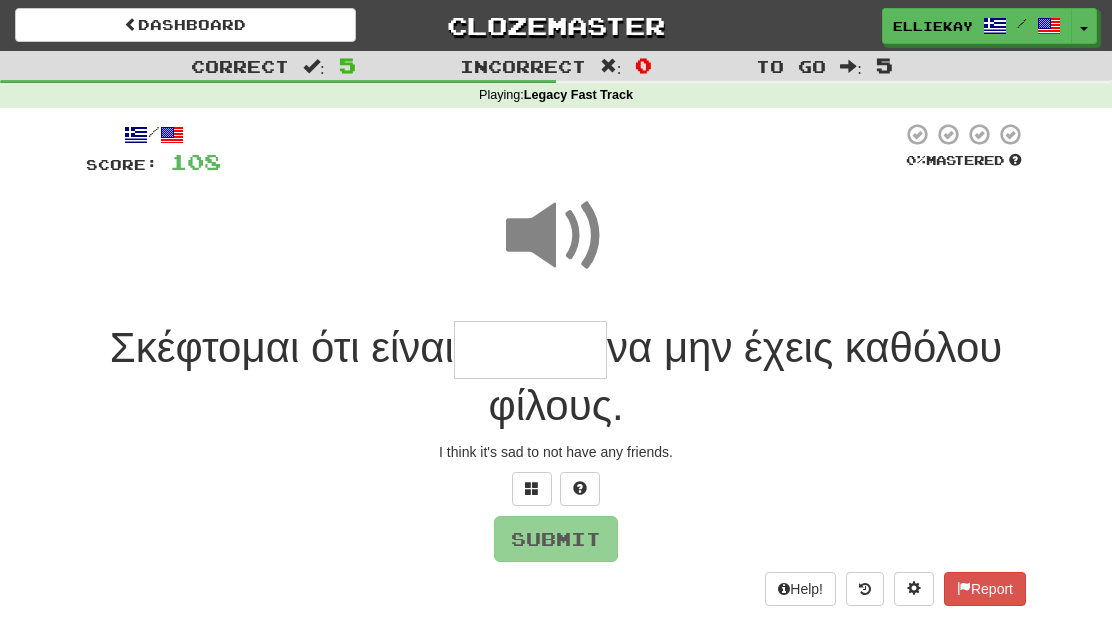 click at bounding box center [530, 350] 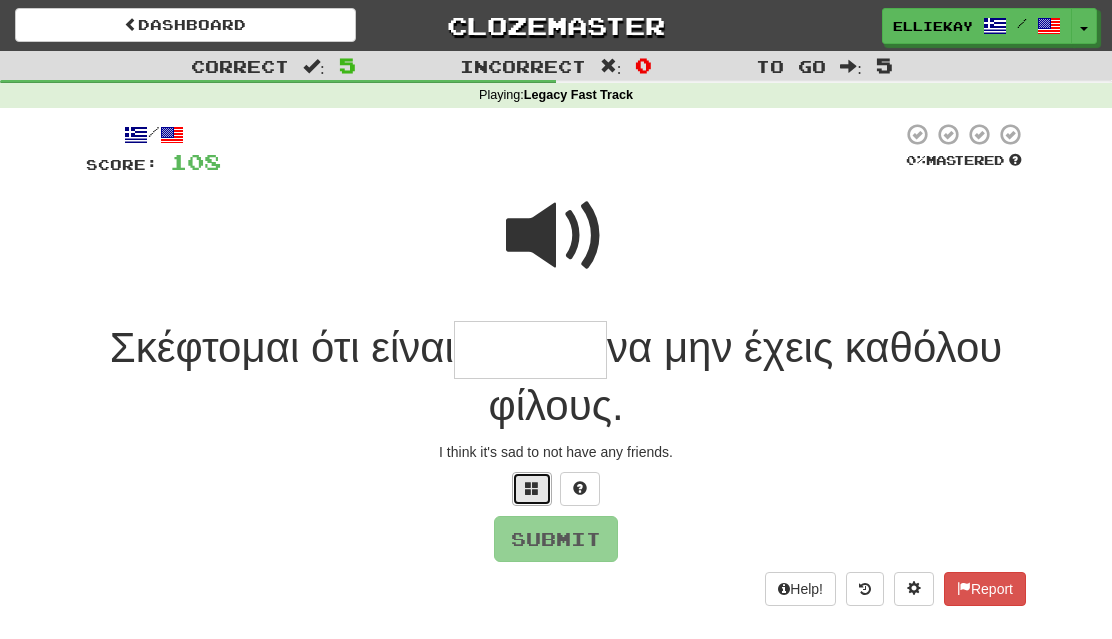 click at bounding box center (532, 489) 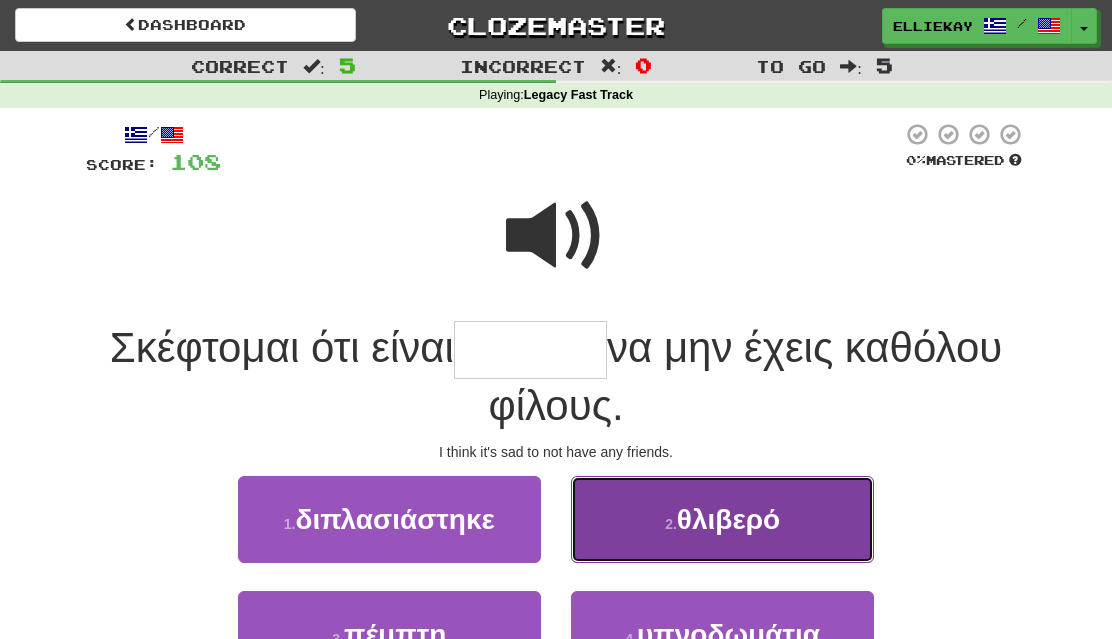 click on "2 . θλιβερό" at bounding box center (722, 519) 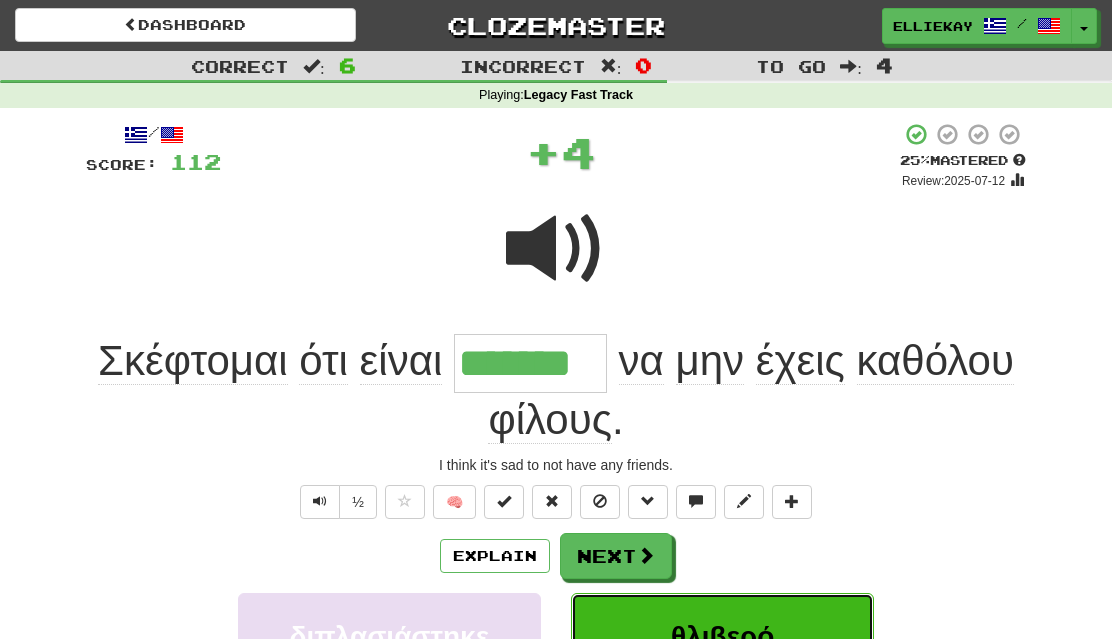 scroll, scrollTop: 52, scrollLeft: 0, axis: vertical 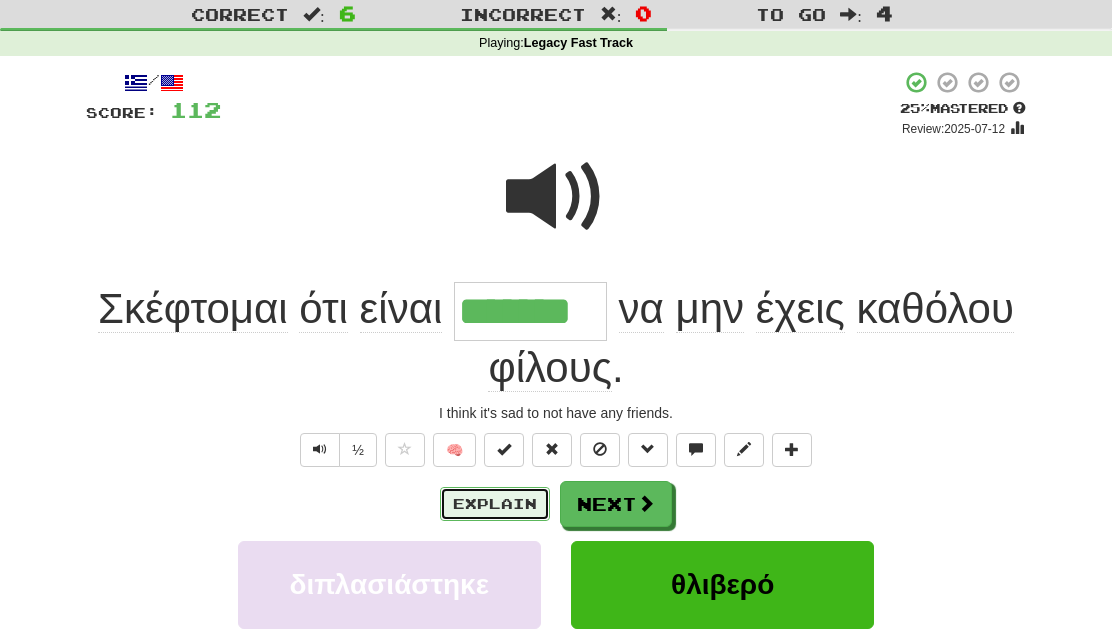 click on "Explain" at bounding box center [495, 504] 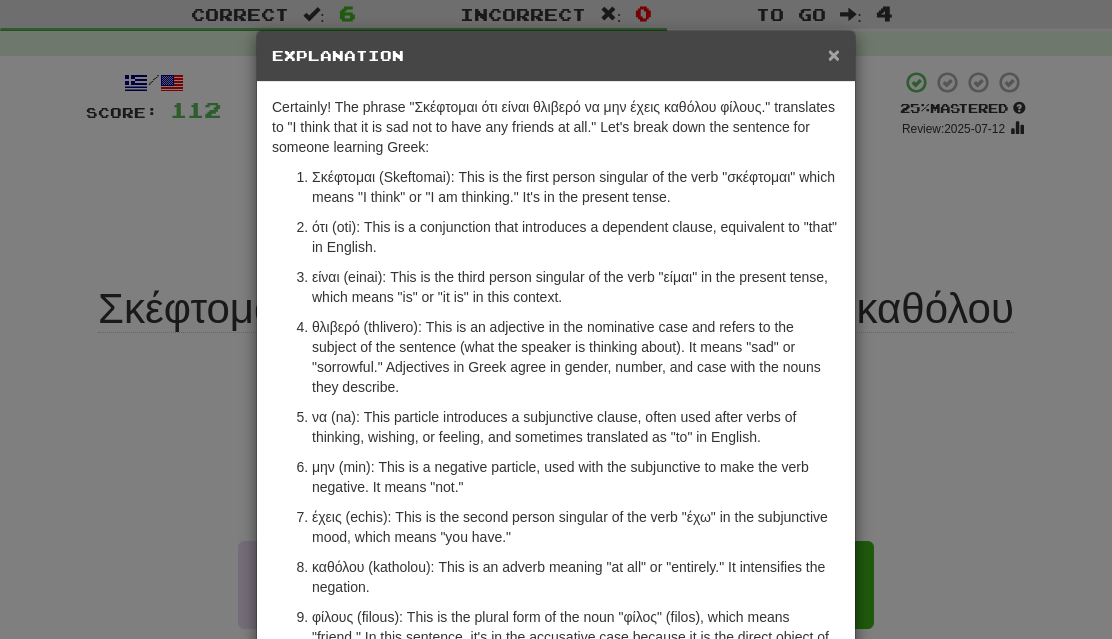 click on "×" at bounding box center [834, 54] 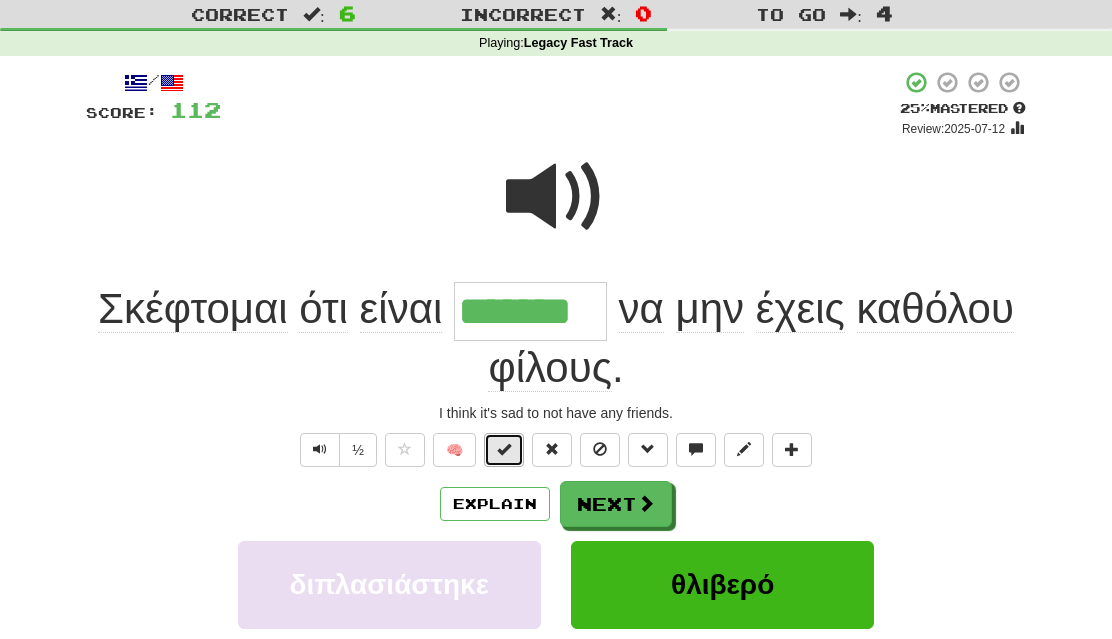 click at bounding box center [504, 450] 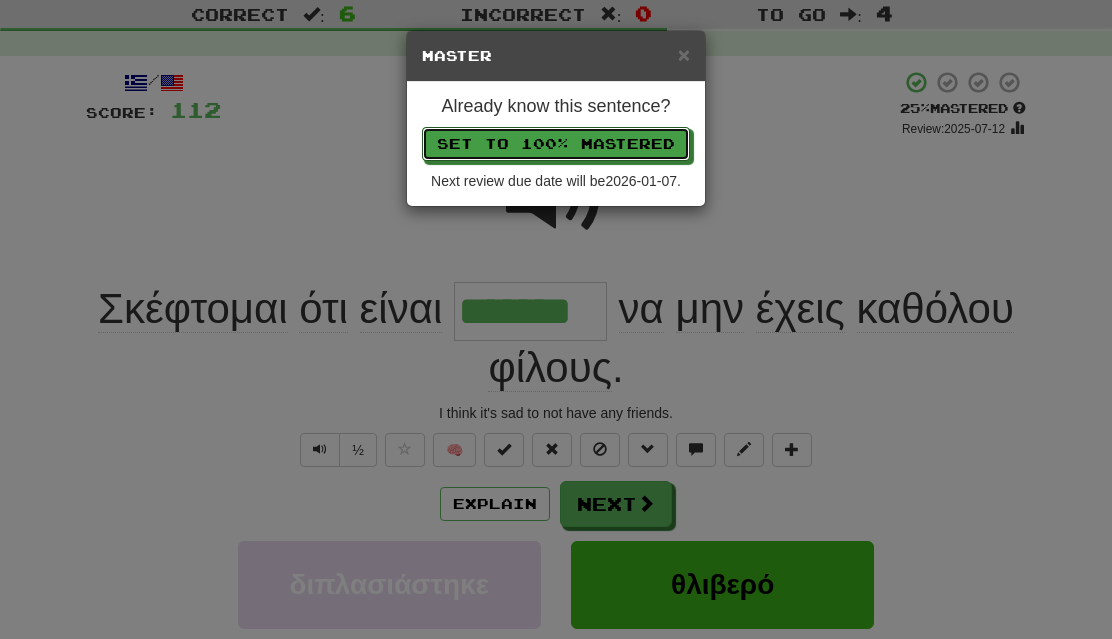 drag, startPoint x: 643, startPoint y: 150, endPoint x: 628, endPoint y: 503, distance: 353.31854 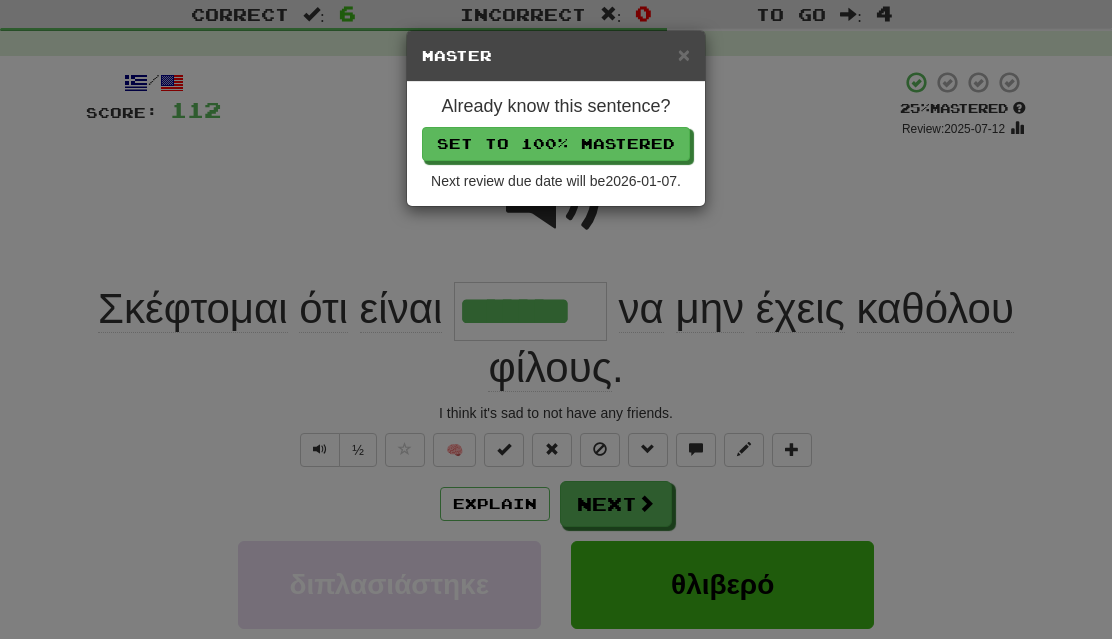 click on "× Master Already know this sentence? Set to 100% Mastered Next review due date will be  2026-01-07 ." at bounding box center [556, 319] 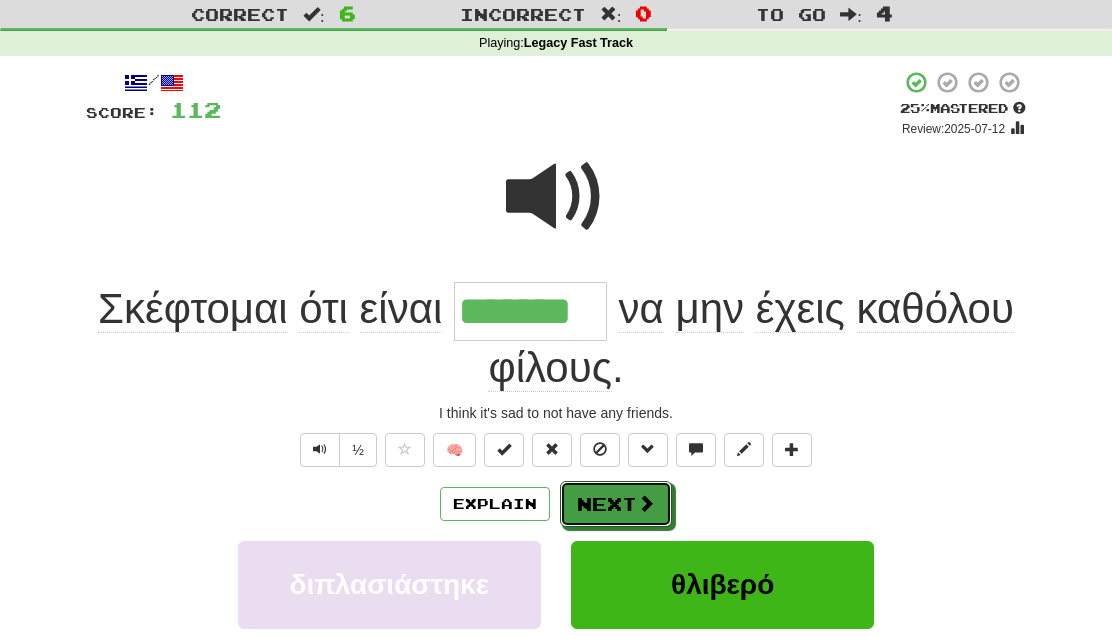 click on "Next" at bounding box center (616, 504) 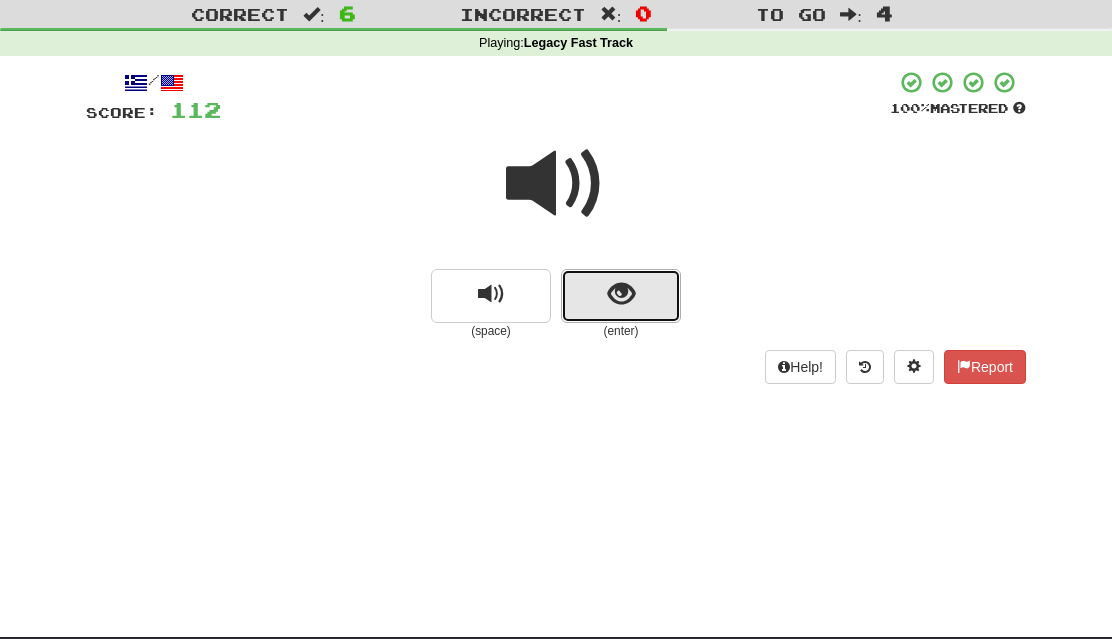 click at bounding box center [621, 296] 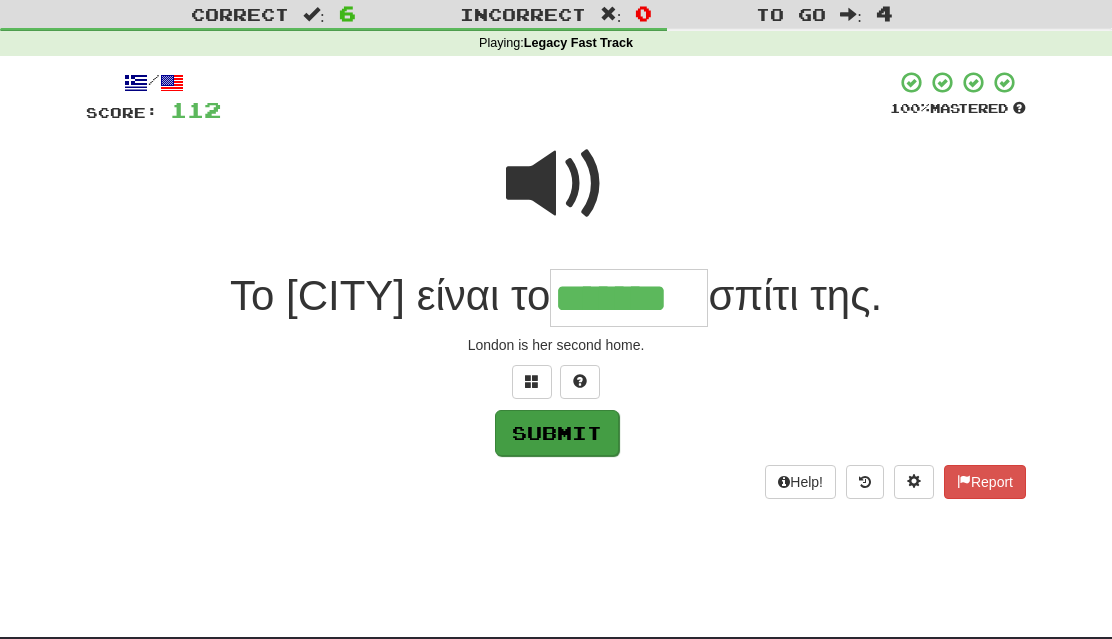 type on "*******" 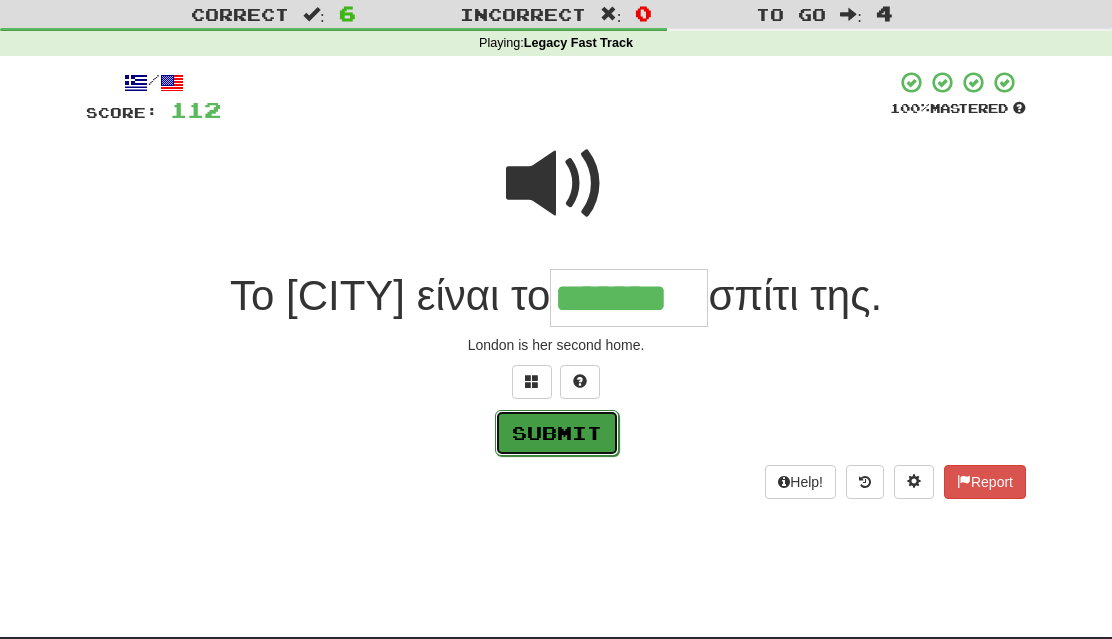 click on "Submit" at bounding box center [557, 433] 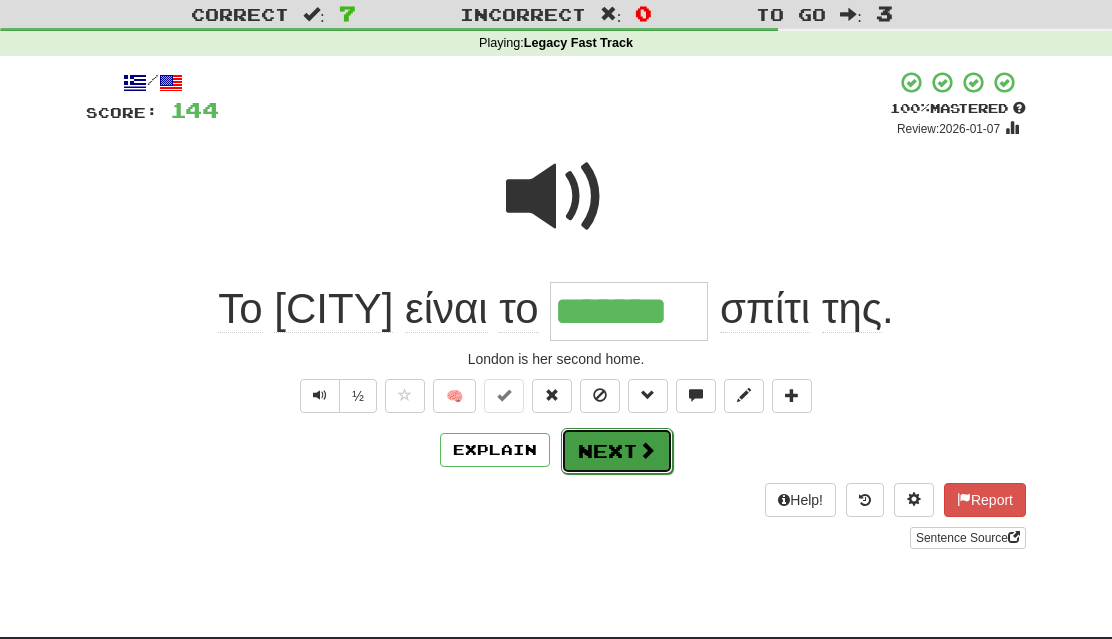 click at bounding box center (647, 450) 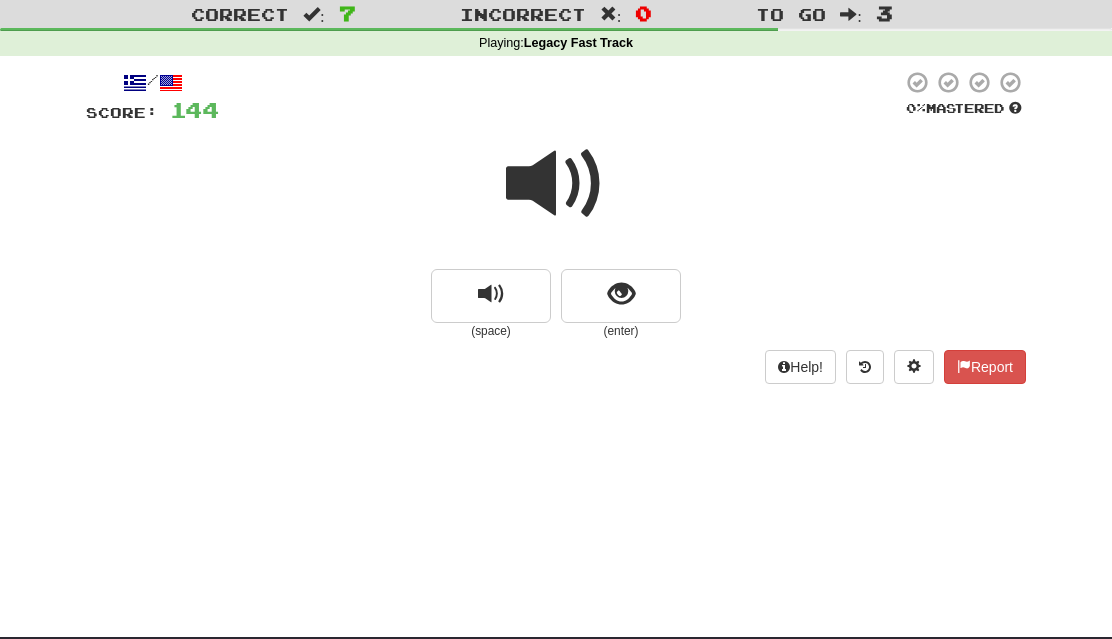 click at bounding box center (556, 184) 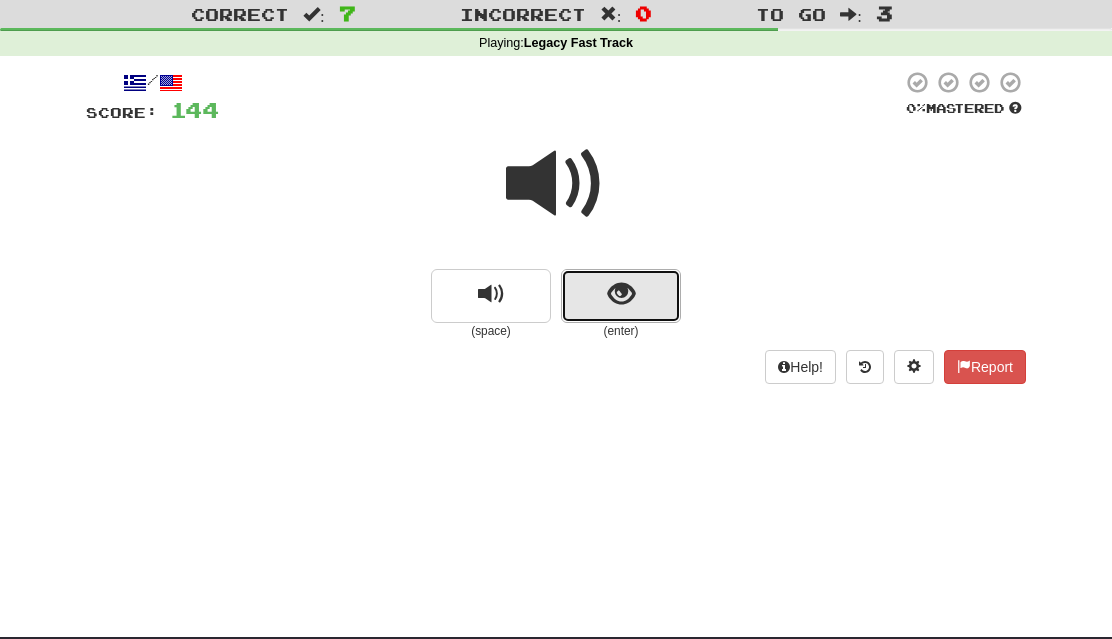 click at bounding box center [621, 294] 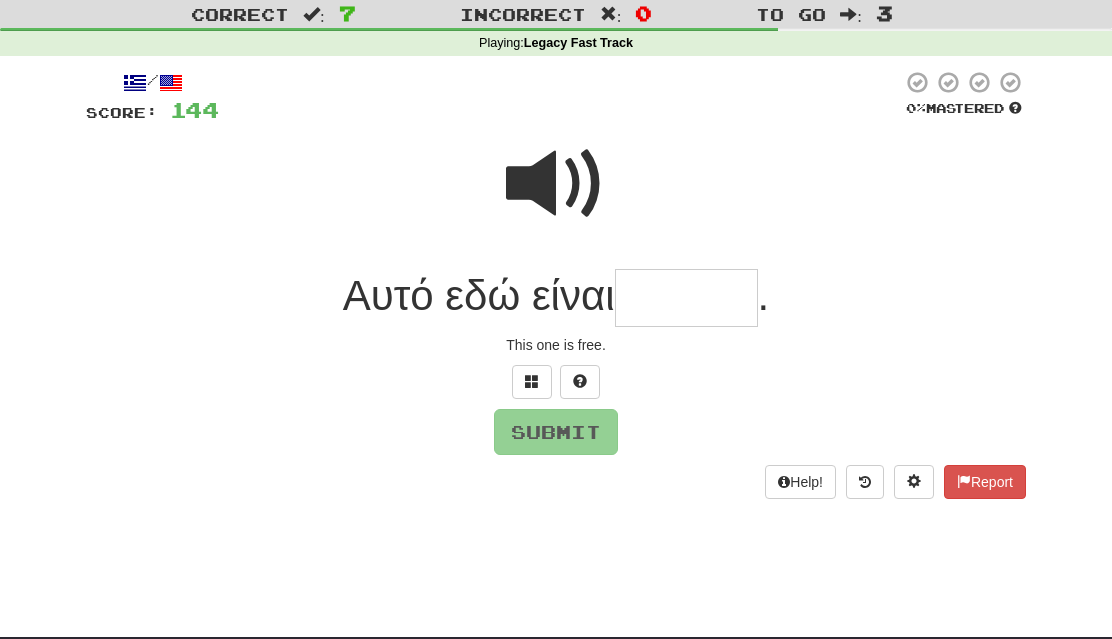 click at bounding box center (556, 184) 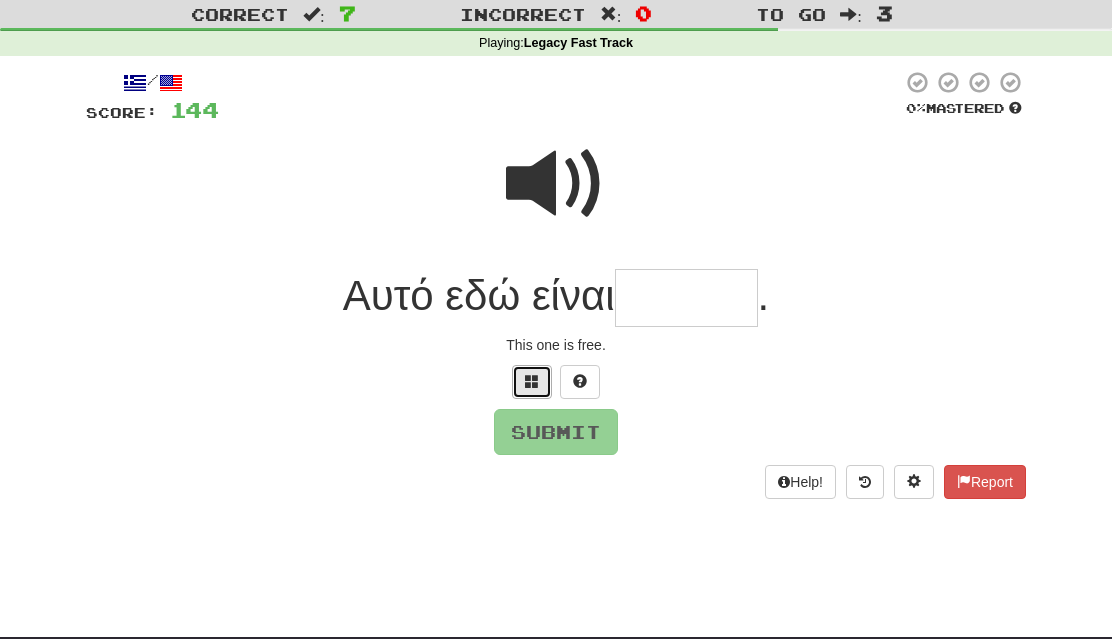 click at bounding box center [532, 382] 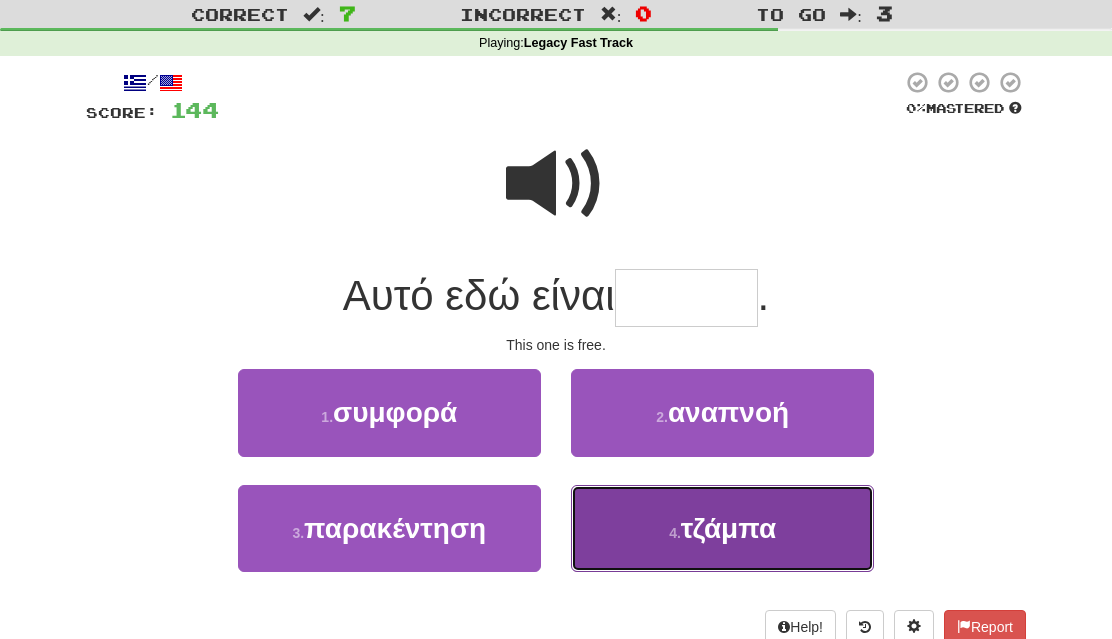 click on "4 . τζάμπα" at bounding box center (722, 528) 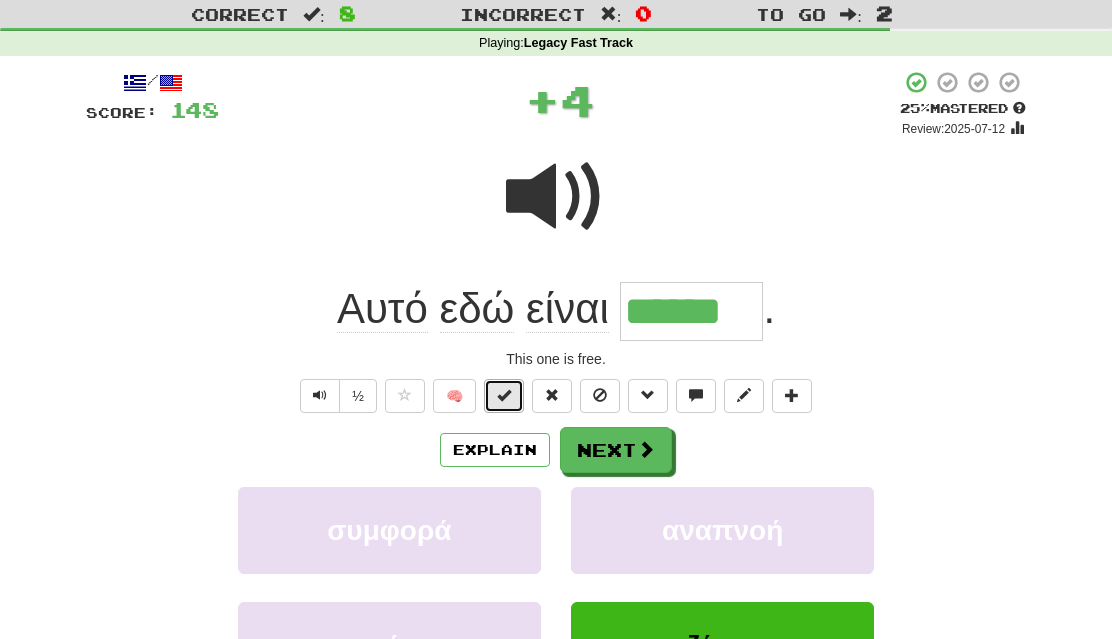 click at bounding box center (504, 395) 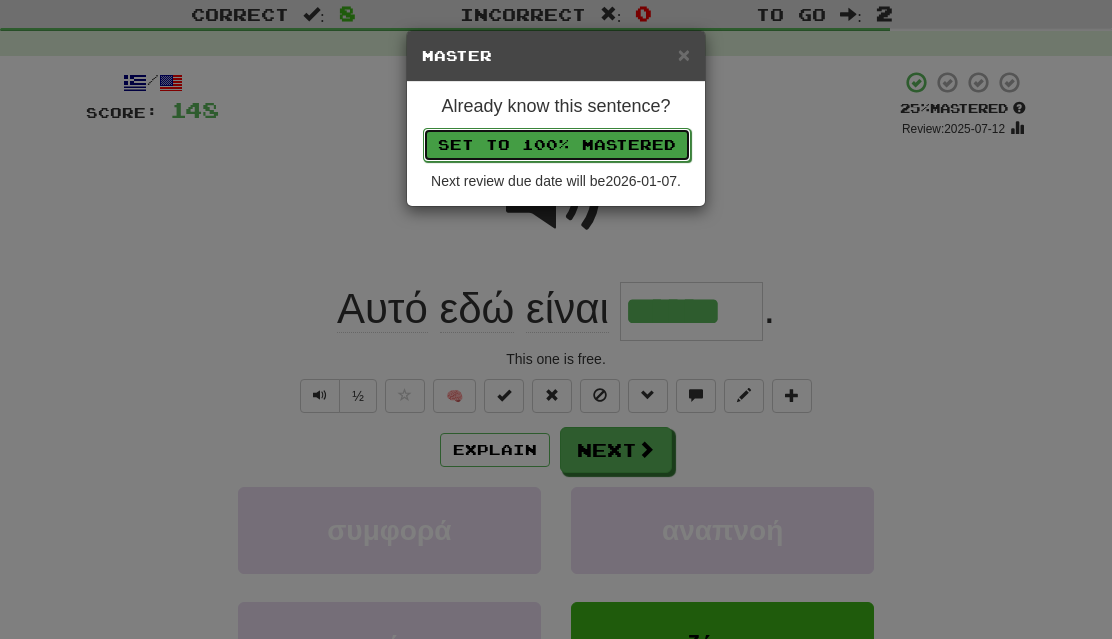 click on "Set to 100% Mastered" at bounding box center [557, 145] 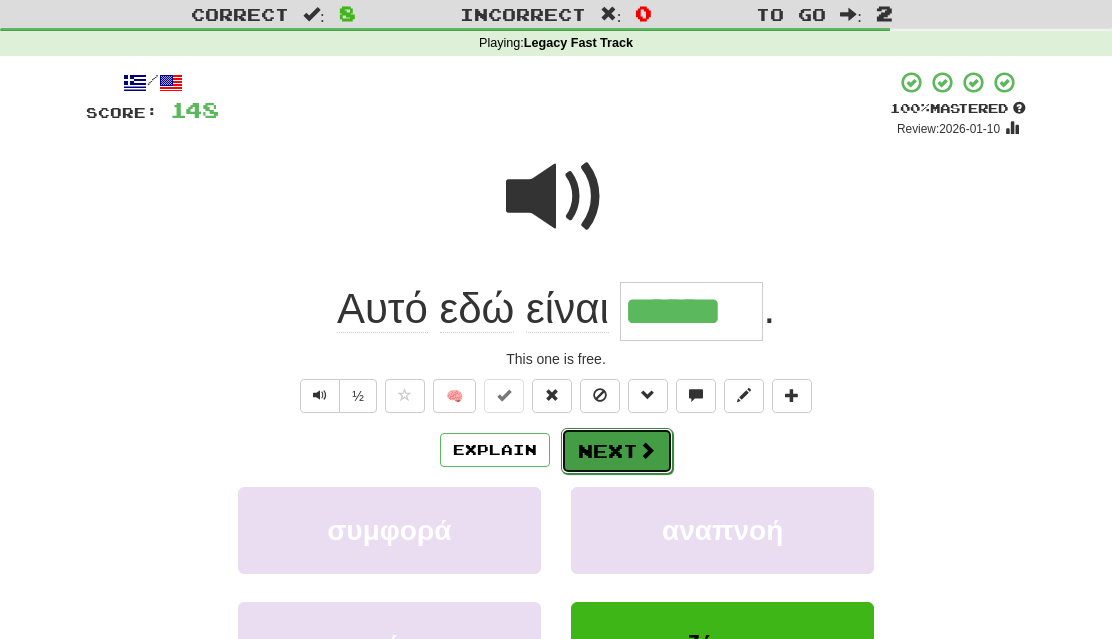 click at bounding box center (647, 450) 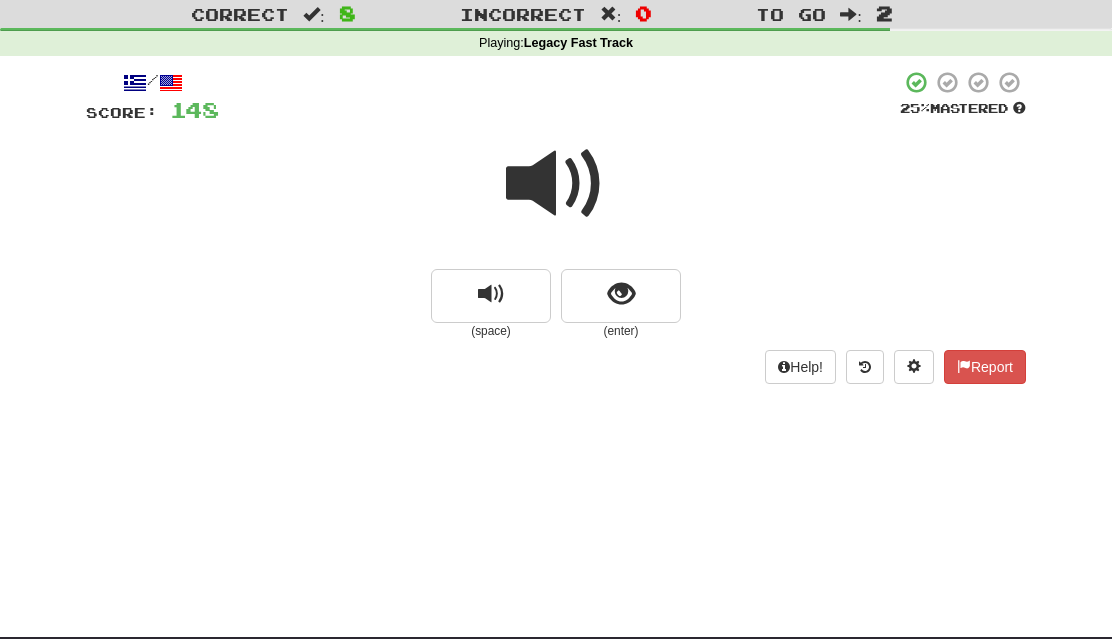 click at bounding box center [556, 184] 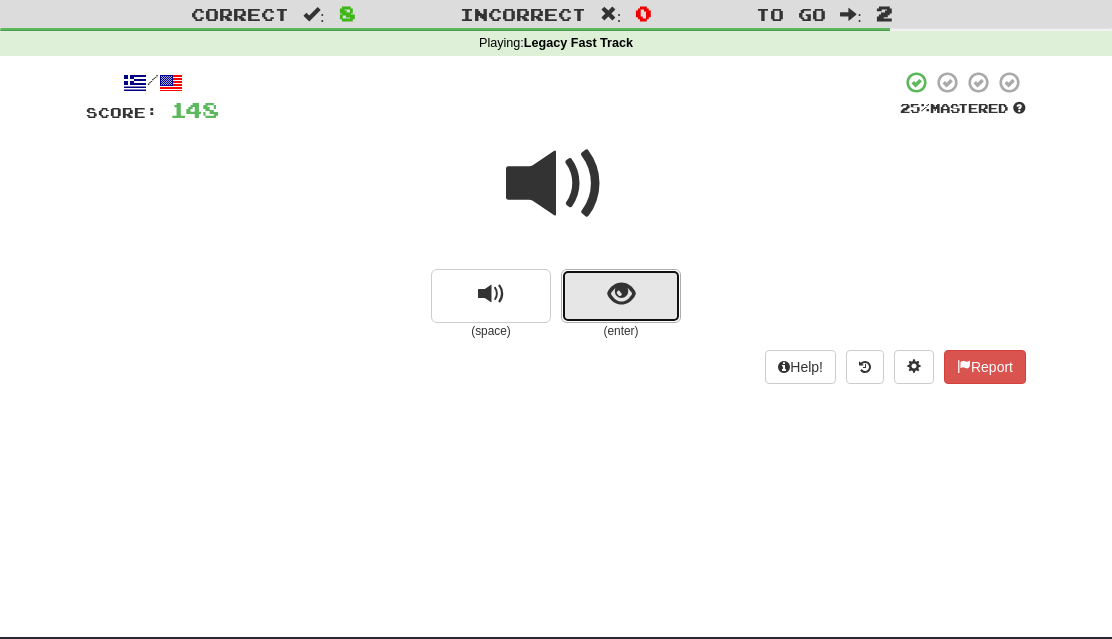 click at bounding box center [621, 296] 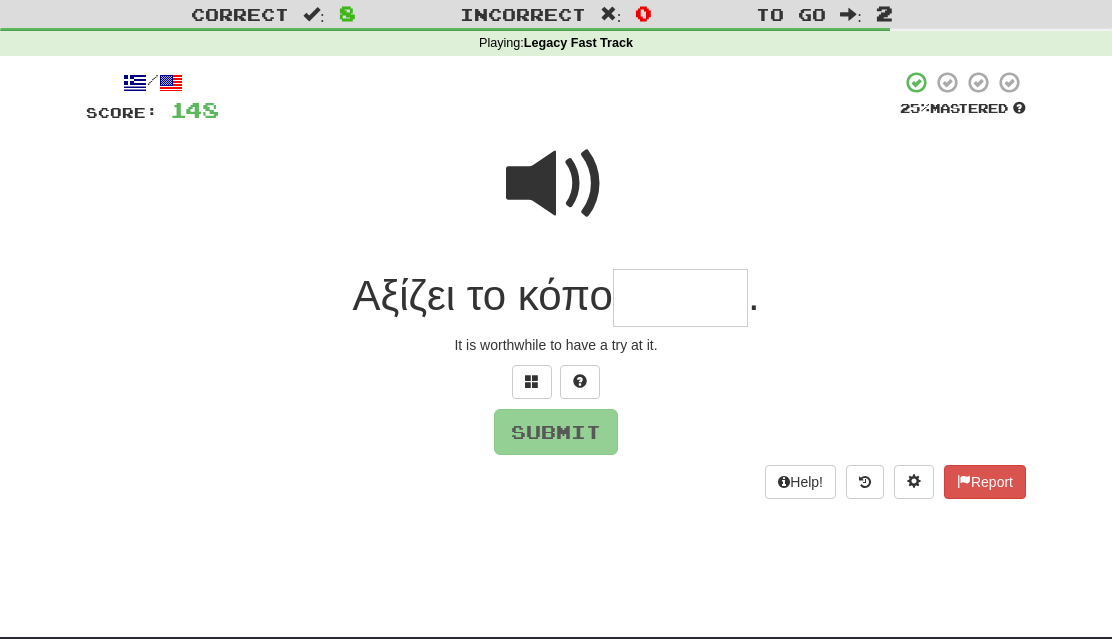 click at bounding box center (556, 184) 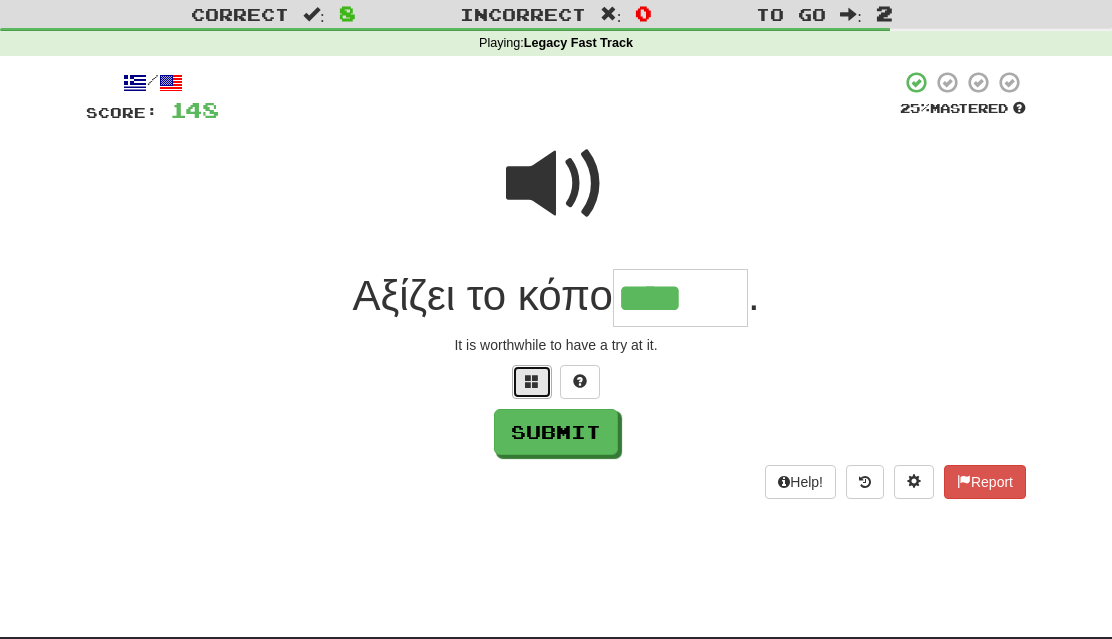 click at bounding box center [532, 382] 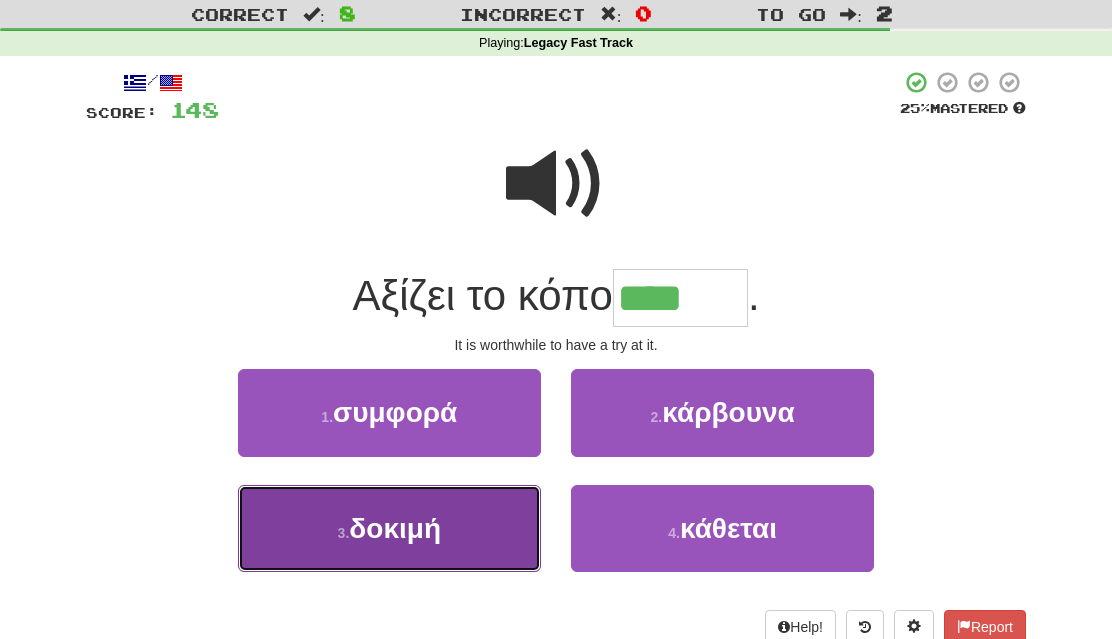 click on "3 . δοκιμή" at bounding box center (389, 528) 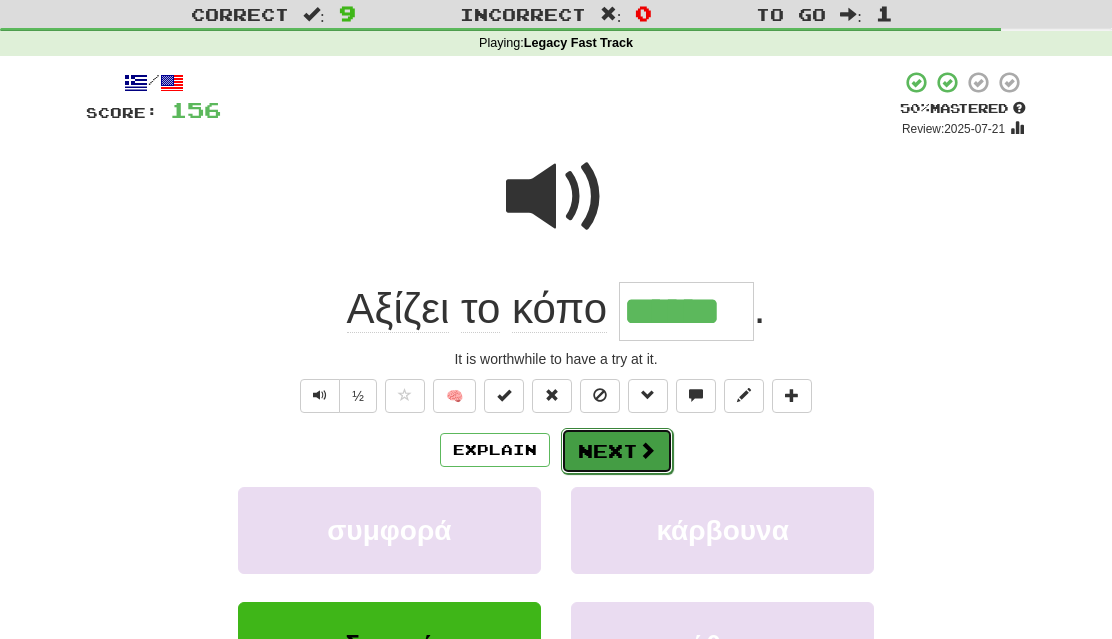 click on "Next" at bounding box center [617, 451] 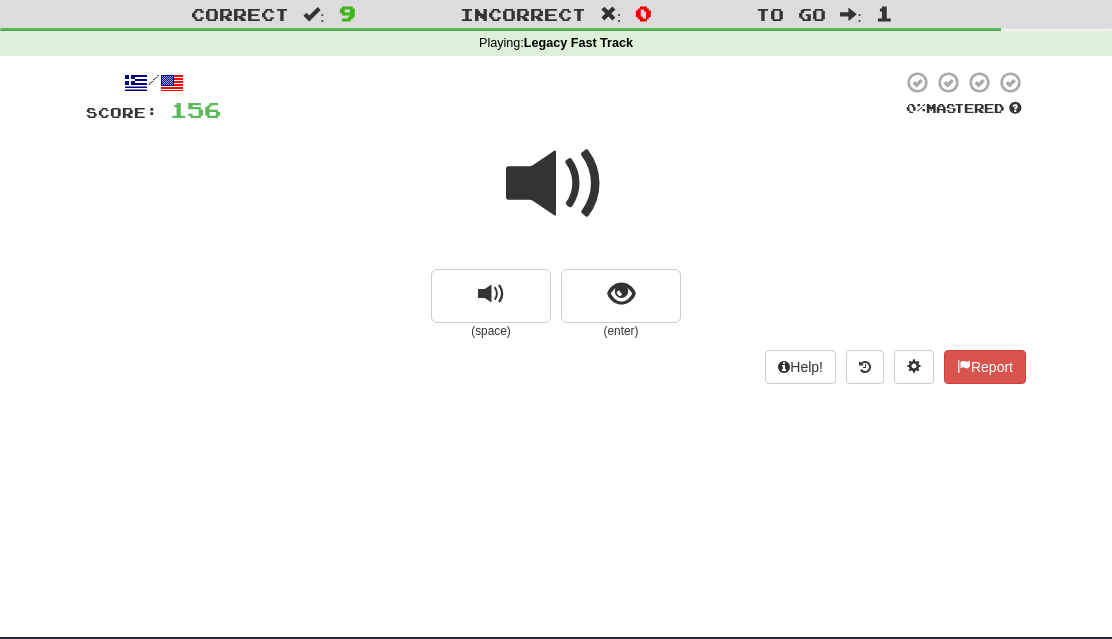 click at bounding box center (556, 184) 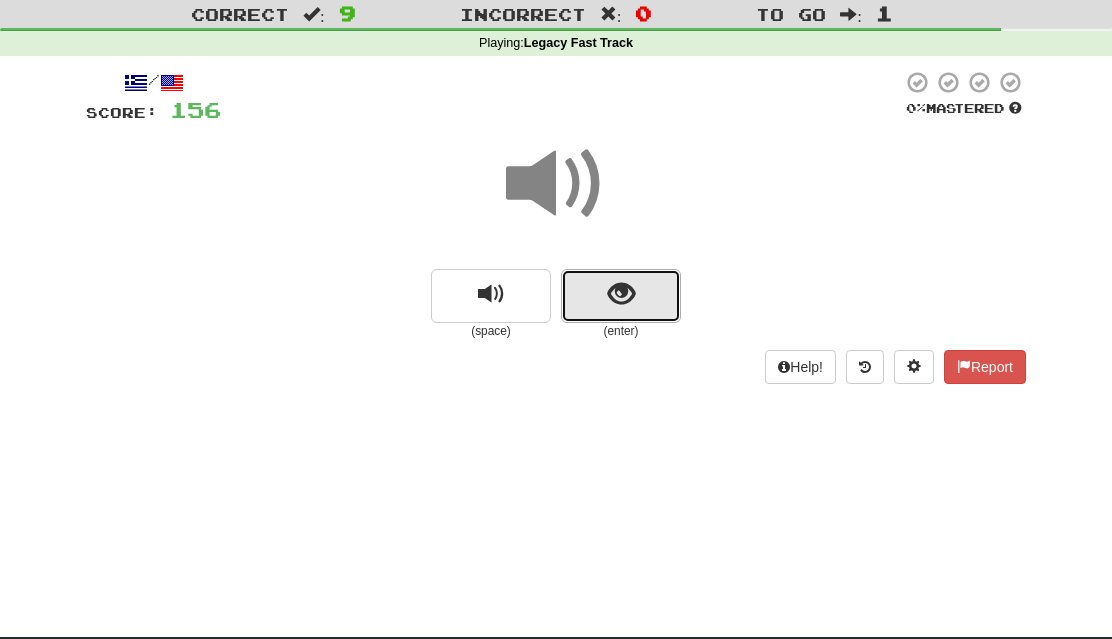 click at bounding box center [621, 294] 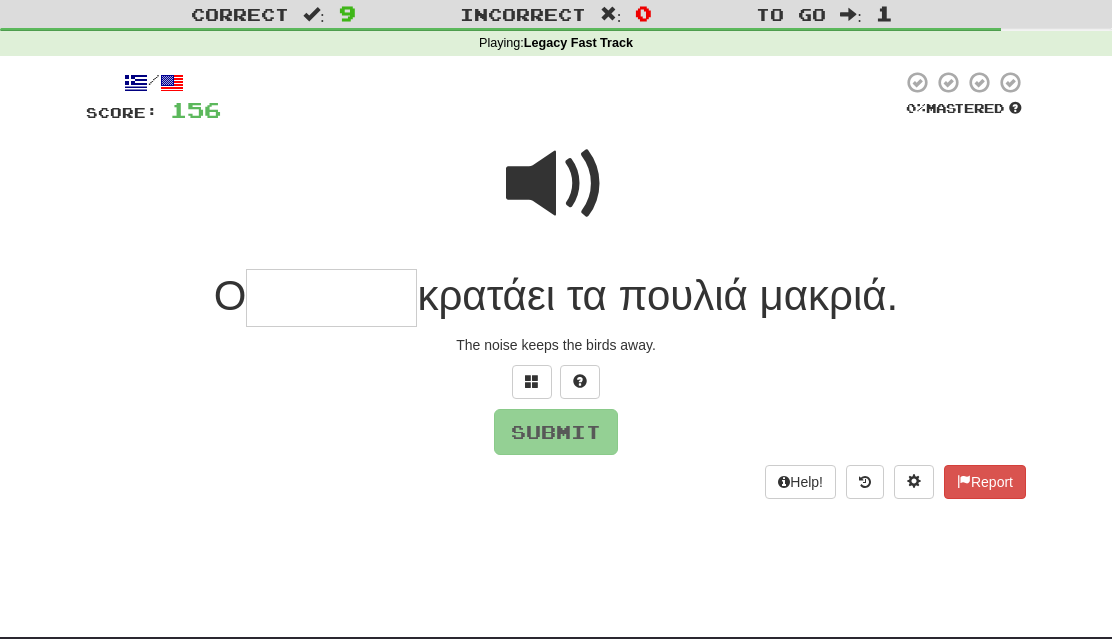 type on "*" 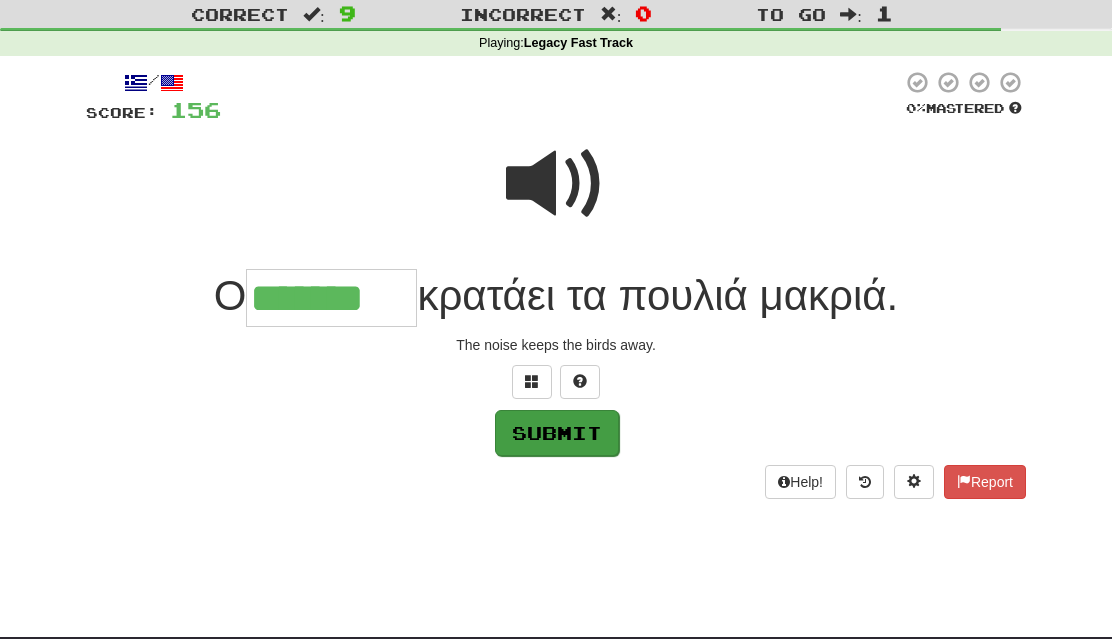 type on "*******" 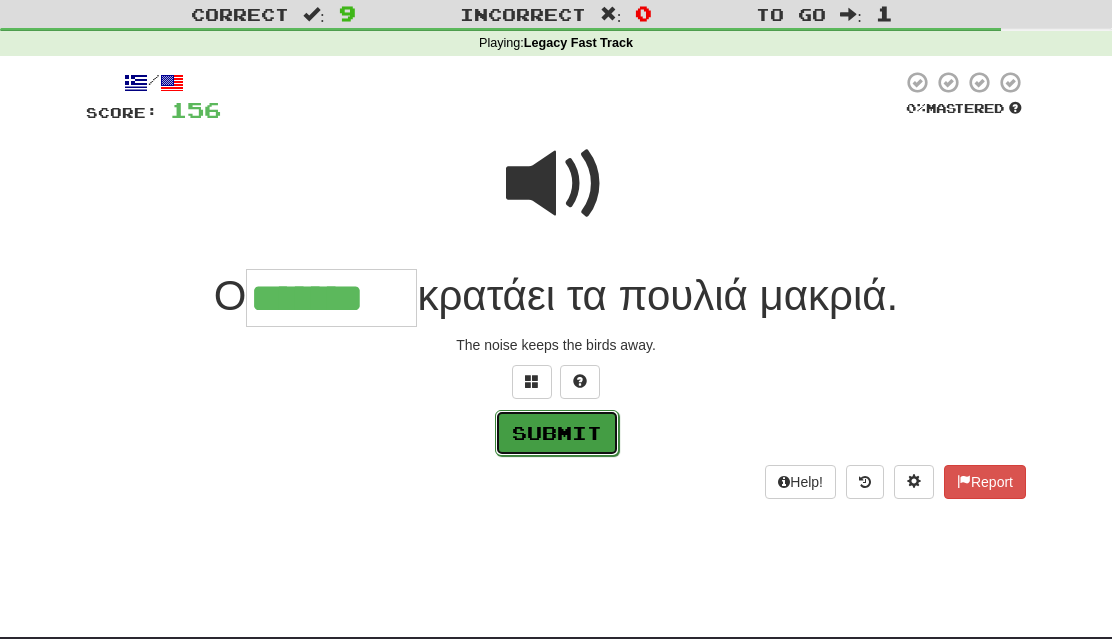 click on "Submit" at bounding box center (557, 433) 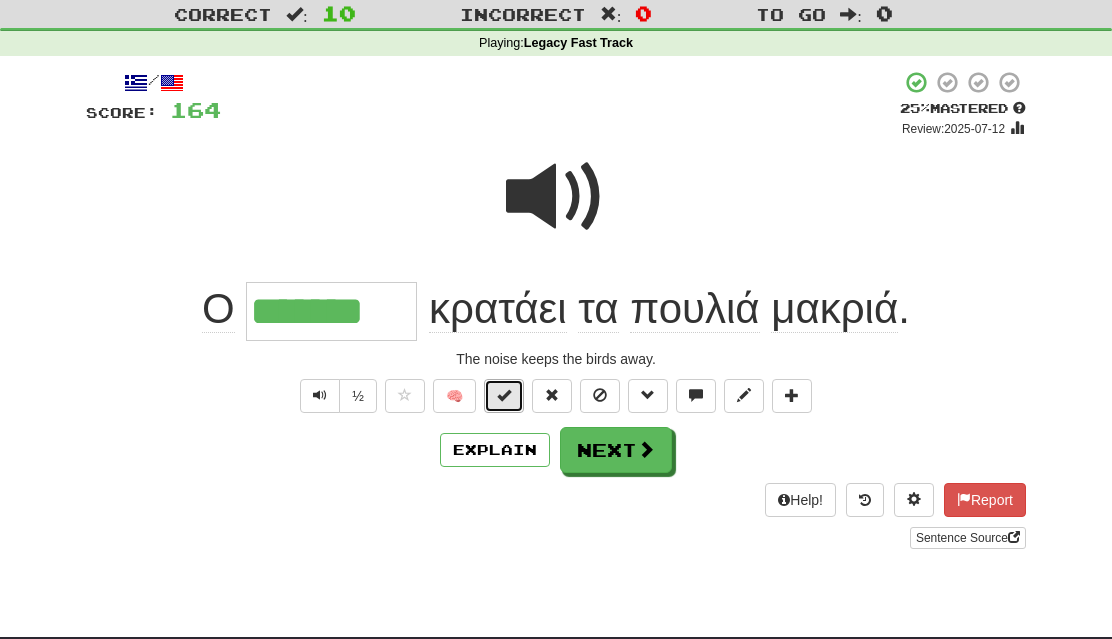 click at bounding box center [504, 396] 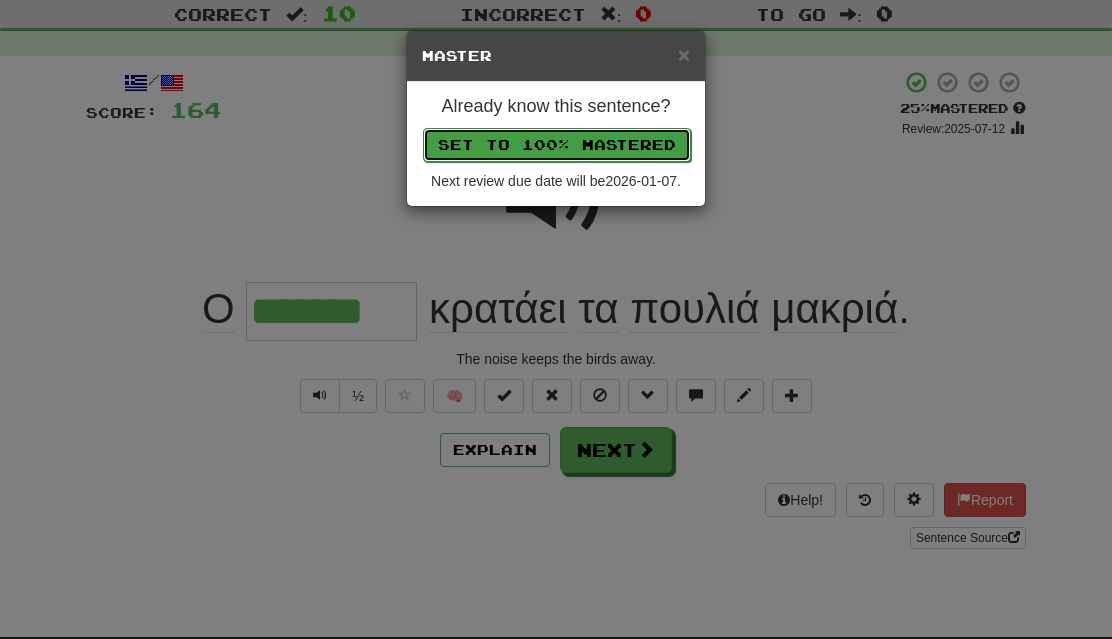 click on "Set to 100% Mastered" at bounding box center [557, 145] 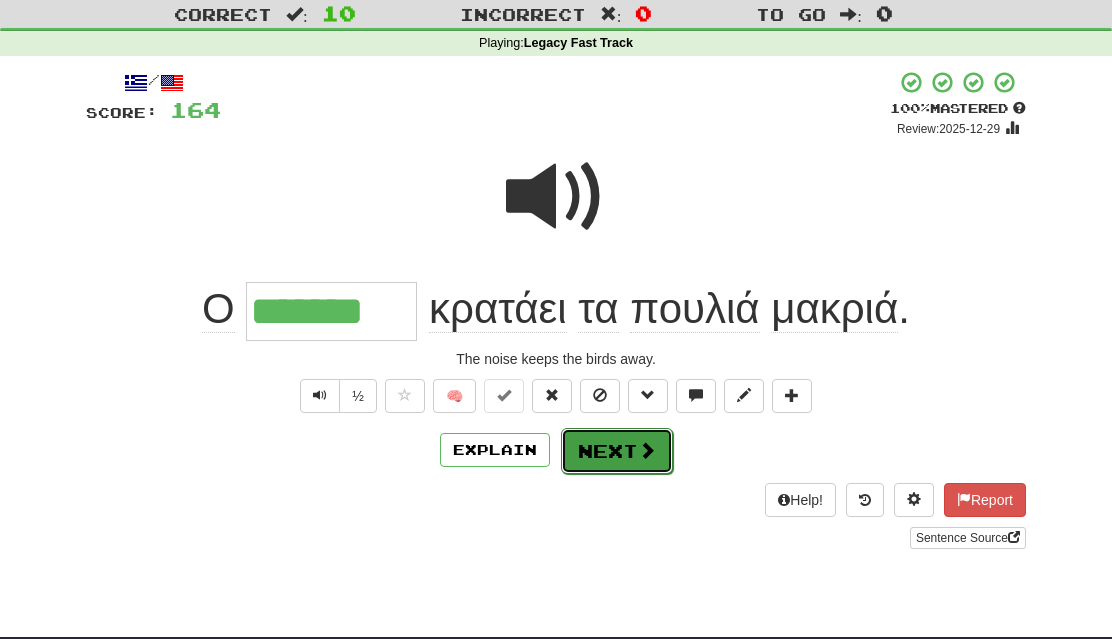 click on "Next" at bounding box center (617, 451) 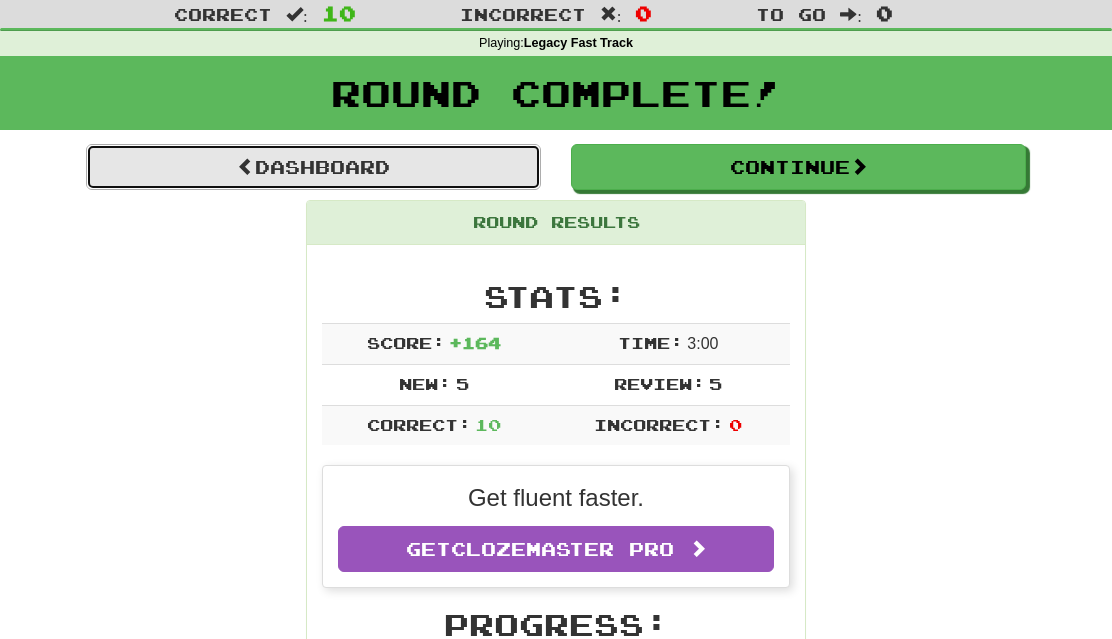 click on "Dashboard" at bounding box center (313, 167) 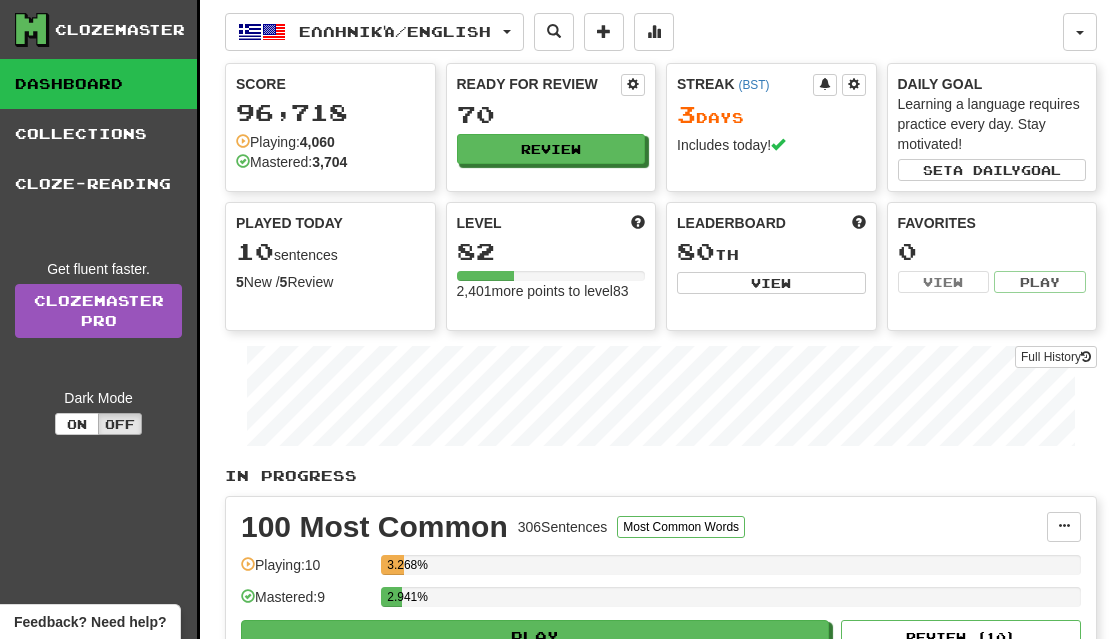 scroll, scrollTop: 0, scrollLeft: 0, axis: both 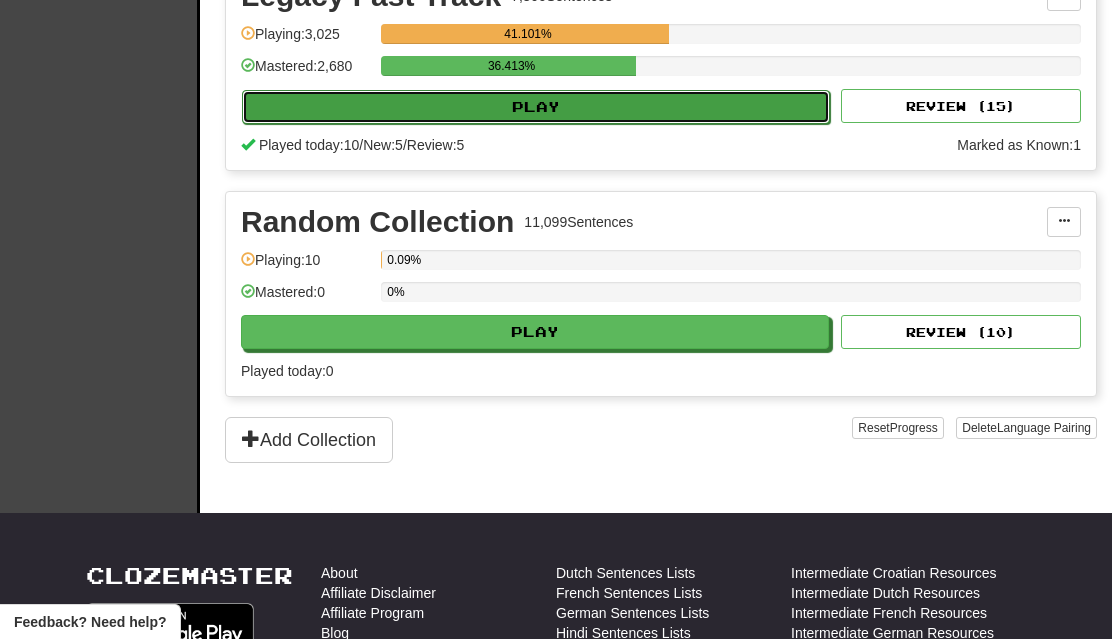 click on "Play" at bounding box center [536, 107] 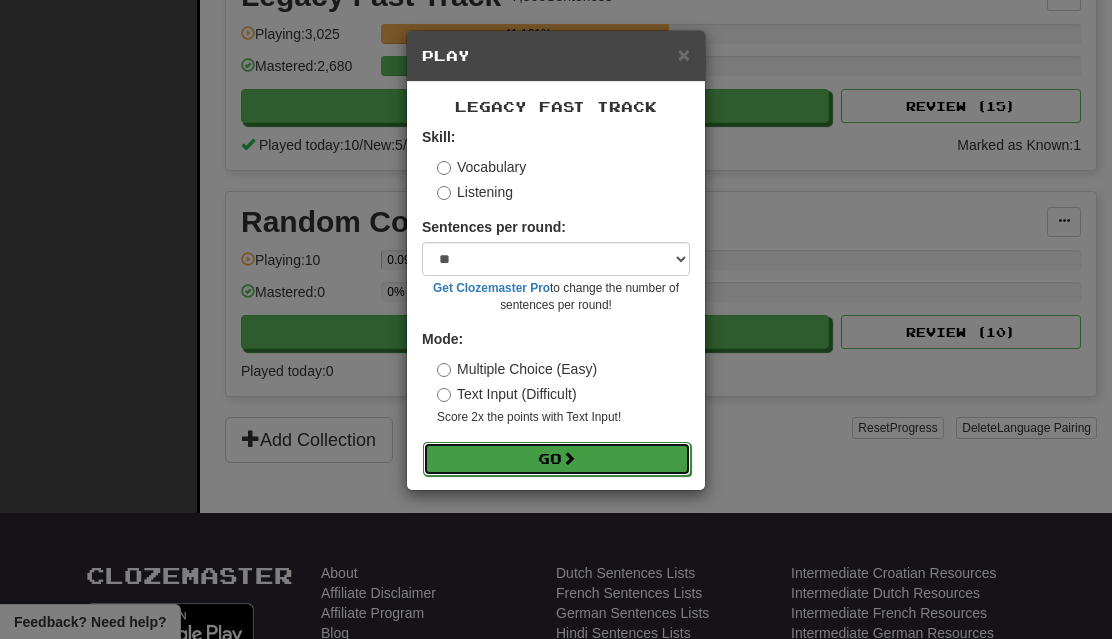 click on "Go" at bounding box center (557, 459) 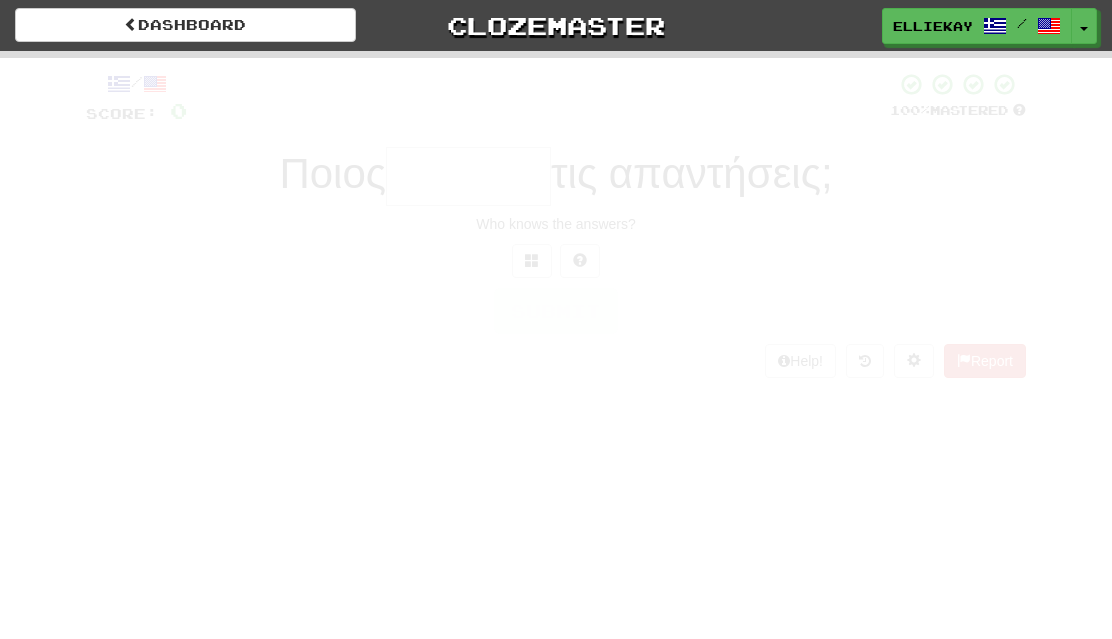 scroll, scrollTop: 0, scrollLeft: 0, axis: both 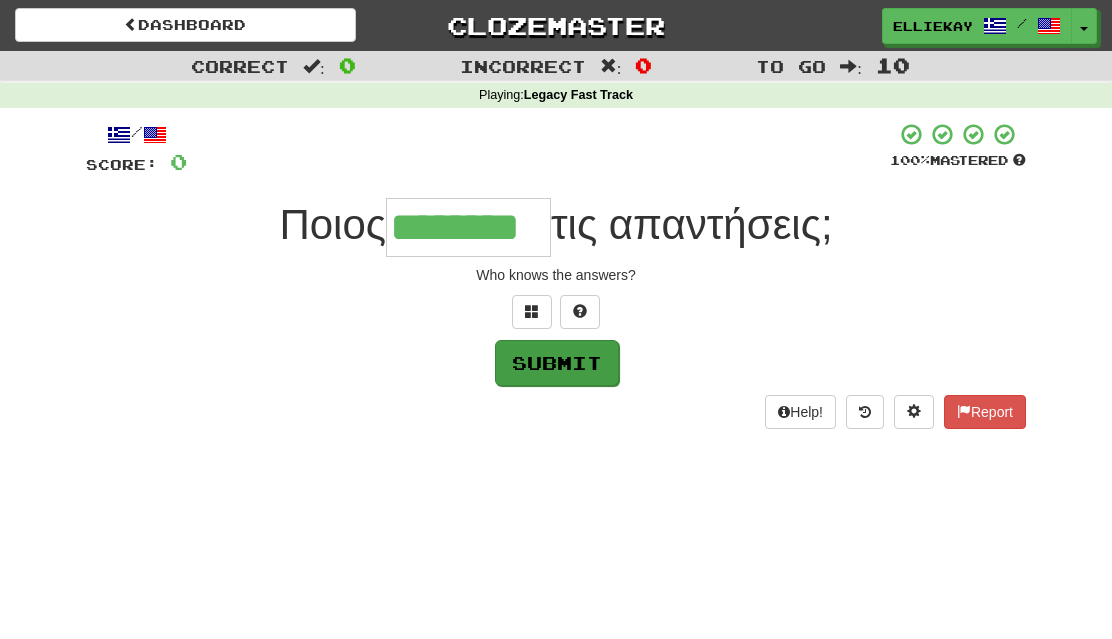 type on "********" 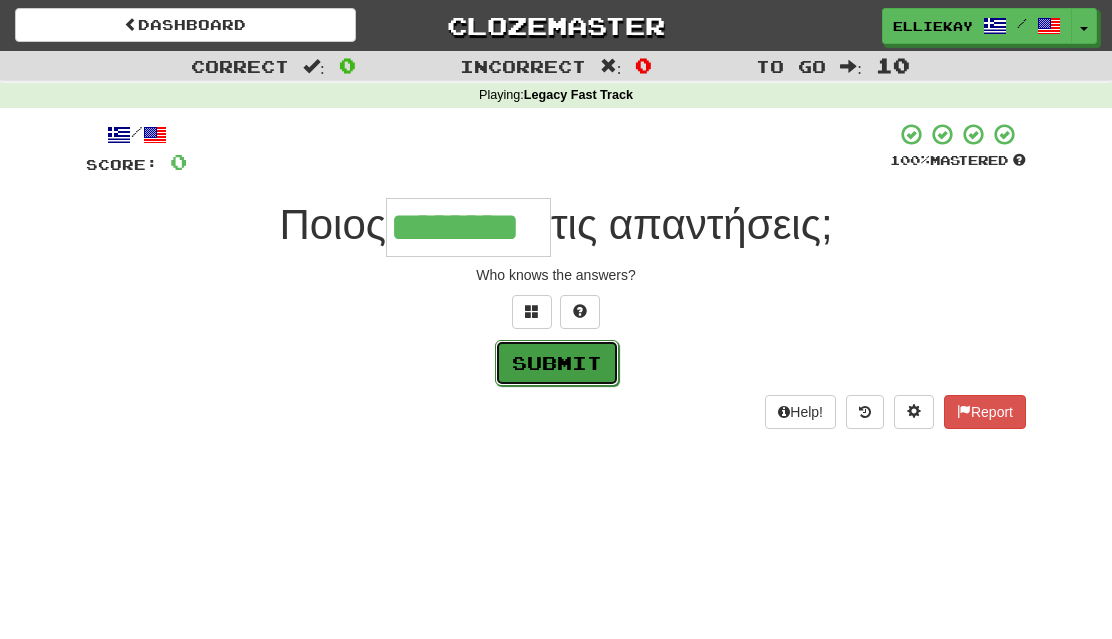 click on "Submit" at bounding box center [557, 363] 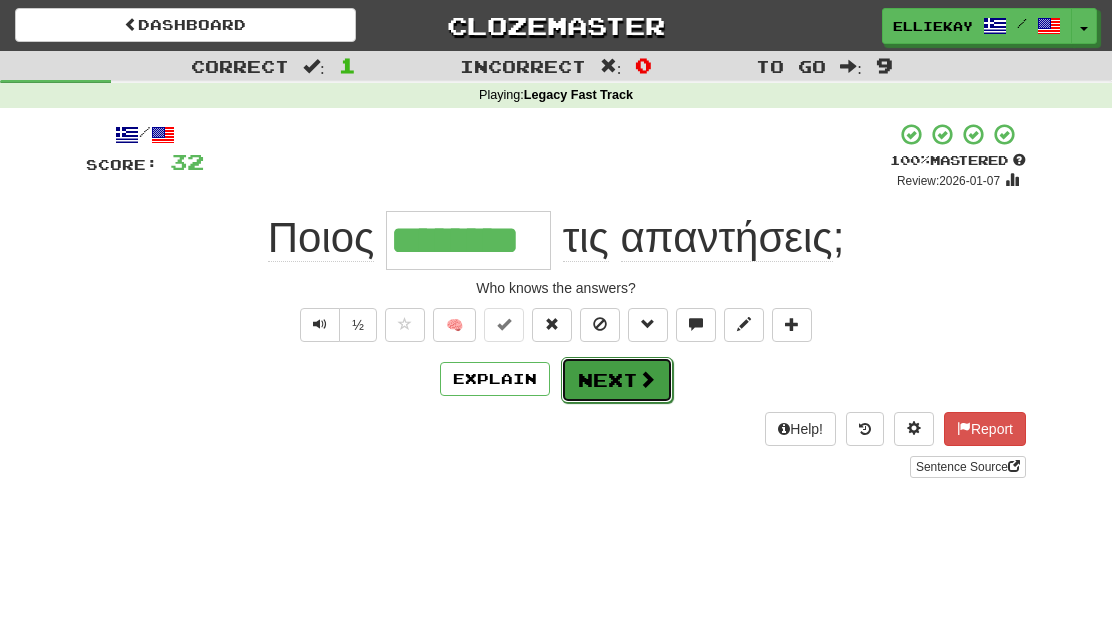 click on "Next" at bounding box center [617, 380] 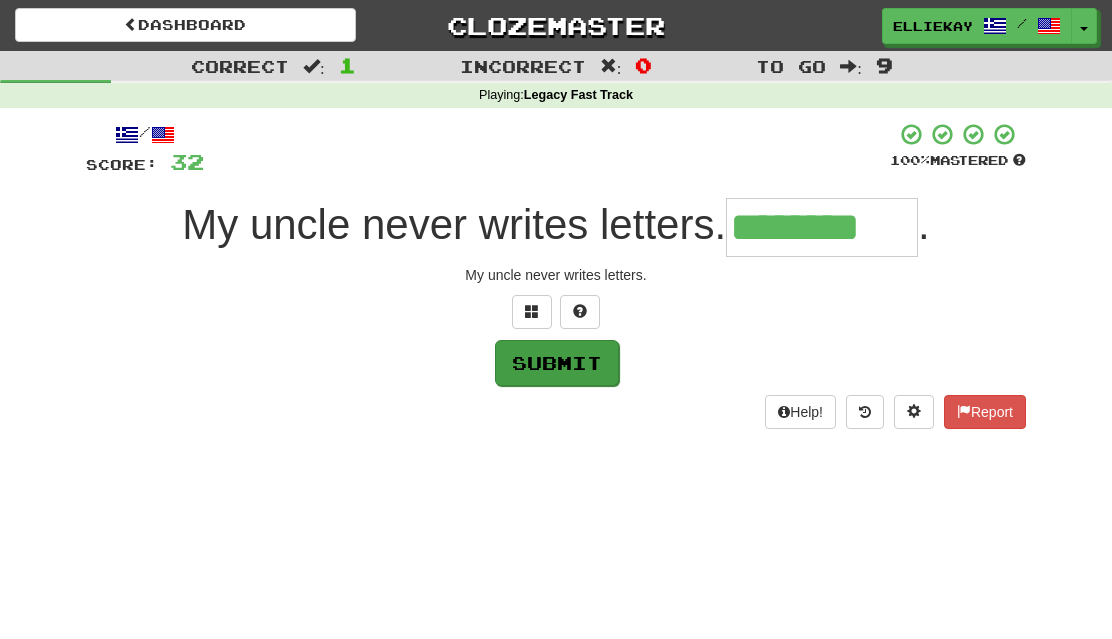 type on "********" 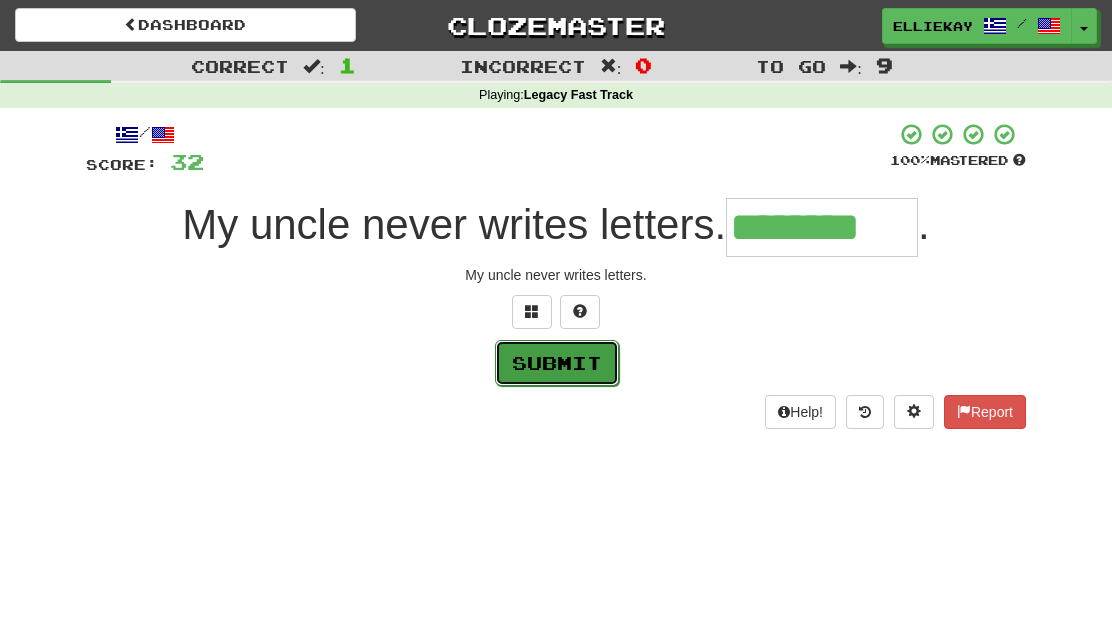 click on "Submit" at bounding box center (557, 363) 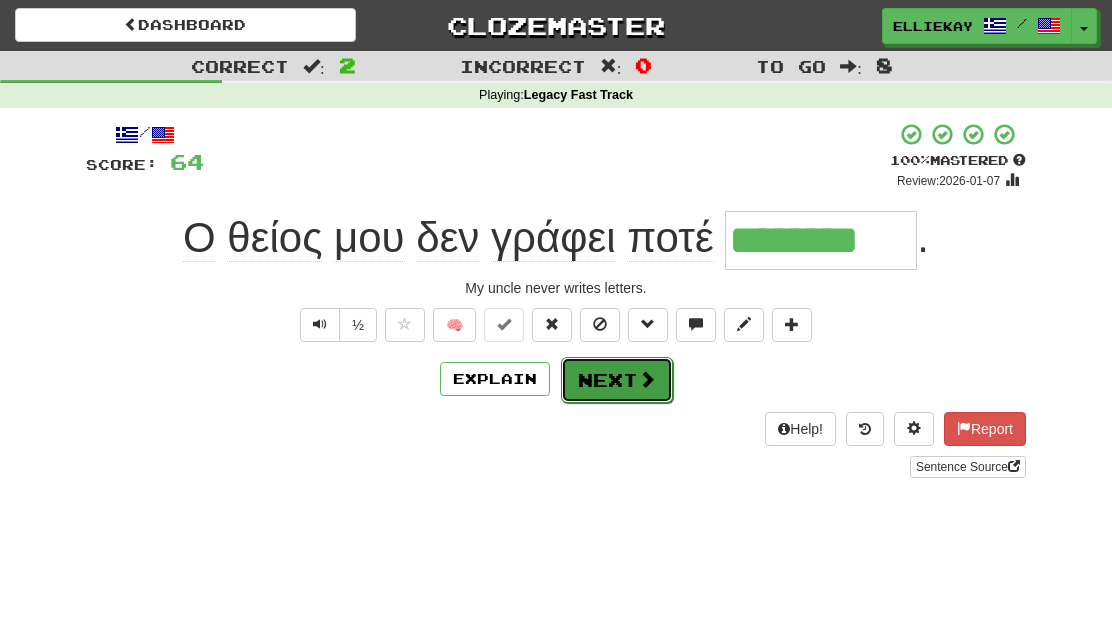 click on "Next" at bounding box center (617, 380) 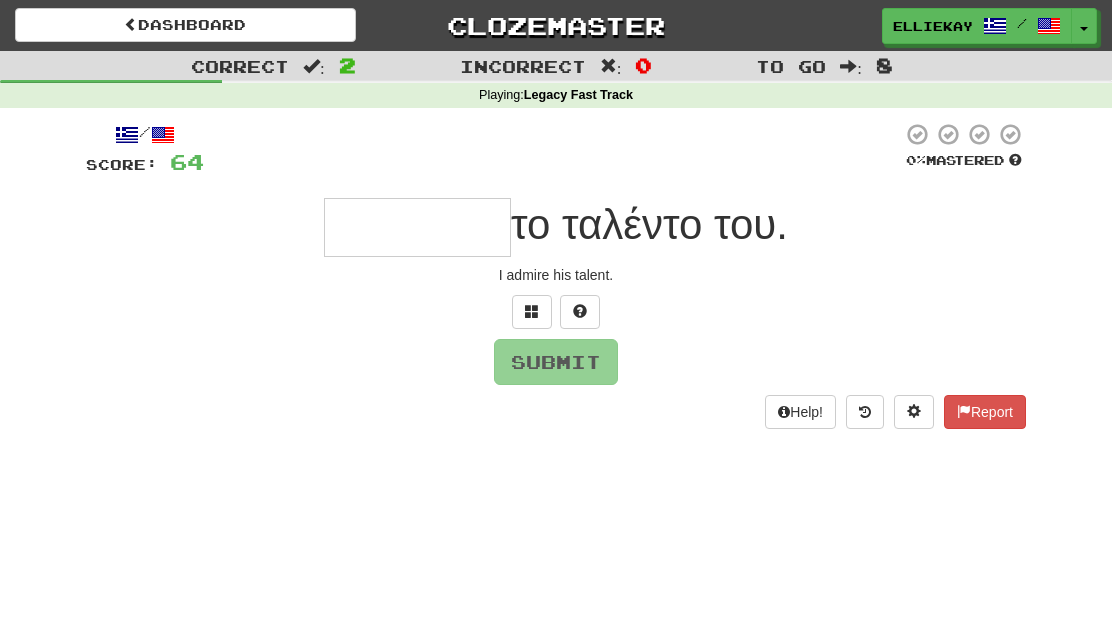 type on "*" 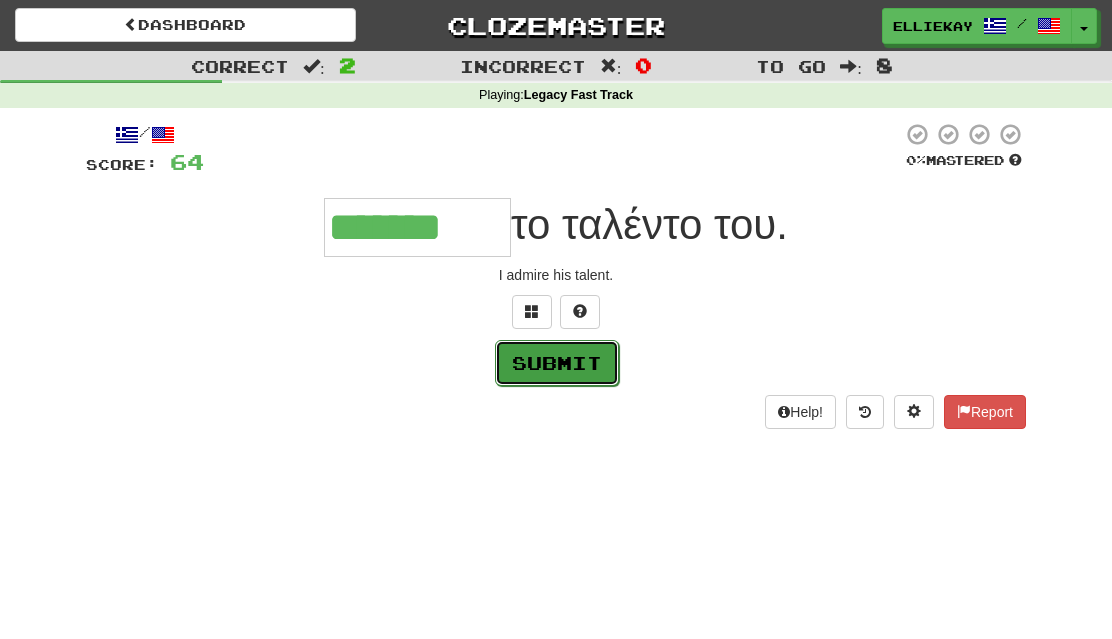 click on "Submit" at bounding box center (557, 363) 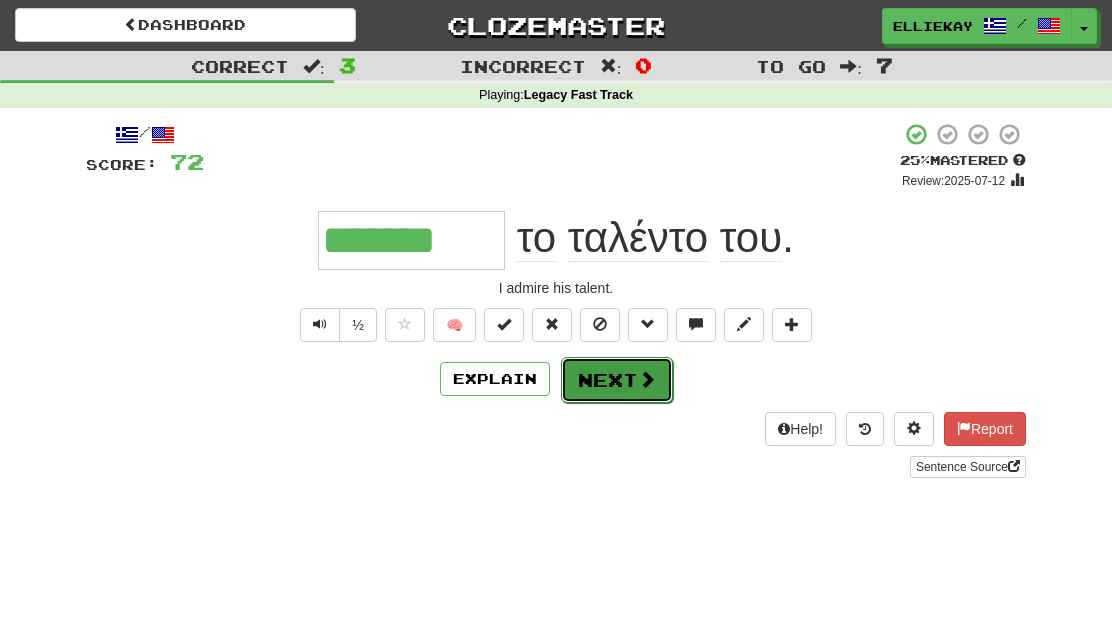 click on "Next" at bounding box center (617, 380) 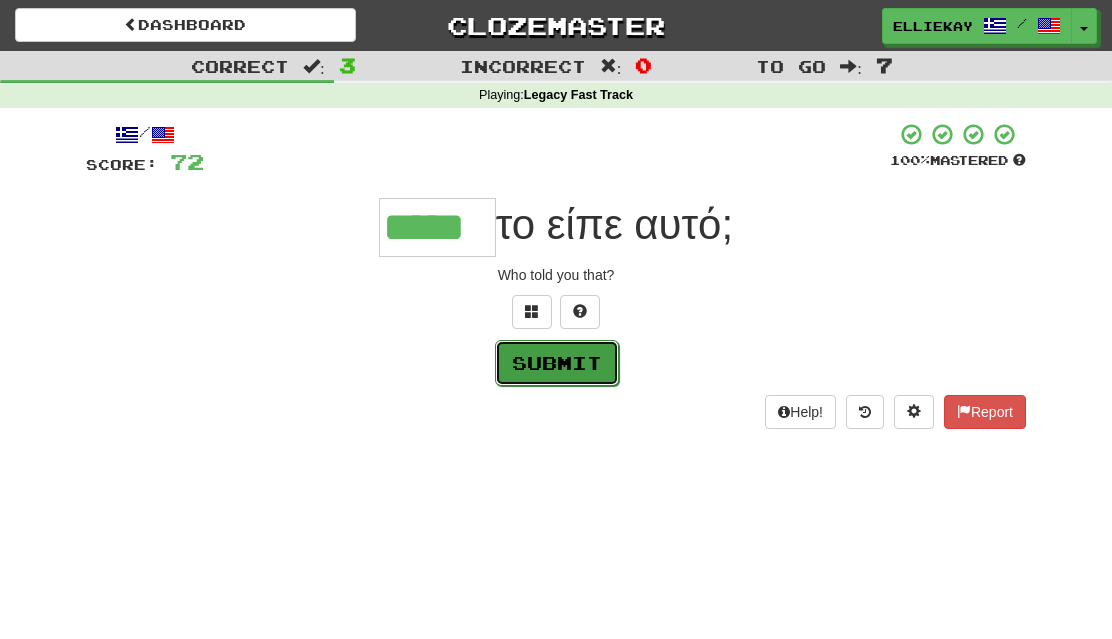 click on "Submit" at bounding box center [557, 363] 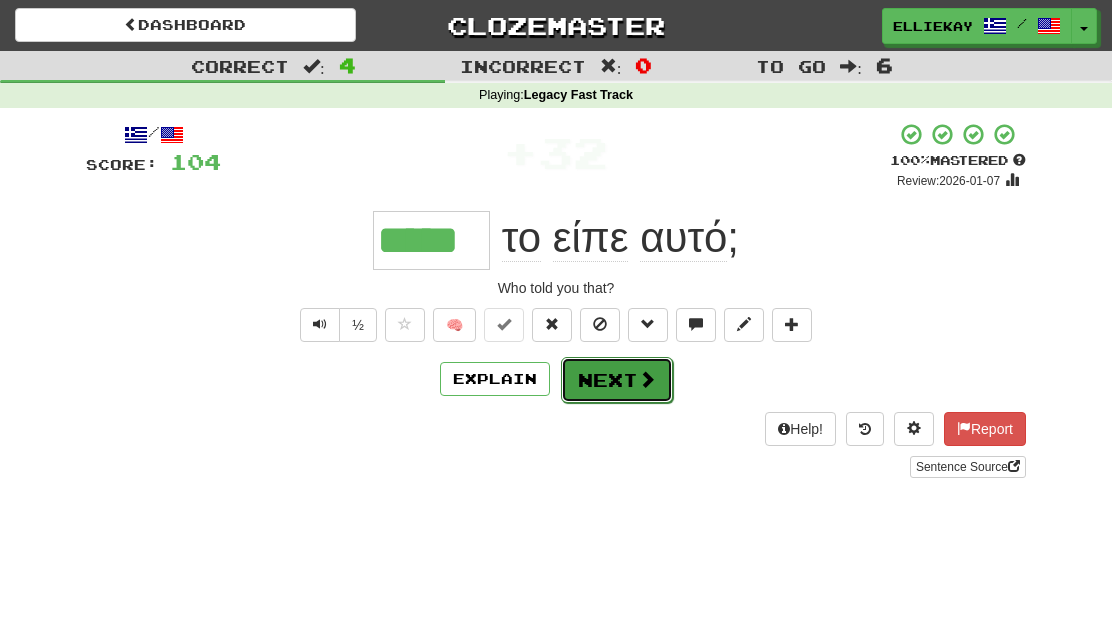 click on "Next" at bounding box center [617, 380] 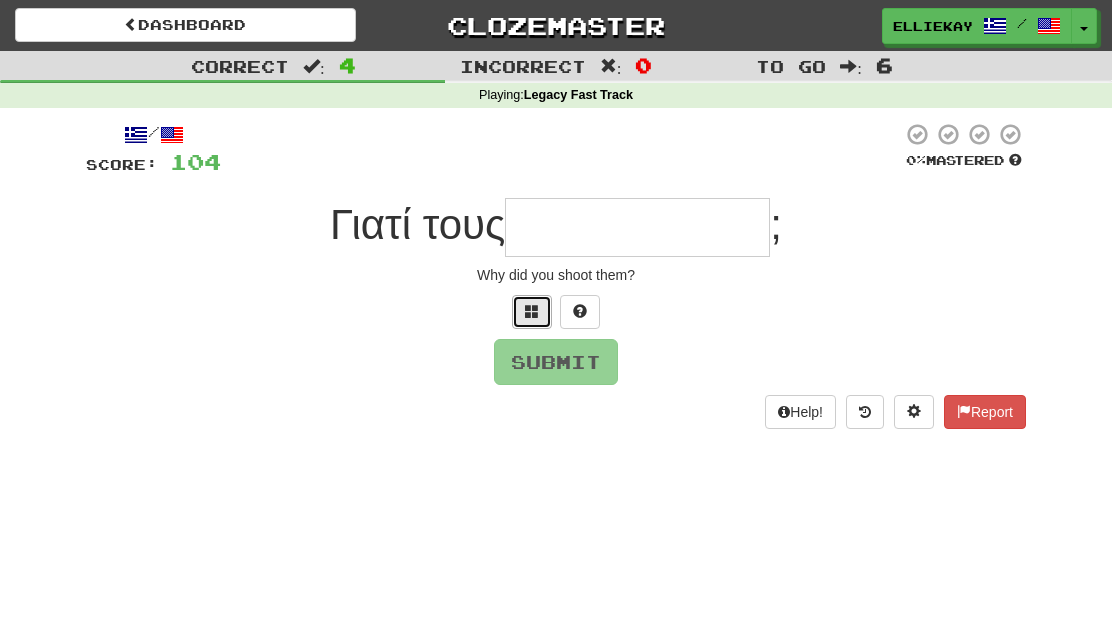 click at bounding box center [532, 312] 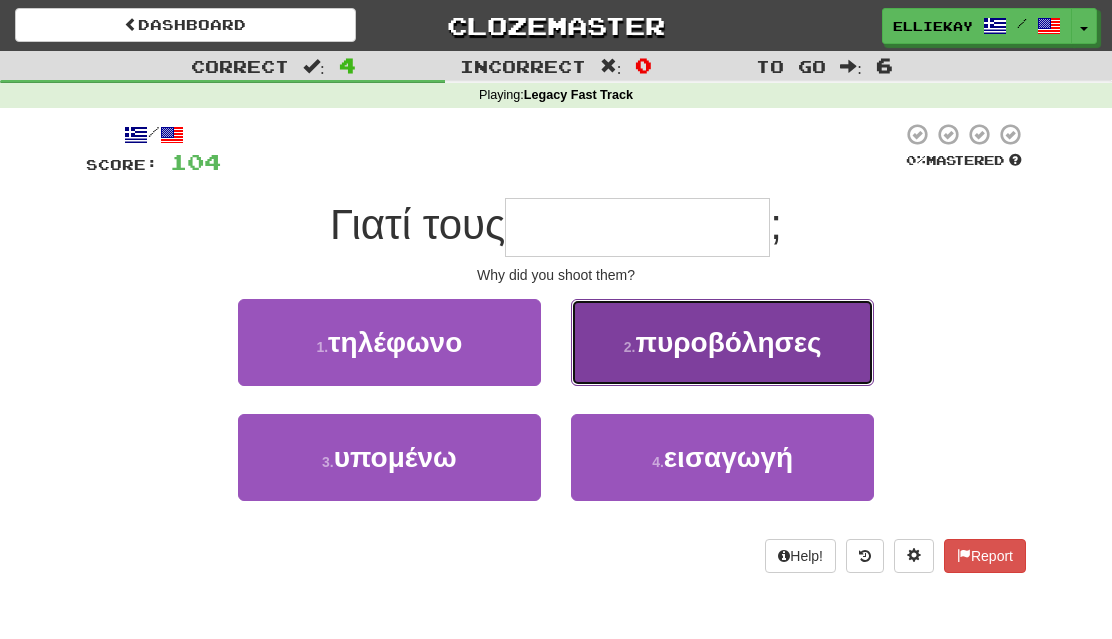 click on "2 .  πυροβόλησες" at bounding box center (722, 342) 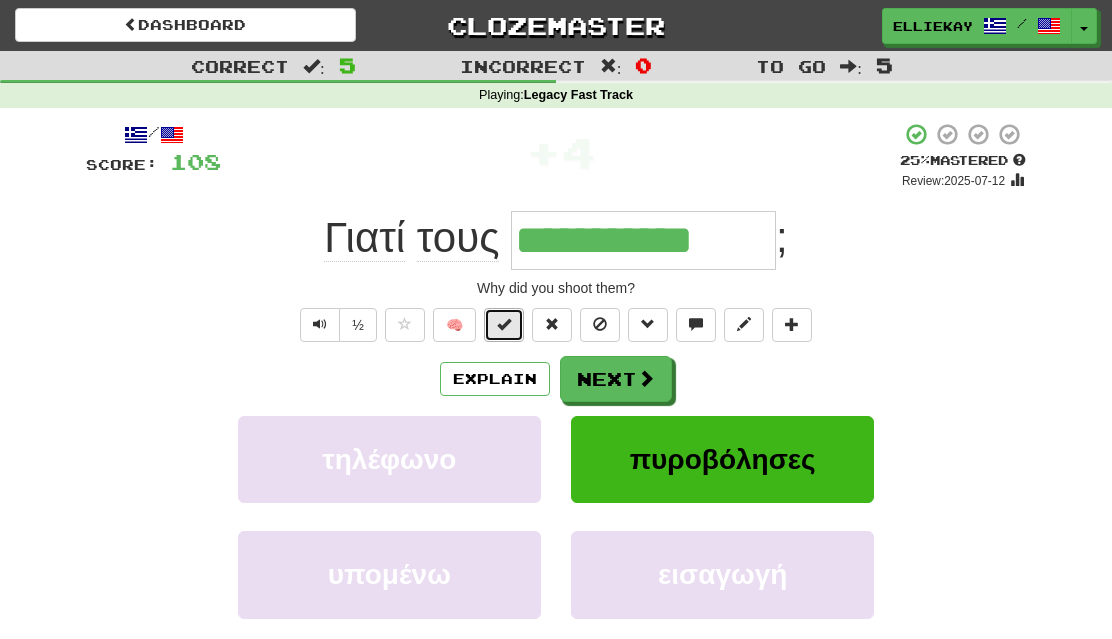 click at bounding box center [504, 324] 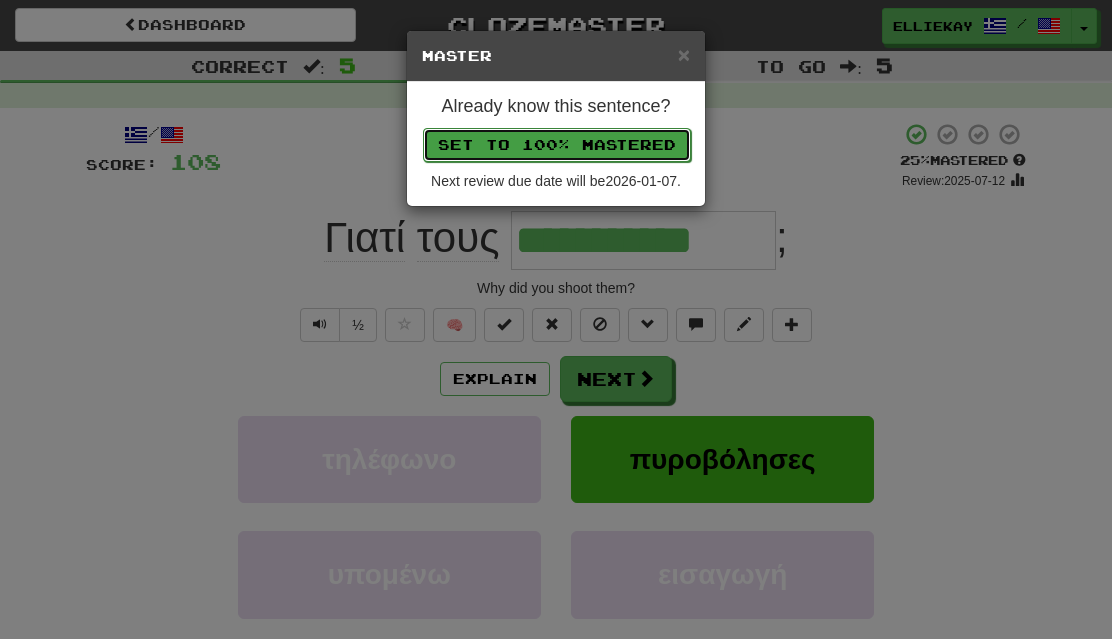 click on "Set to 100% Mastered" at bounding box center (557, 145) 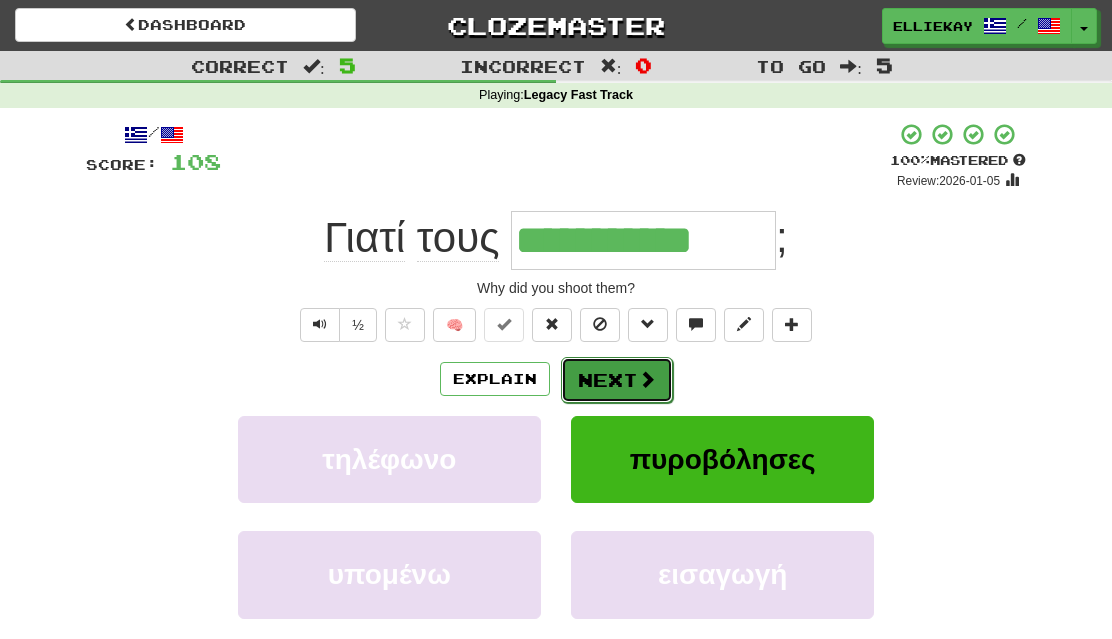click on "Next" at bounding box center (617, 380) 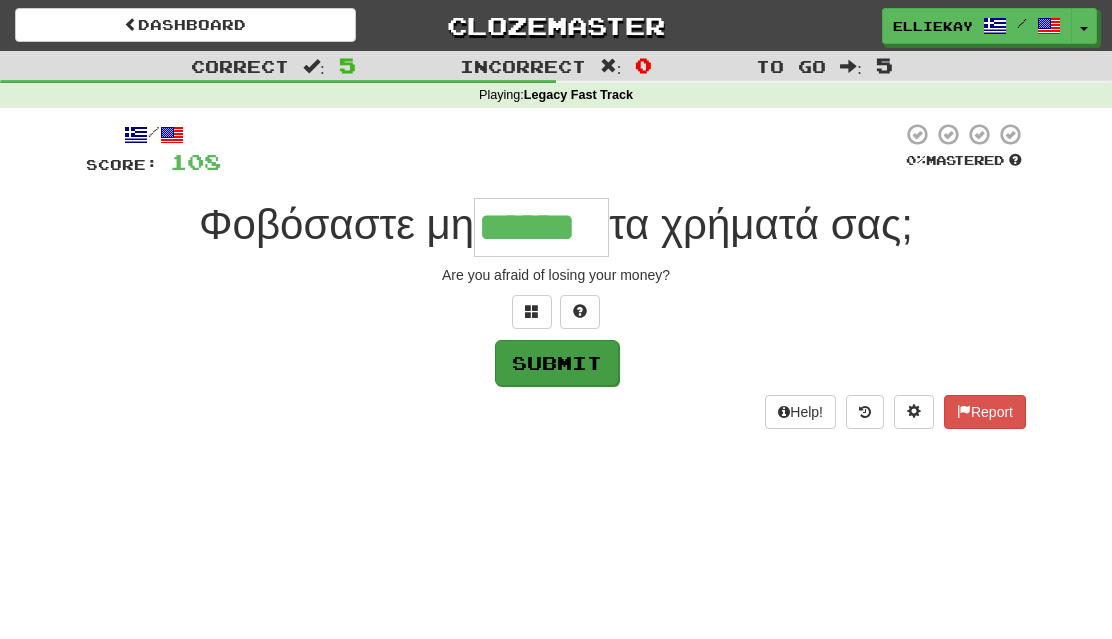 type on "******" 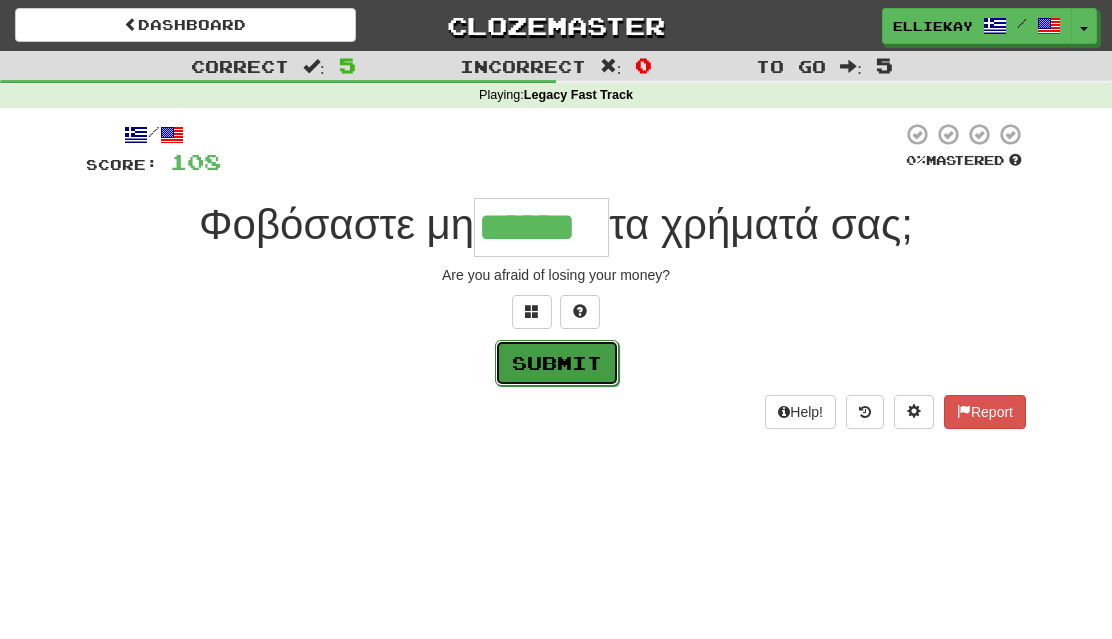 click on "Submit" at bounding box center (557, 363) 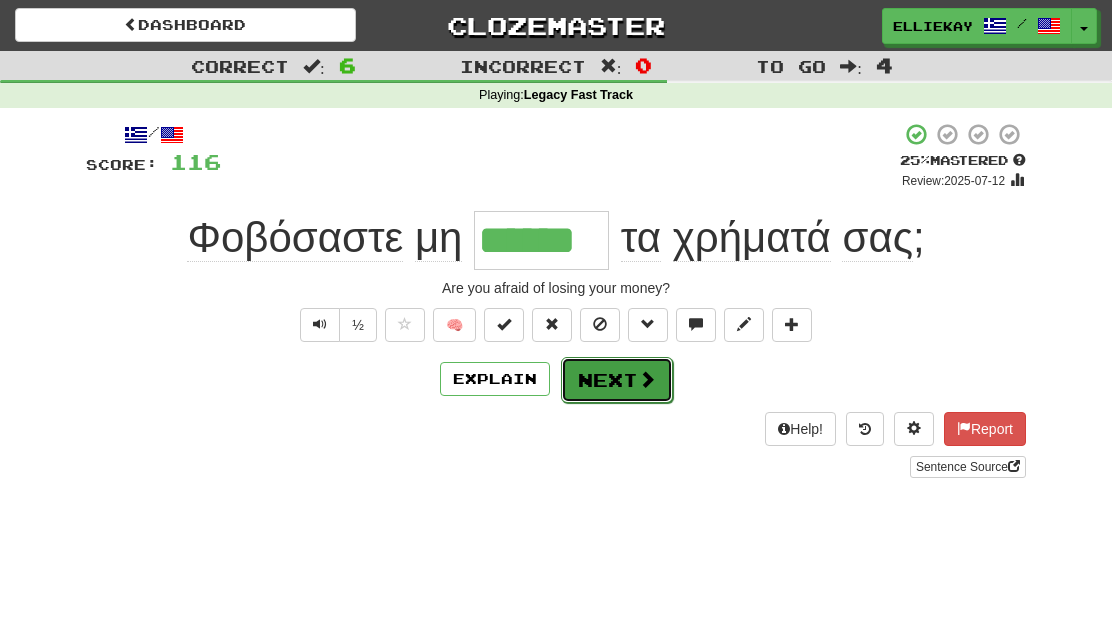 click on "Next" at bounding box center (617, 380) 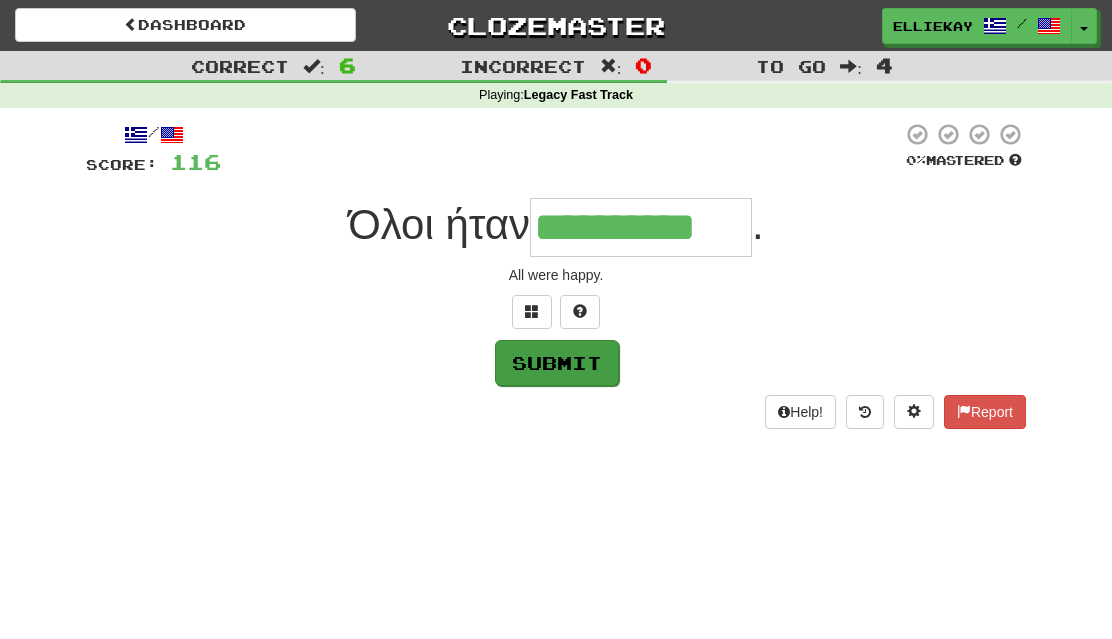 type on "**********" 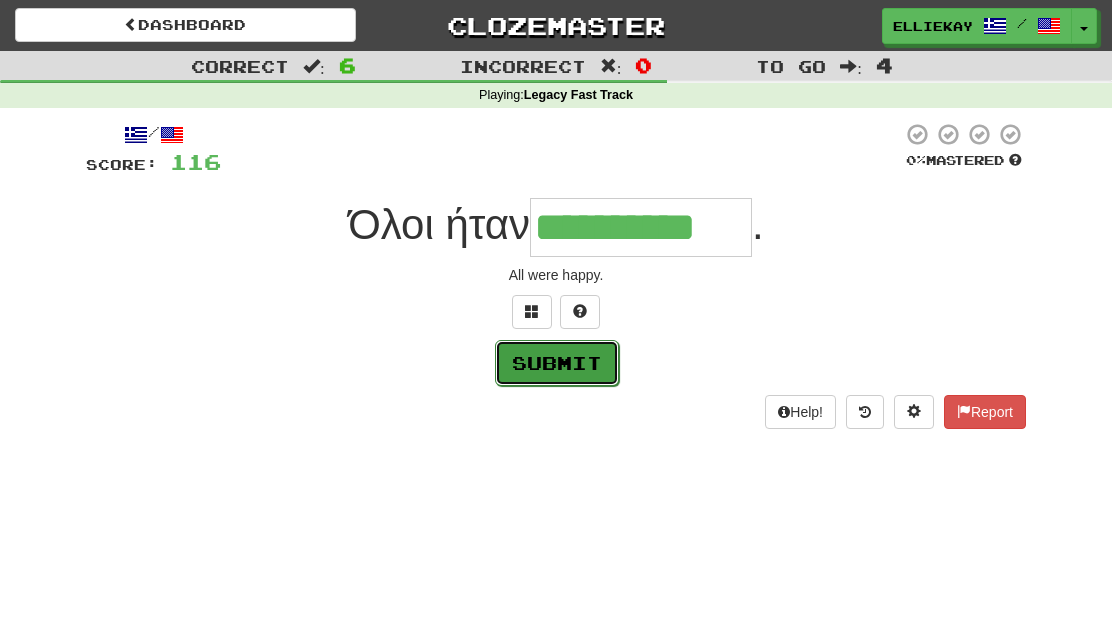 click on "Submit" at bounding box center [557, 363] 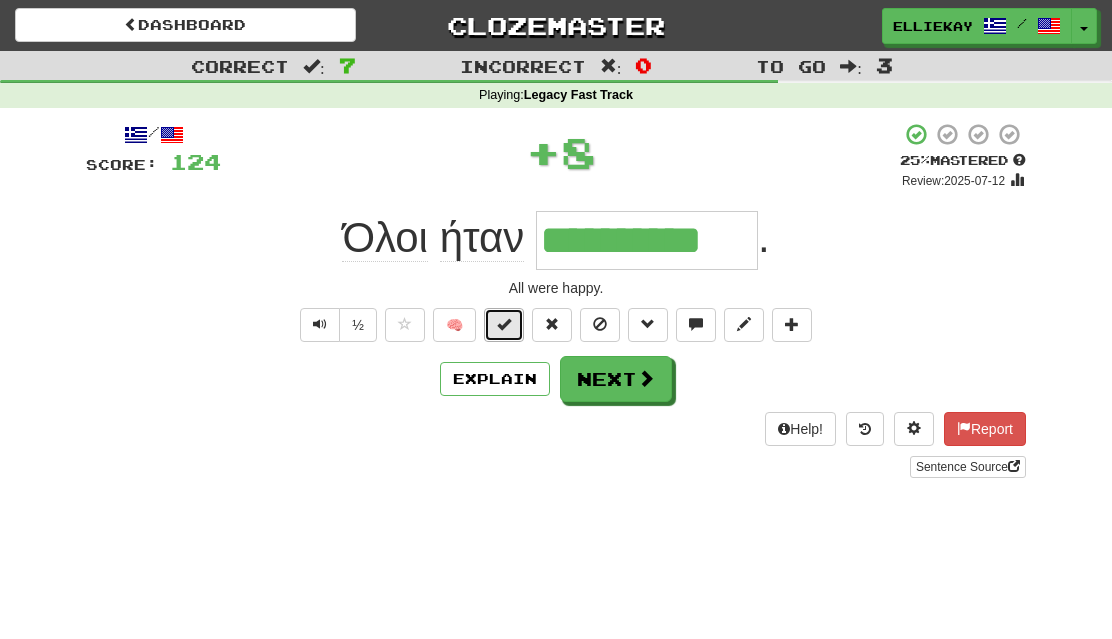 click at bounding box center [504, 324] 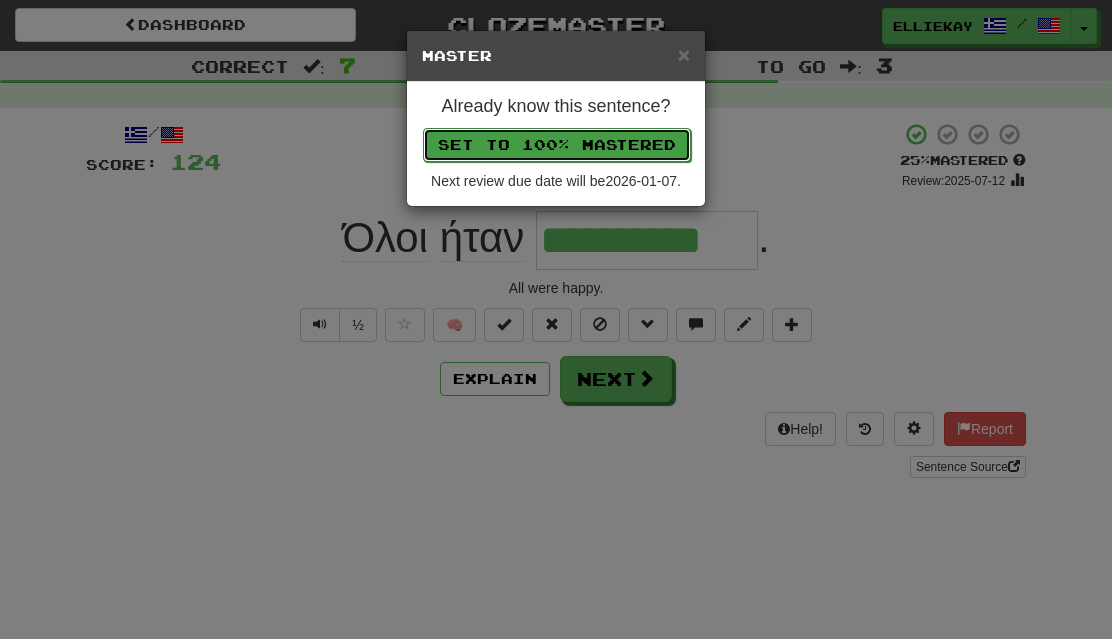 click on "Set to 100% Mastered" at bounding box center [557, 145] 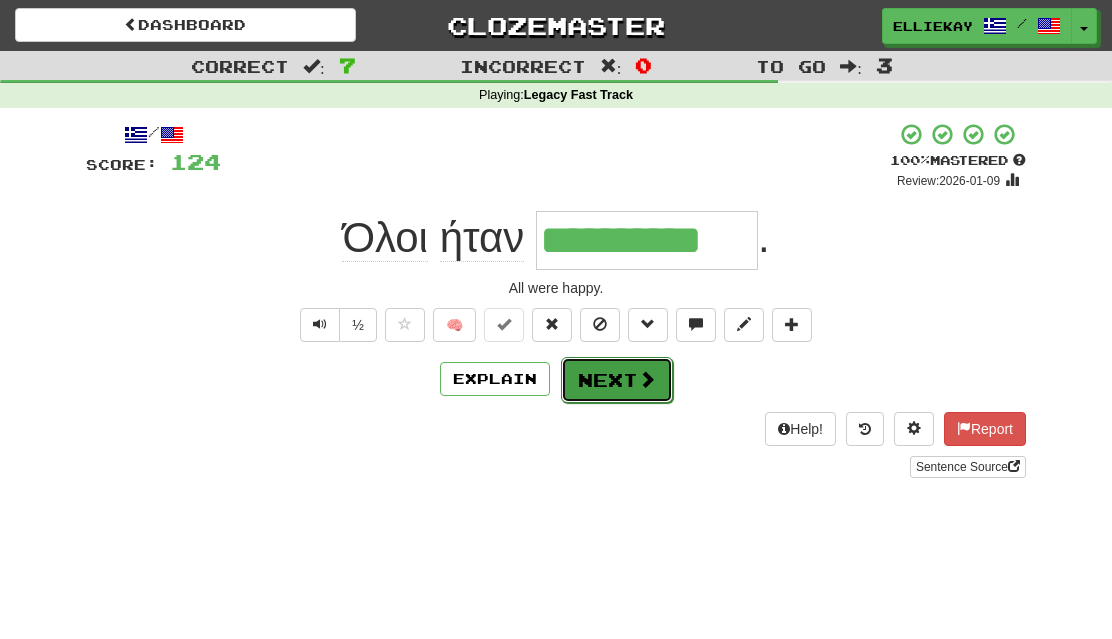 click at bounding box center (647, 379) 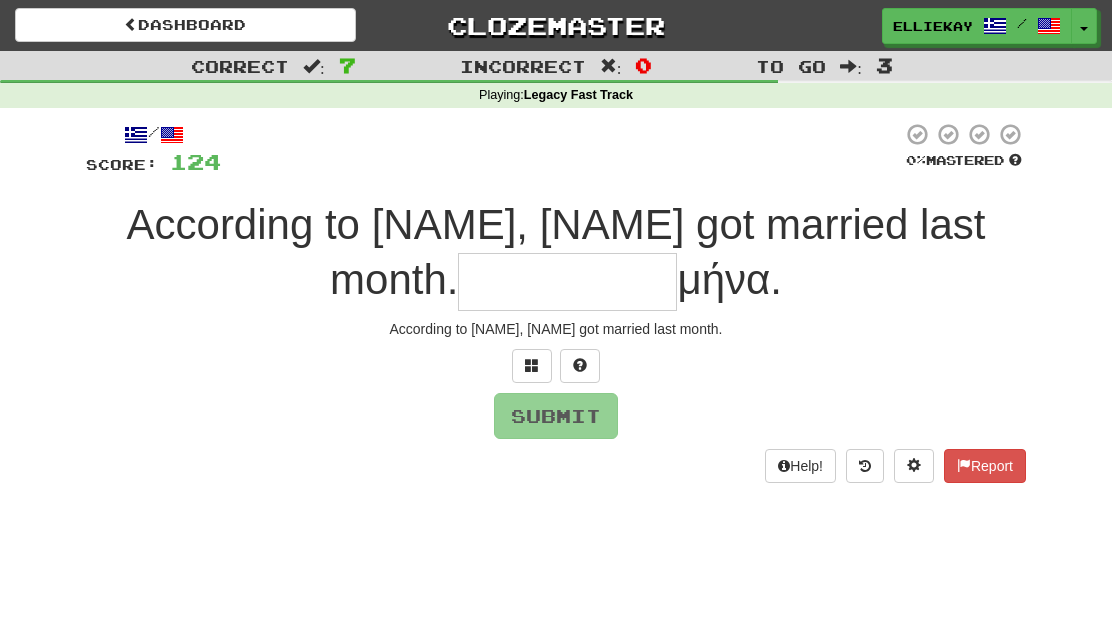 click at bounding box center (567, 282) 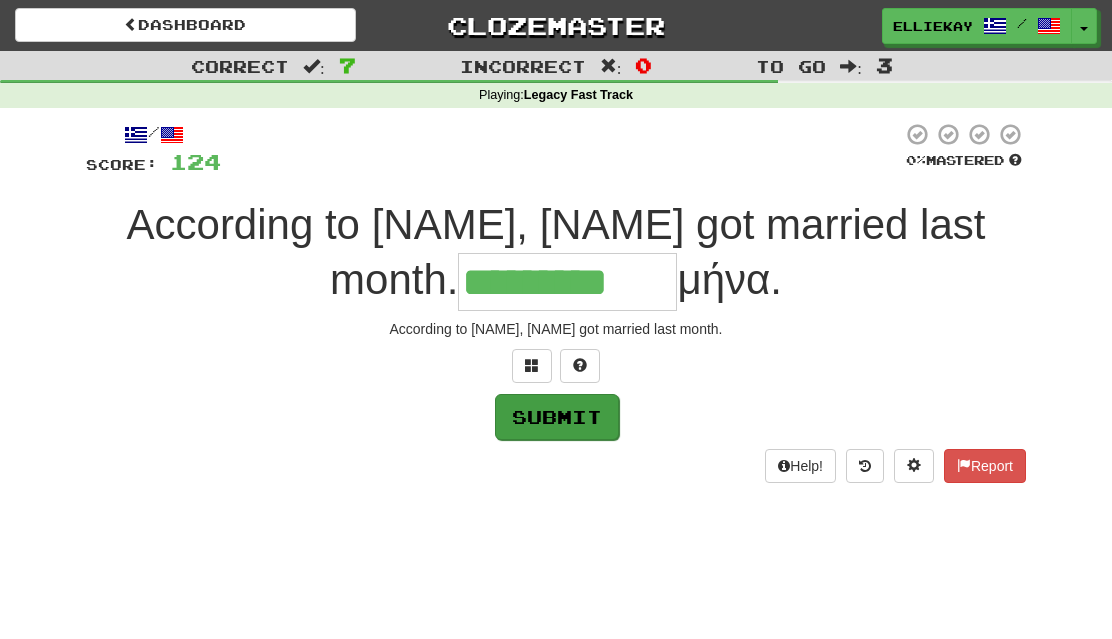 type on "*********" 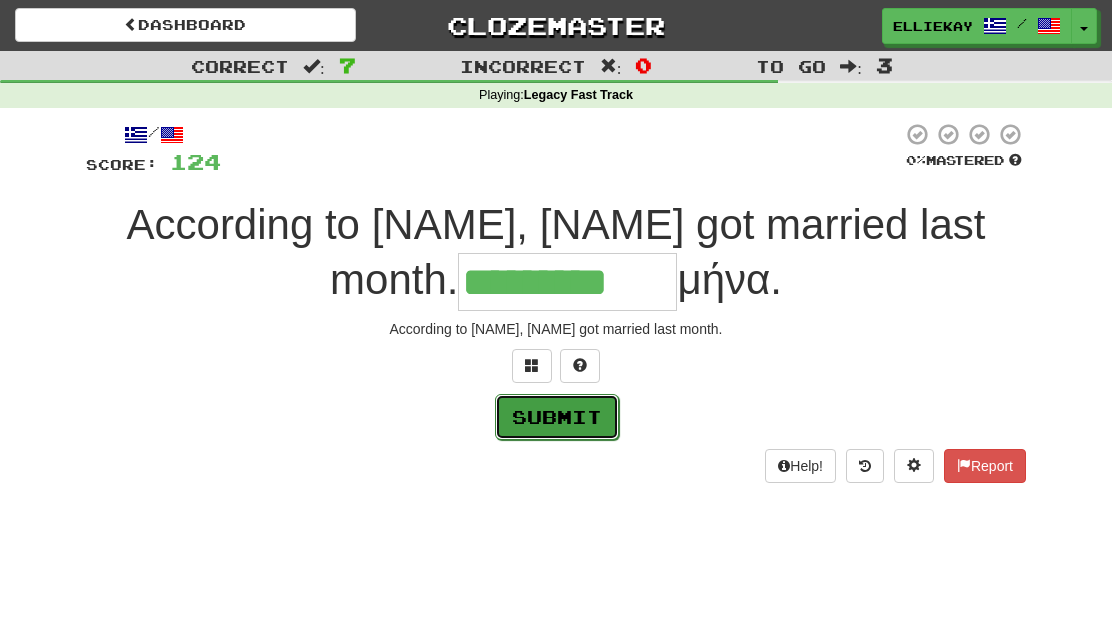 click on "Submit" at bounding box center [557, 417] 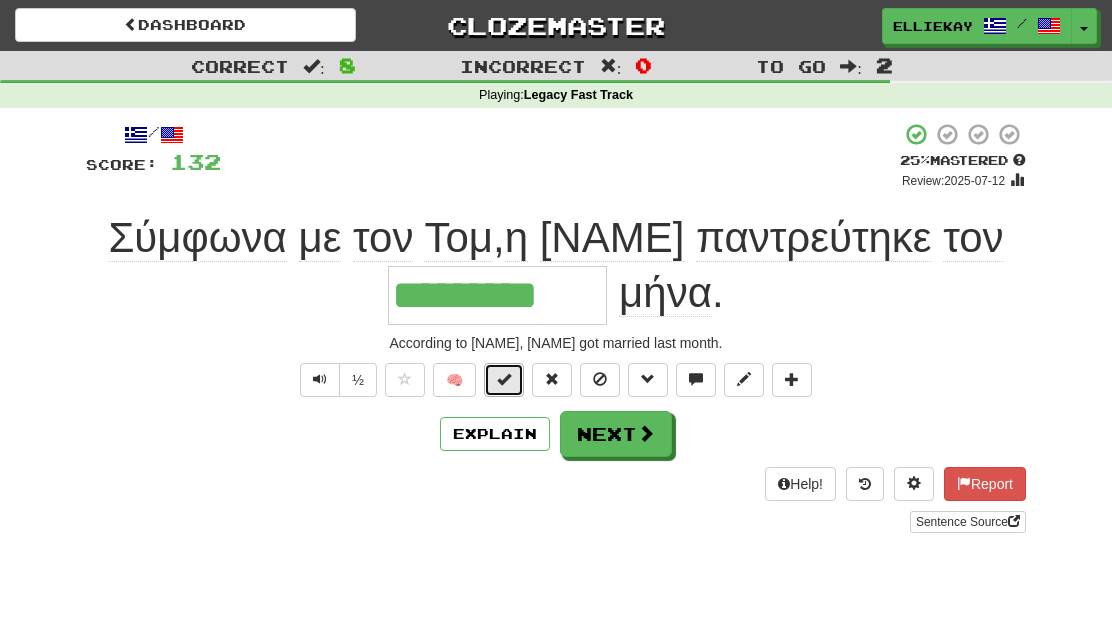 click at bounding box center (504, 379) 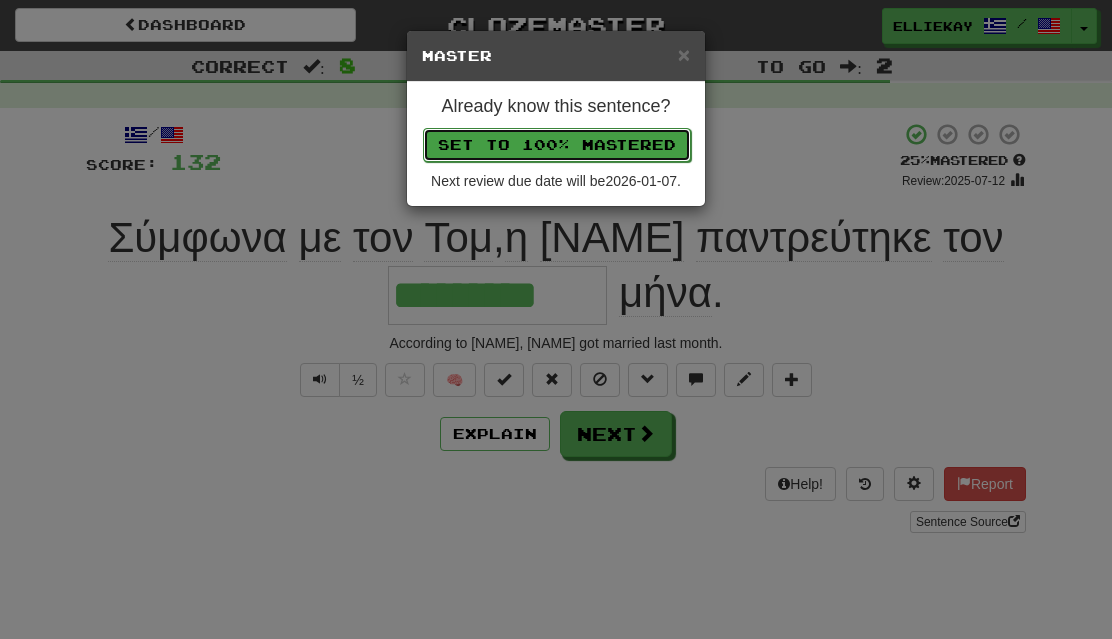 click on "Set to 100% Mastered" at bounding box center [557, 145] 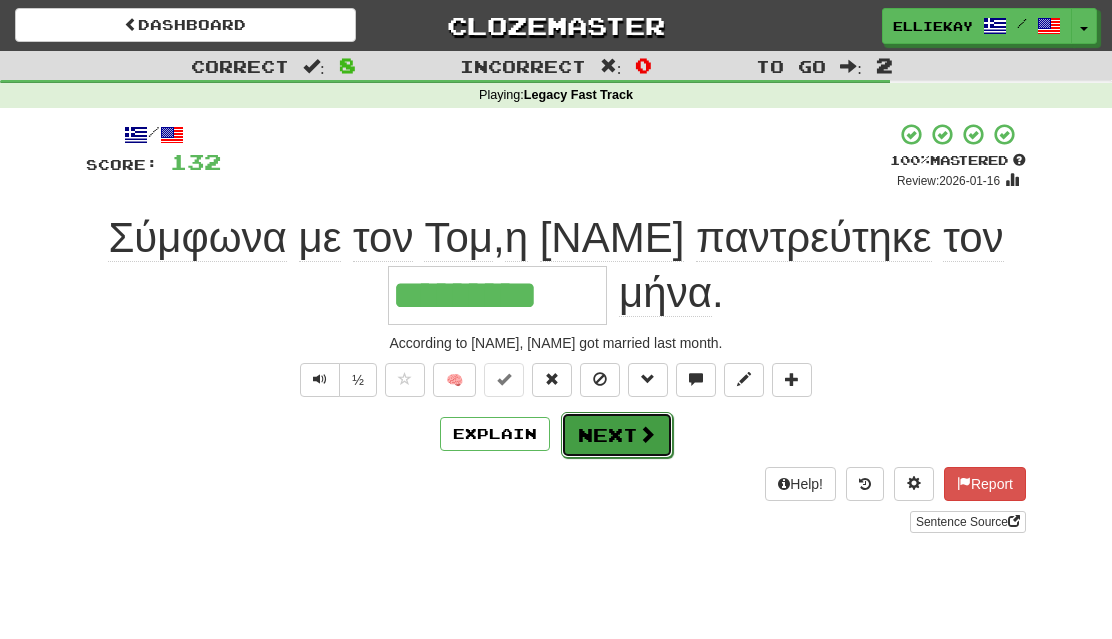click at bounding box center (647, 434) 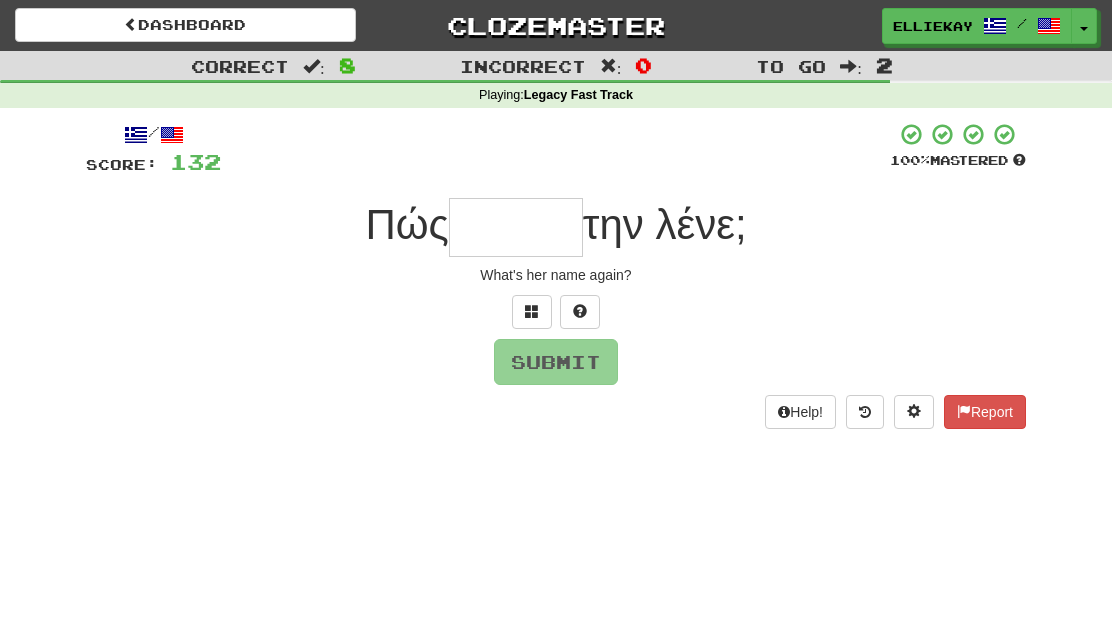 click at bounding box center [516, 227] 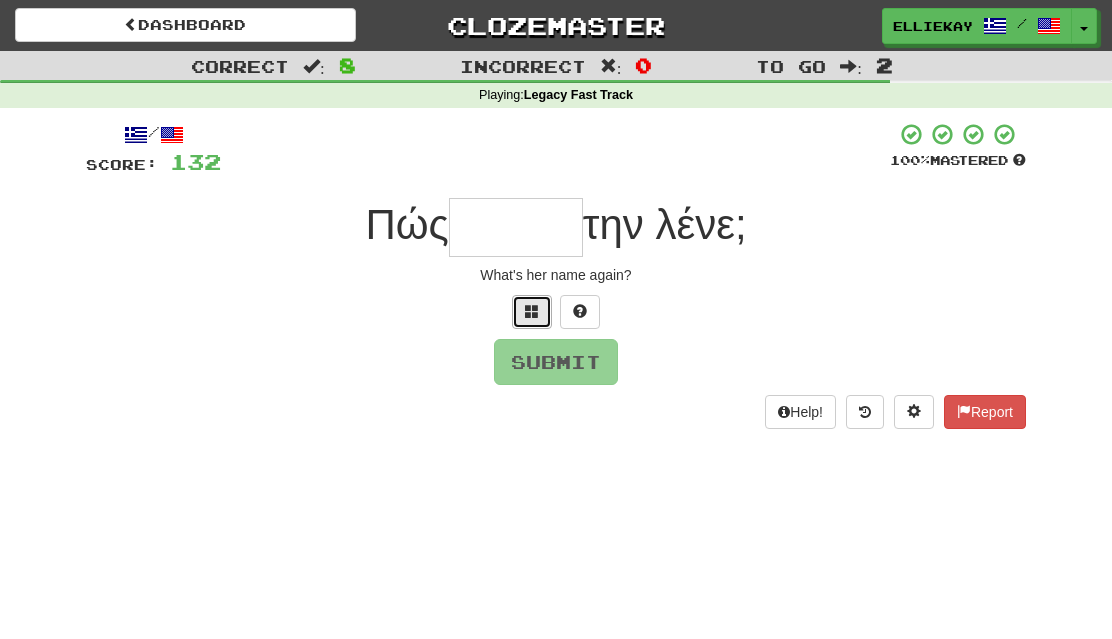 click at bounding box center [532, 311] 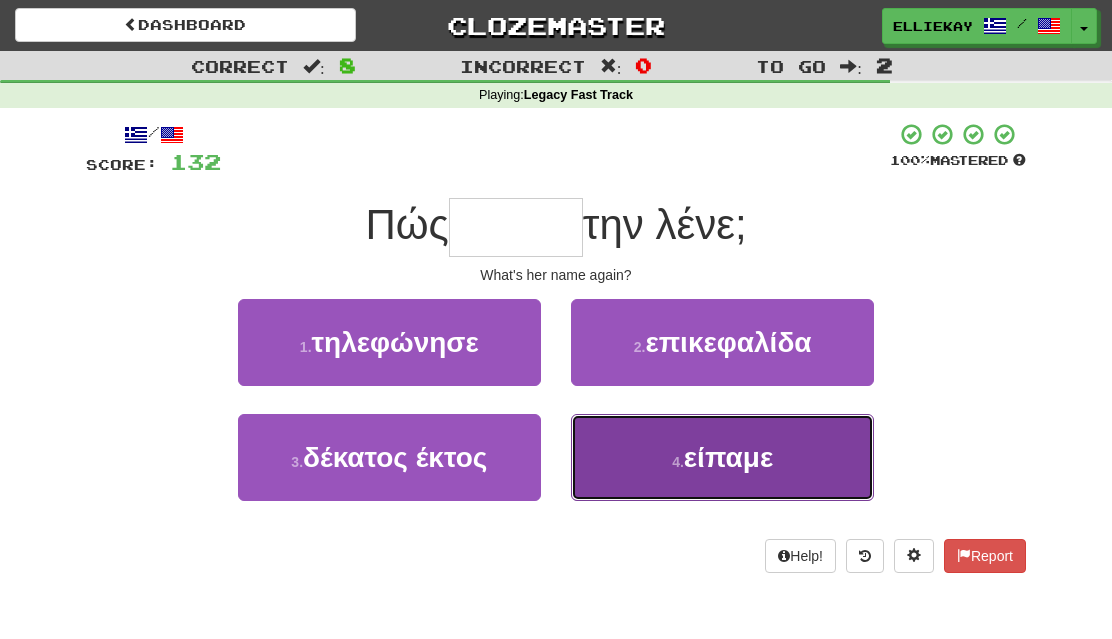 click on "4 .  είπαμε" at bounding box center [722, 457] 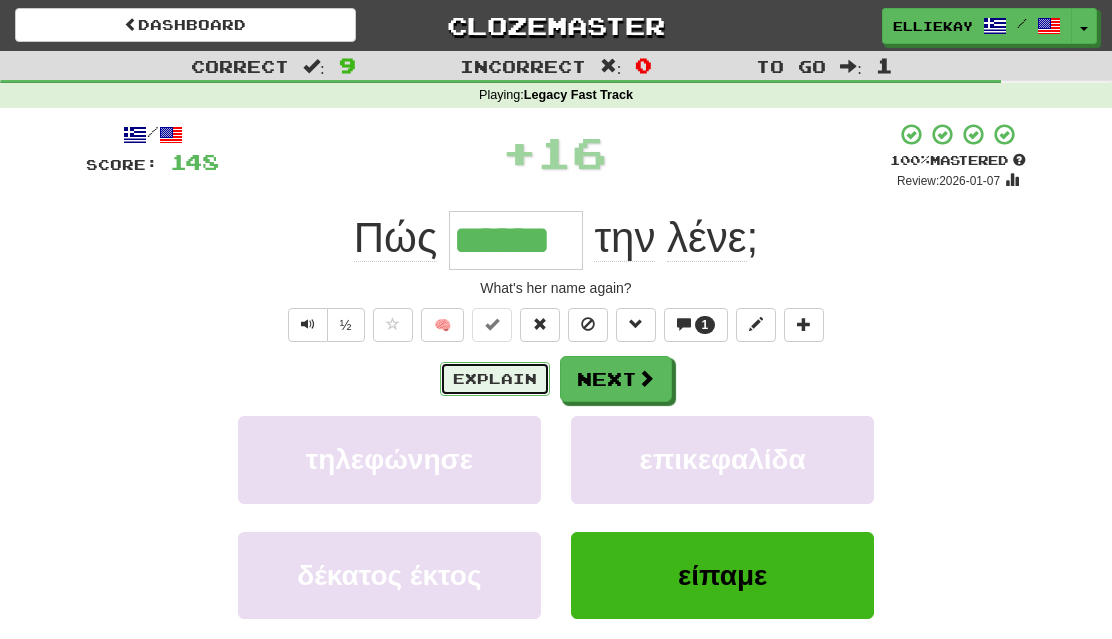 click on "Explain" at bounding box center (495, 379) 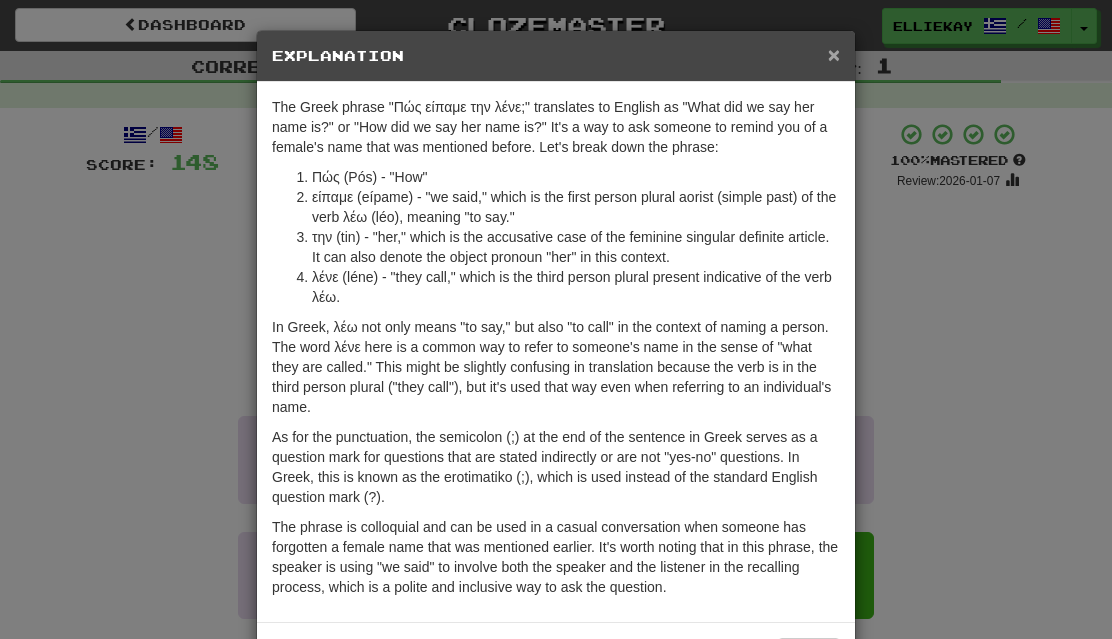 click on "×" at bounding box center (834, 54) 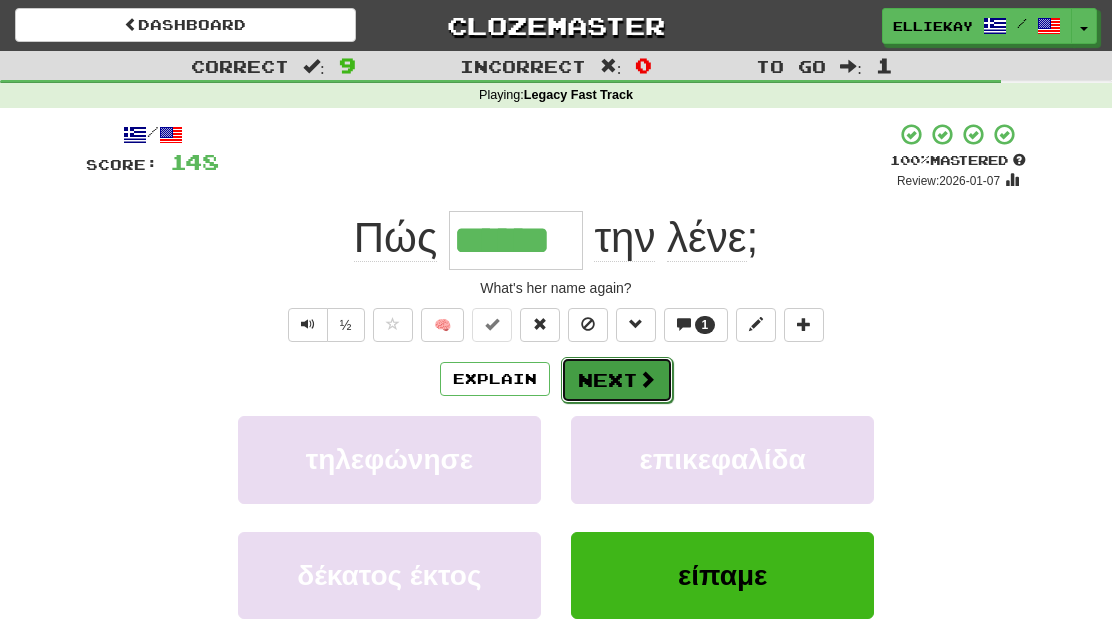 click on "Next" at bounding box center [617, 380] 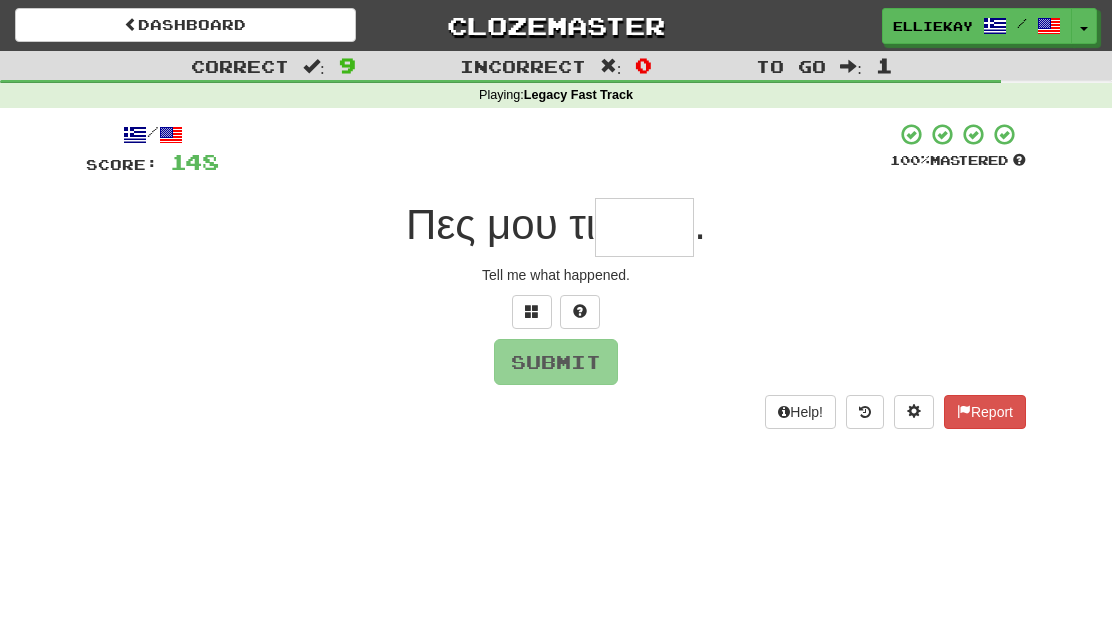 type on "*" 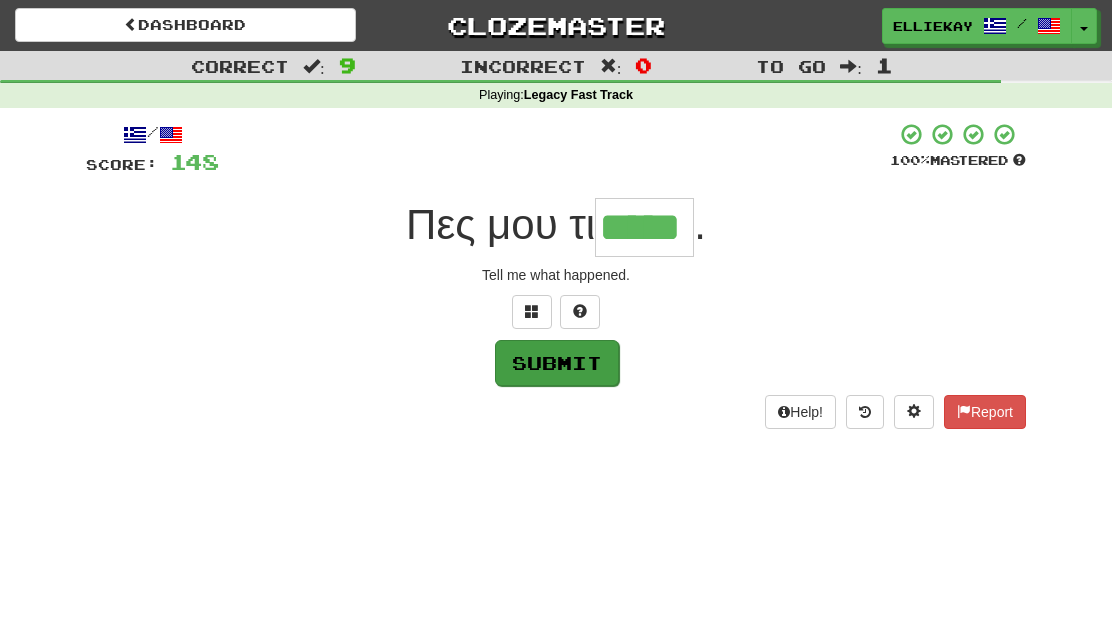 type on "*****" 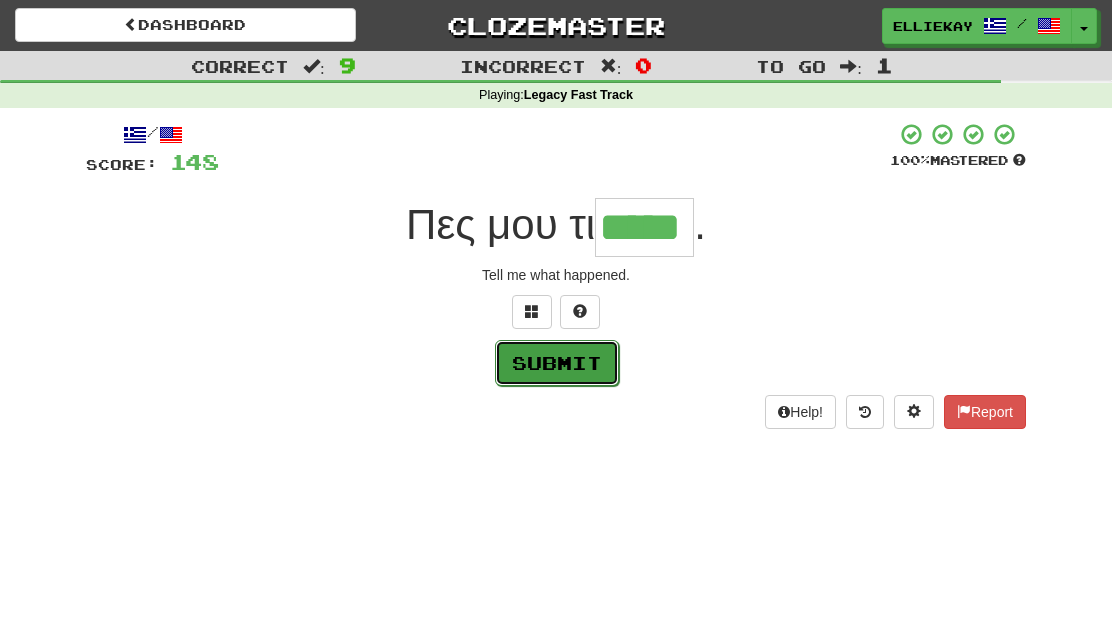 click on "Submit" at bounding box center (557, 363) 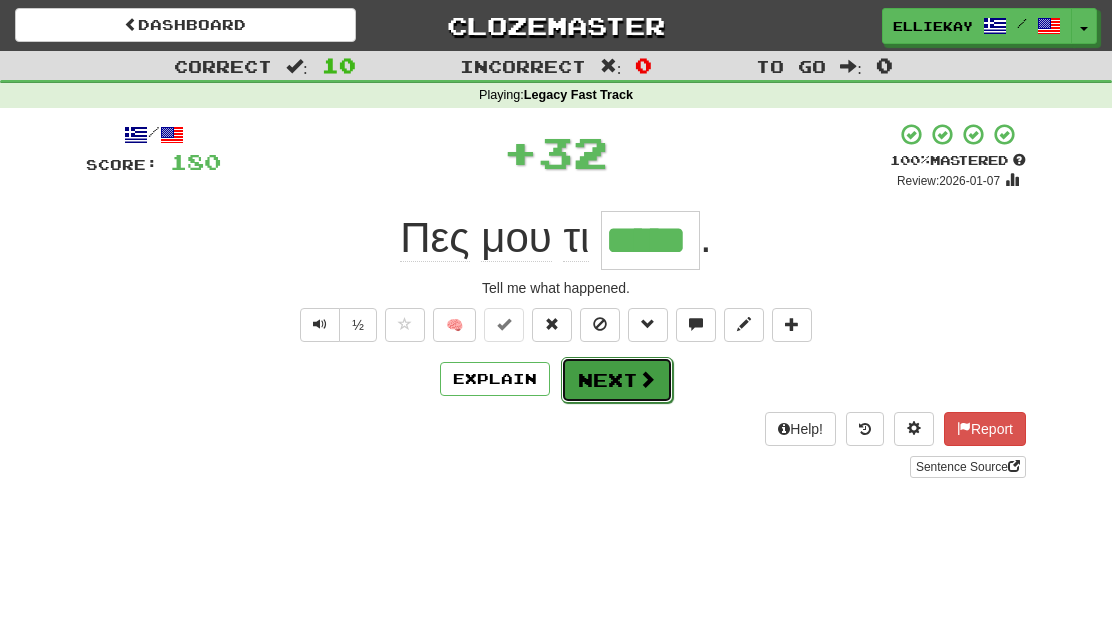 click on "Next" at bounding box center (617, 380) 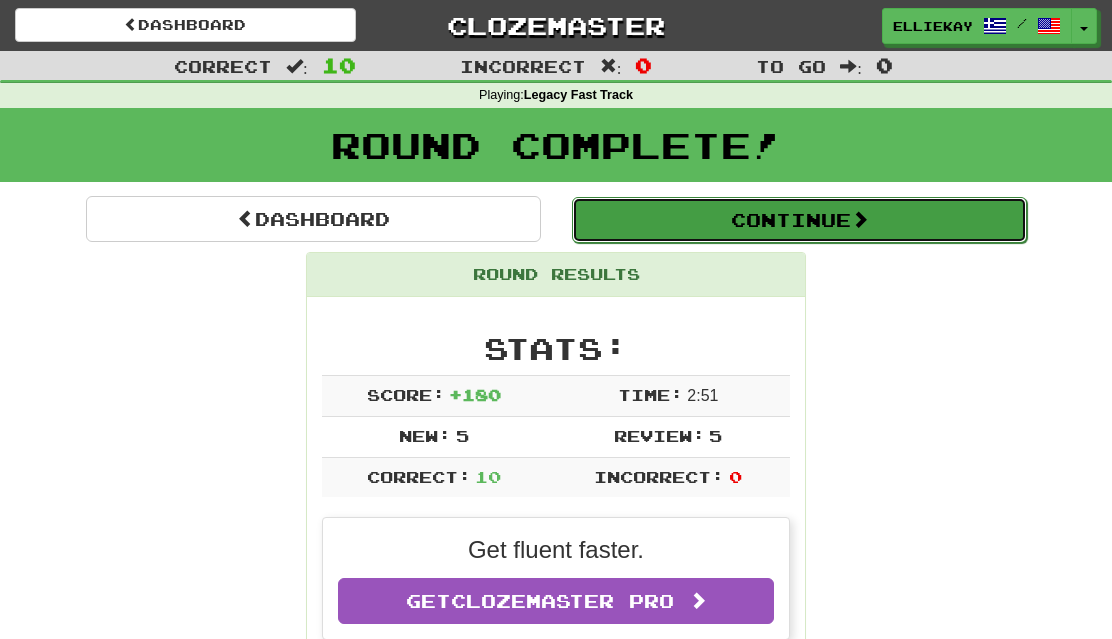 click on "Continue" at bounding box center (799, 220) 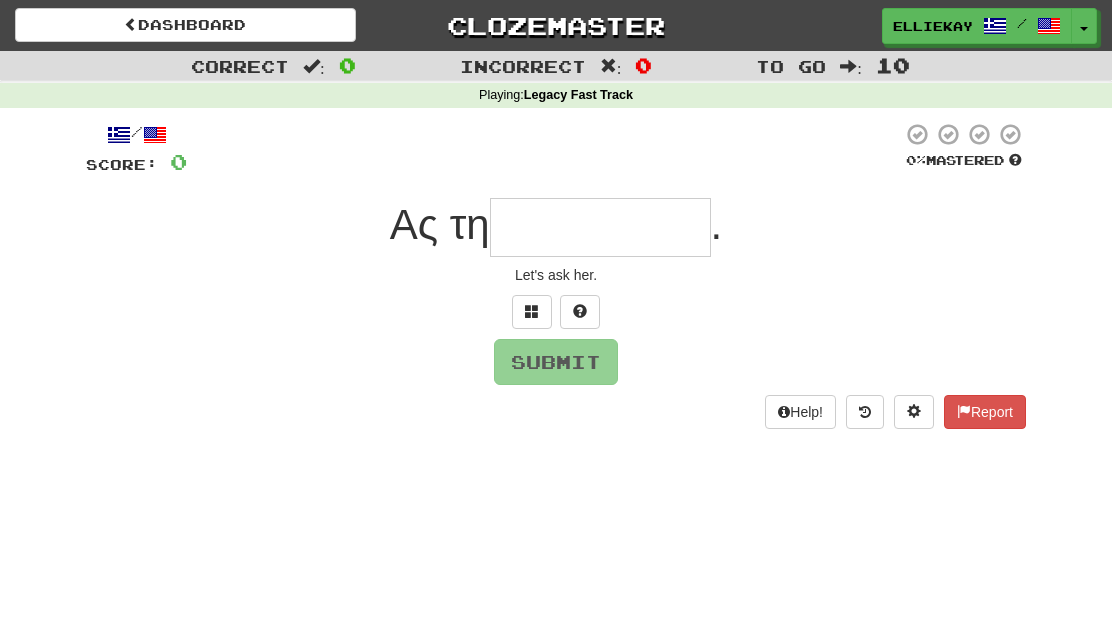 click at bounding box center [600, 227] 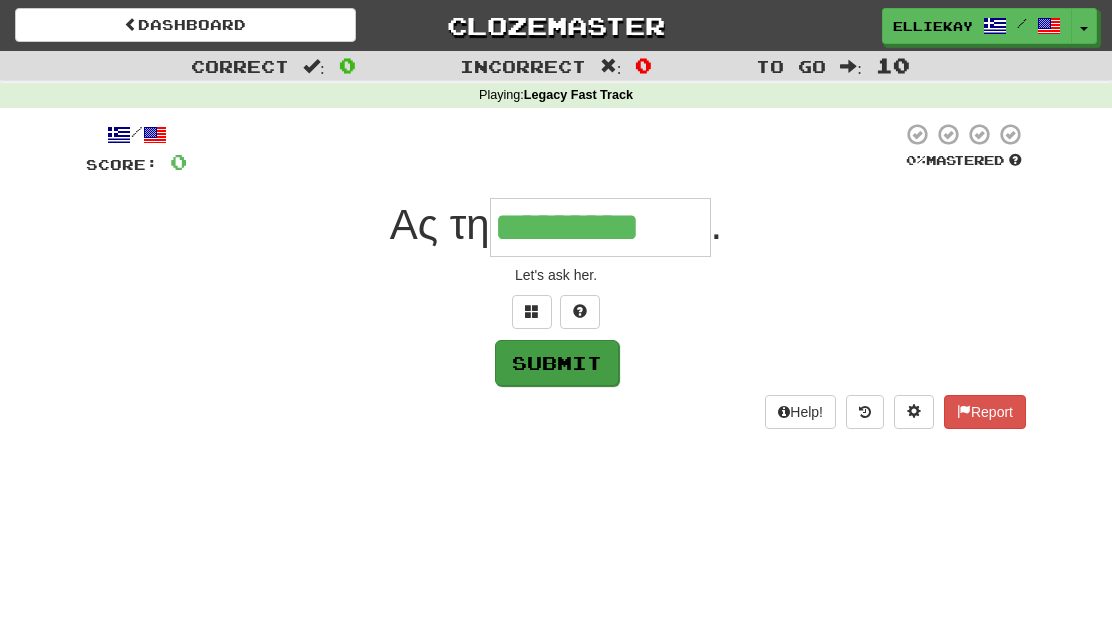 type on "*********" 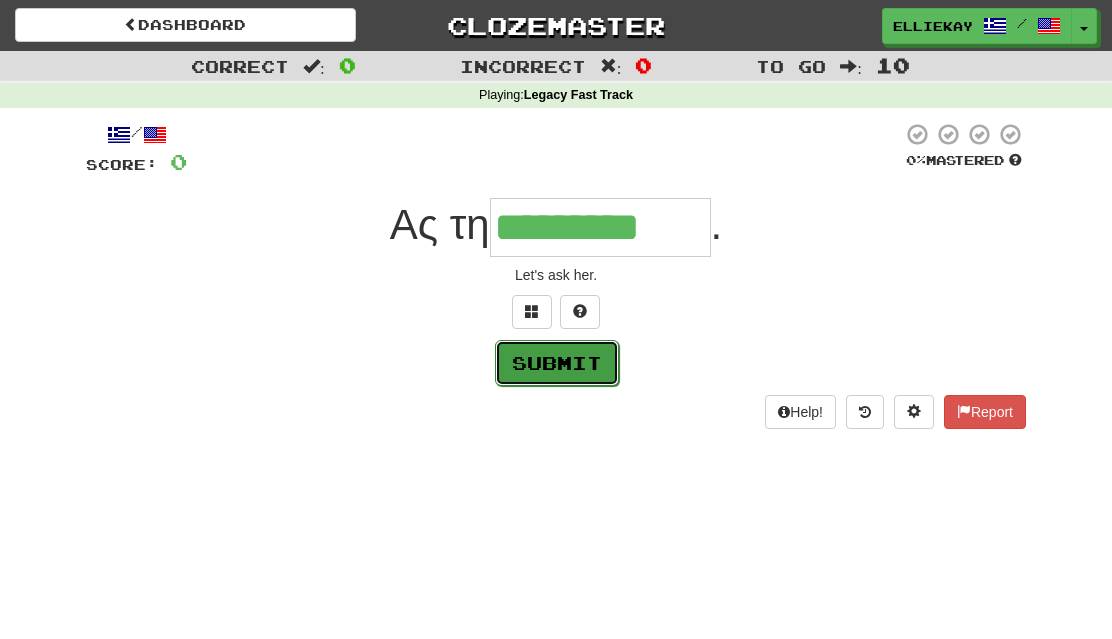 click on "Submit" at bounding box center [557, 363] 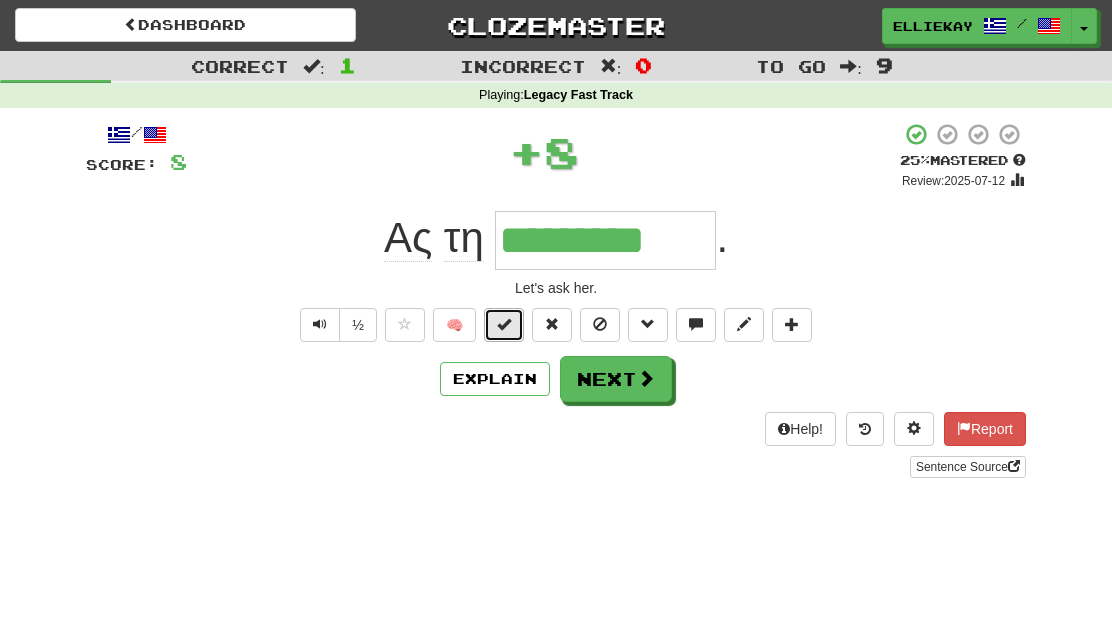 click at bounding box center [504, 324] 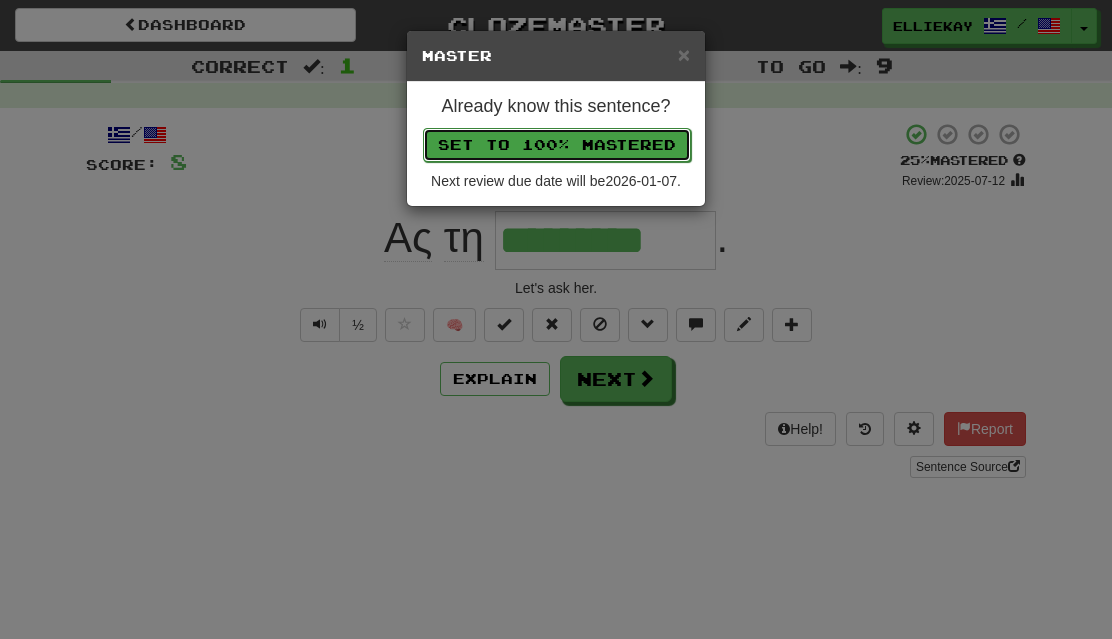click on "Set to 100% Mastered" at bounding box center [557, 145] 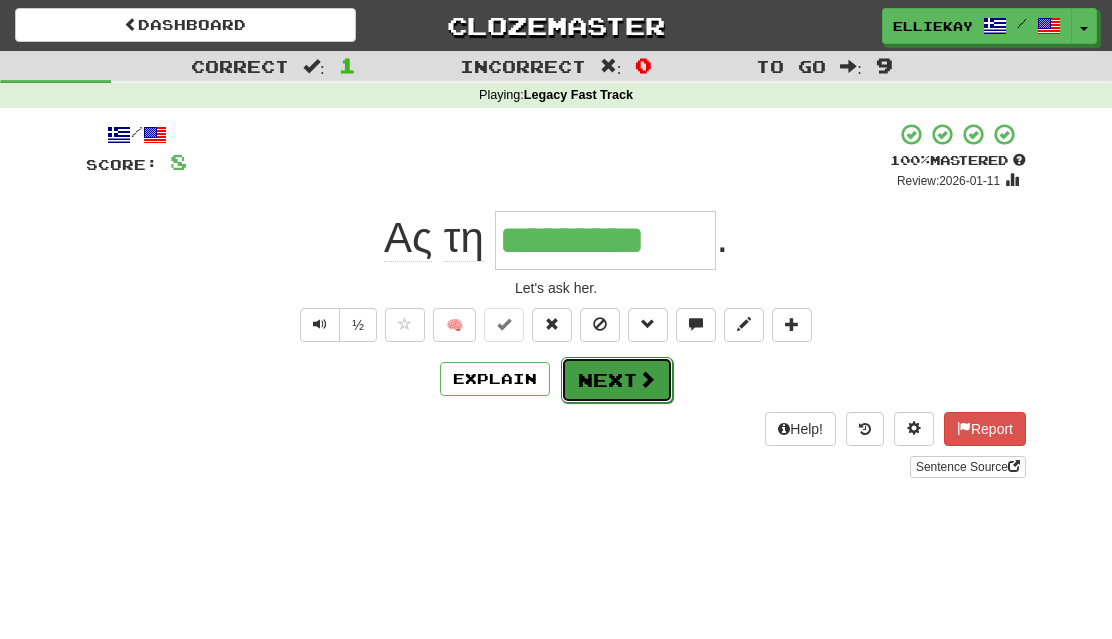 click on "Next" at bounding box center [617, 380] 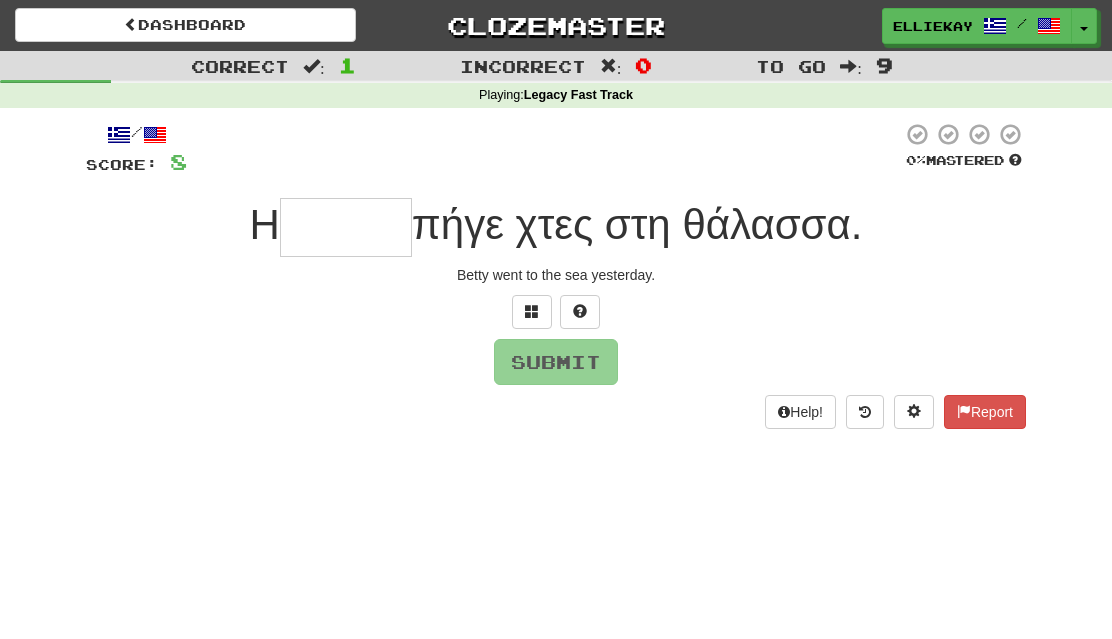 type on "*" 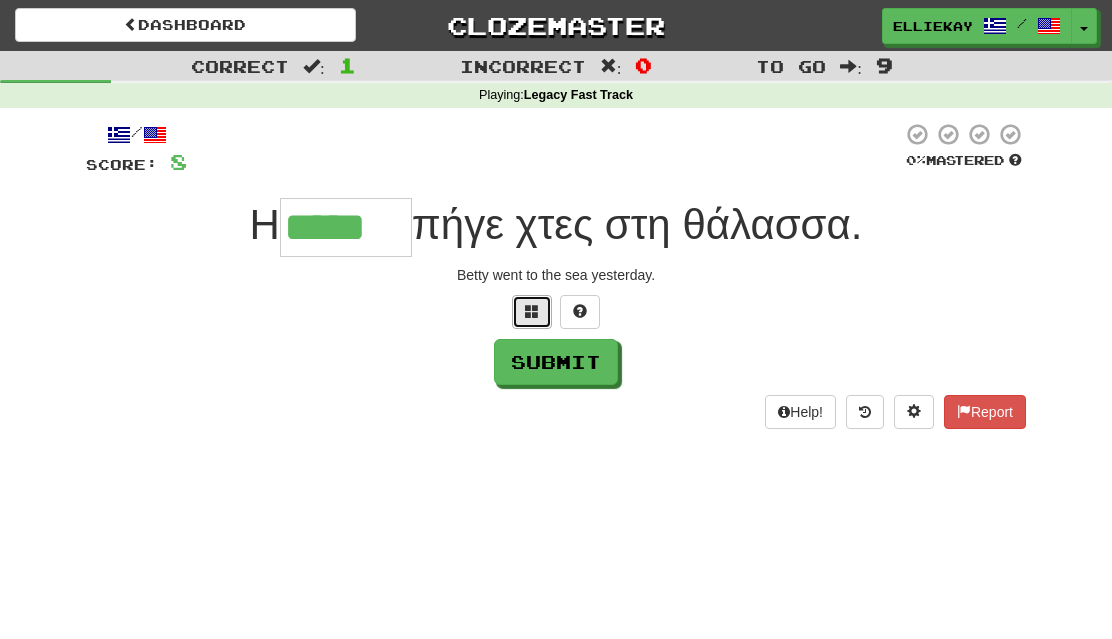 click at bounding box center [532, 311] 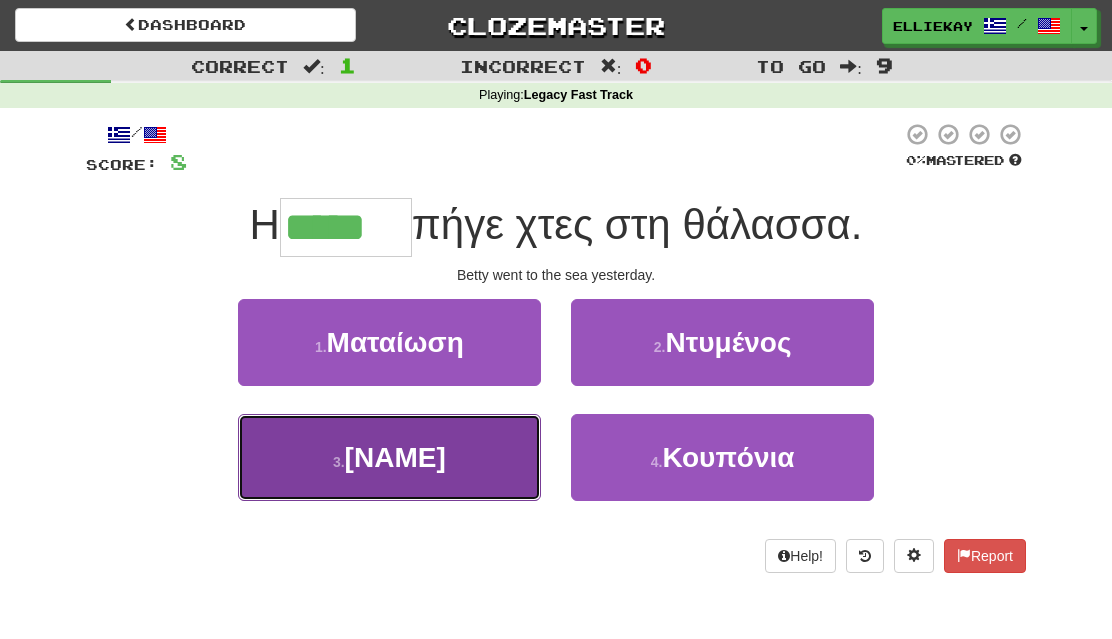 click on "Μπέτυ" at bounding box center [395, 457] 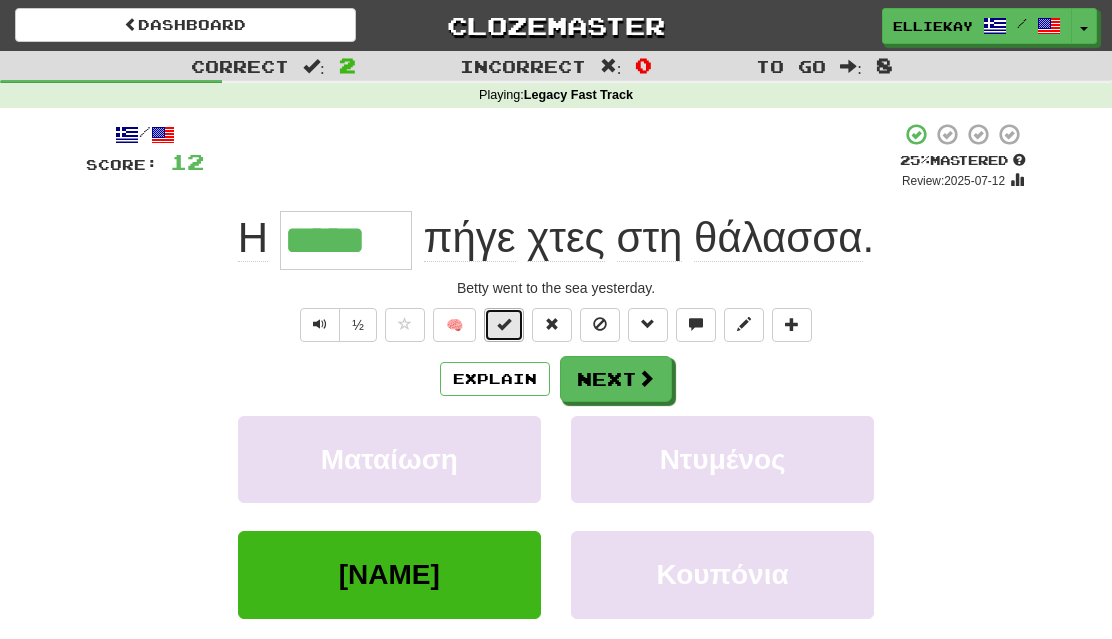 click at bounding box center [504, 325] 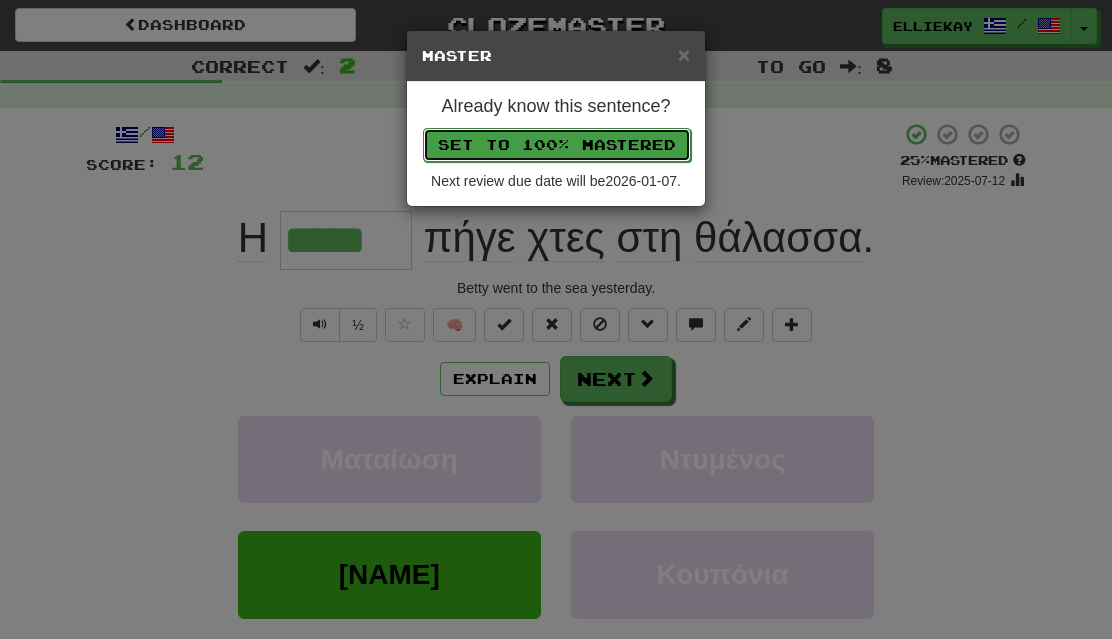 click on "Set to 100% Mastered" at bounding box center [557, 145] 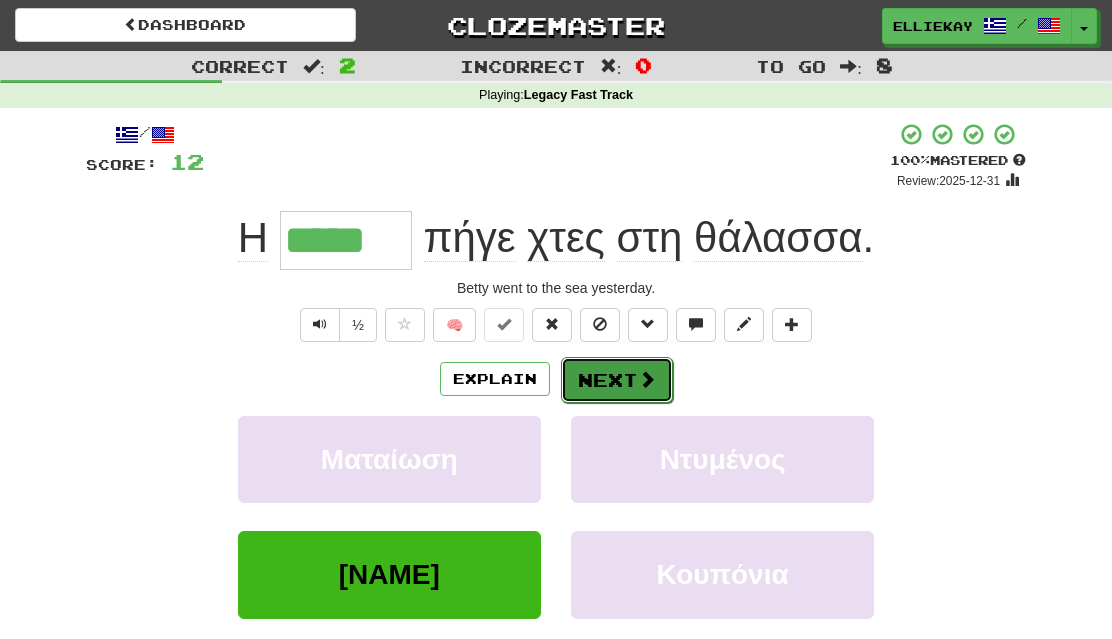 click on "Next" at bounding box center [617, 380] 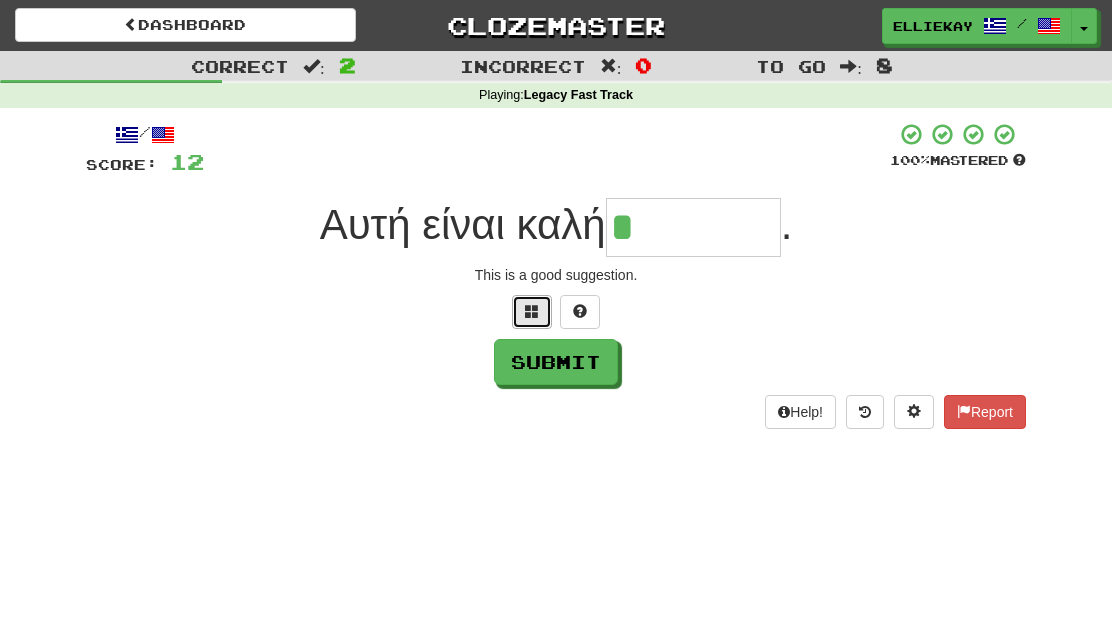 click at bounding box center [532, 311] 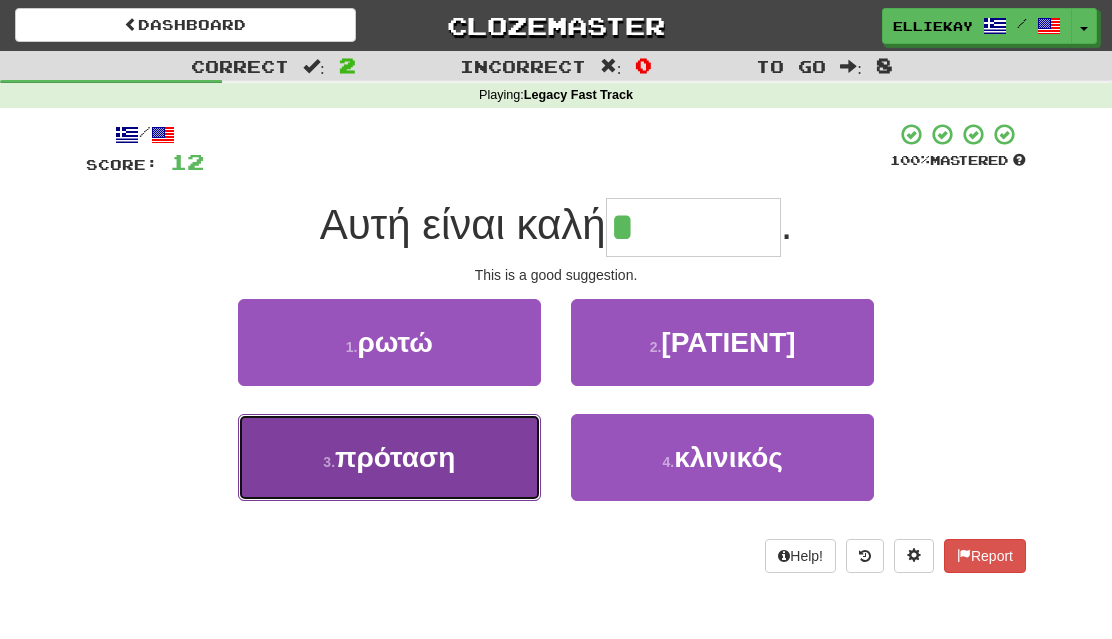 click on "πρόταση" at bounding box center [395, 457] 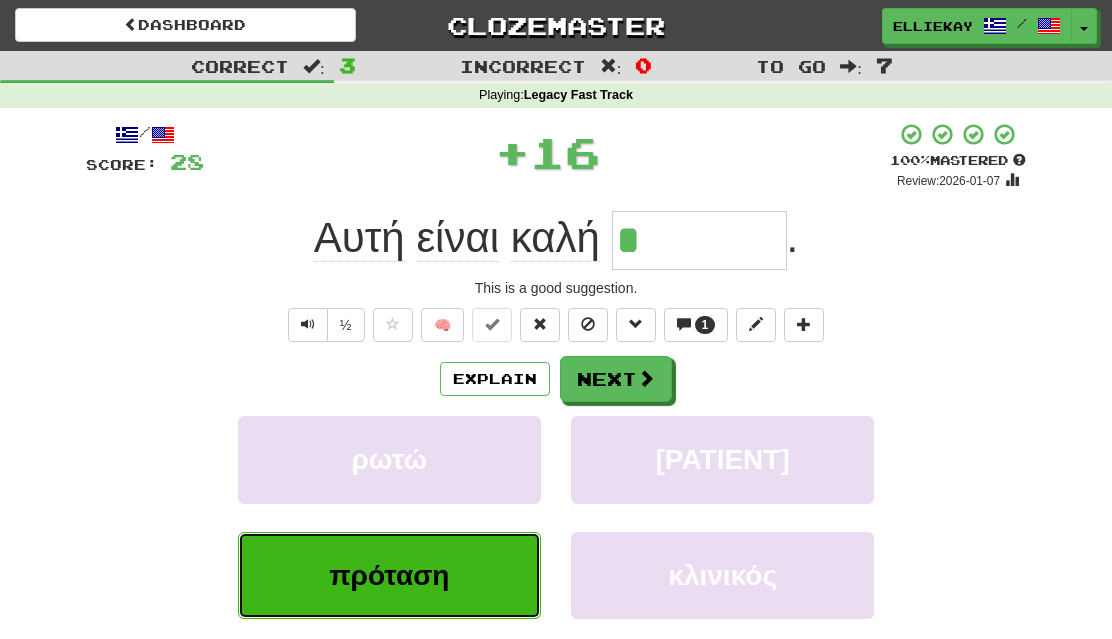 type on "*******" 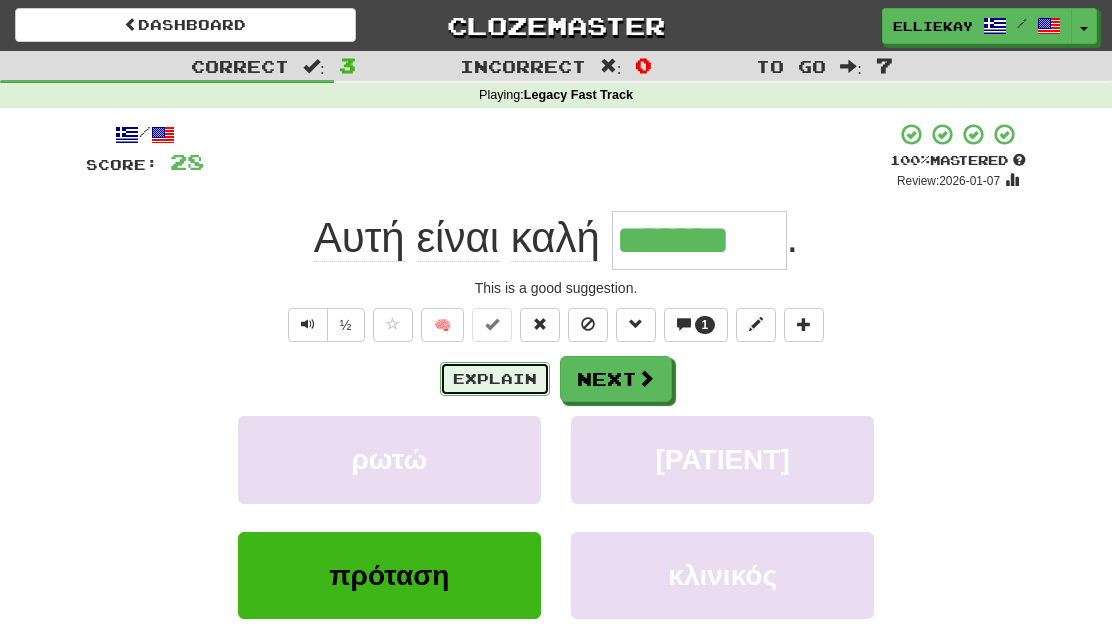 click on "Explain" at bounding box center [495, 379] 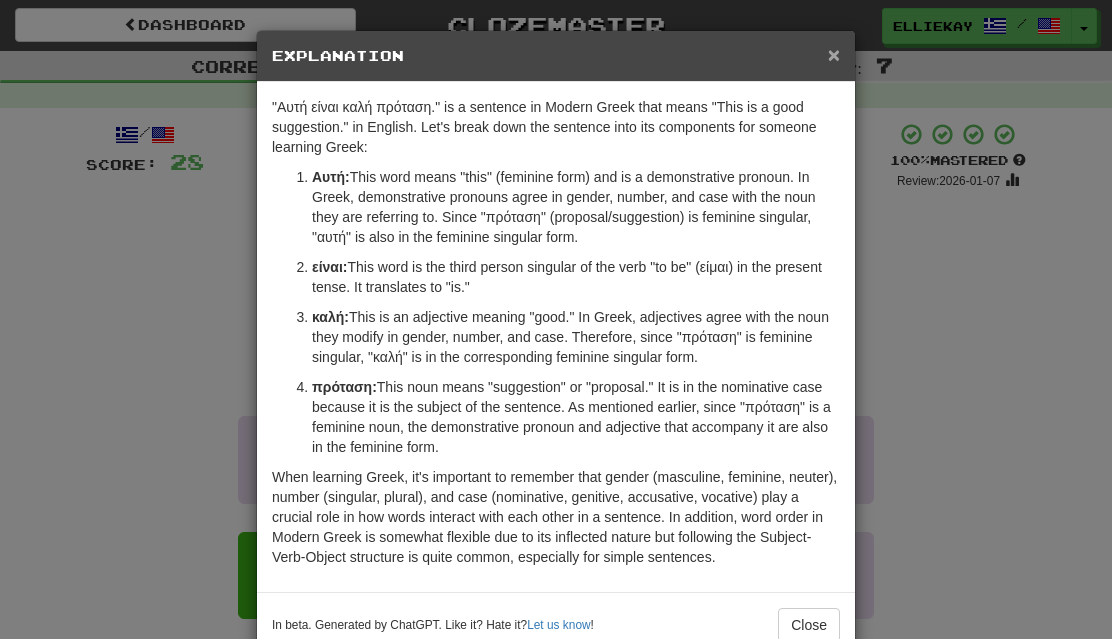 click on "×" at bounding box center [834, 54] 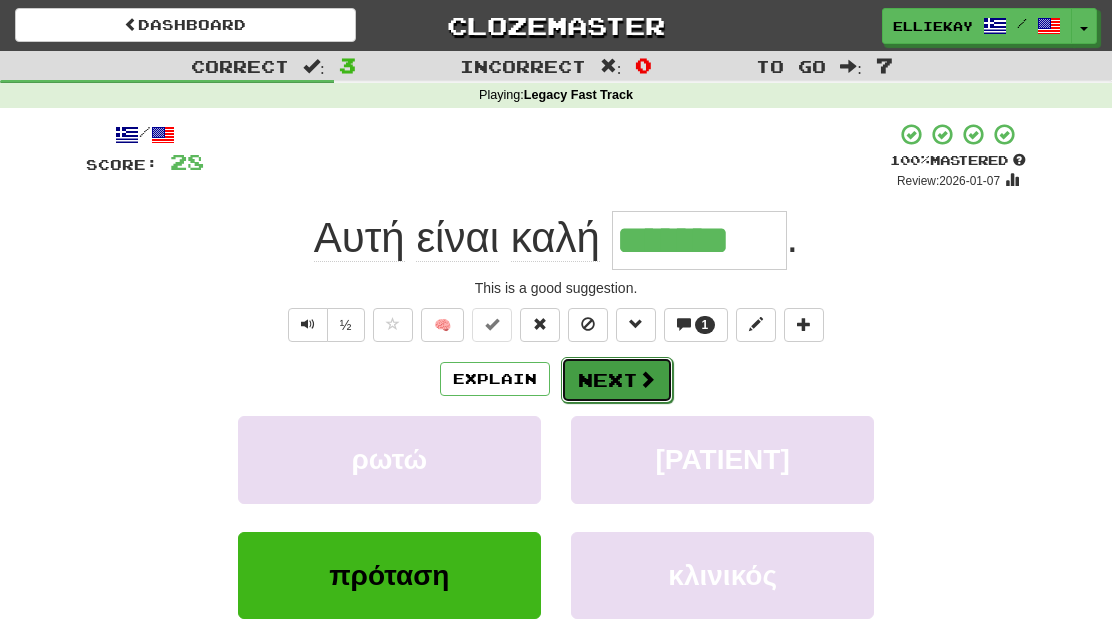 click on "Next" at bounding box center (617, 380) 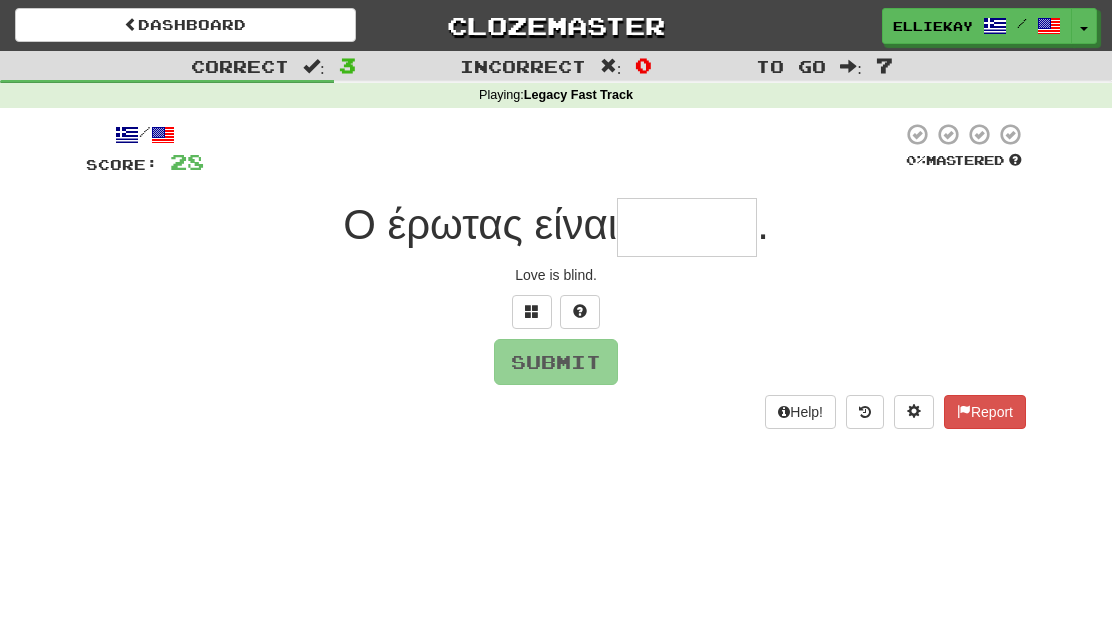 type on "*" 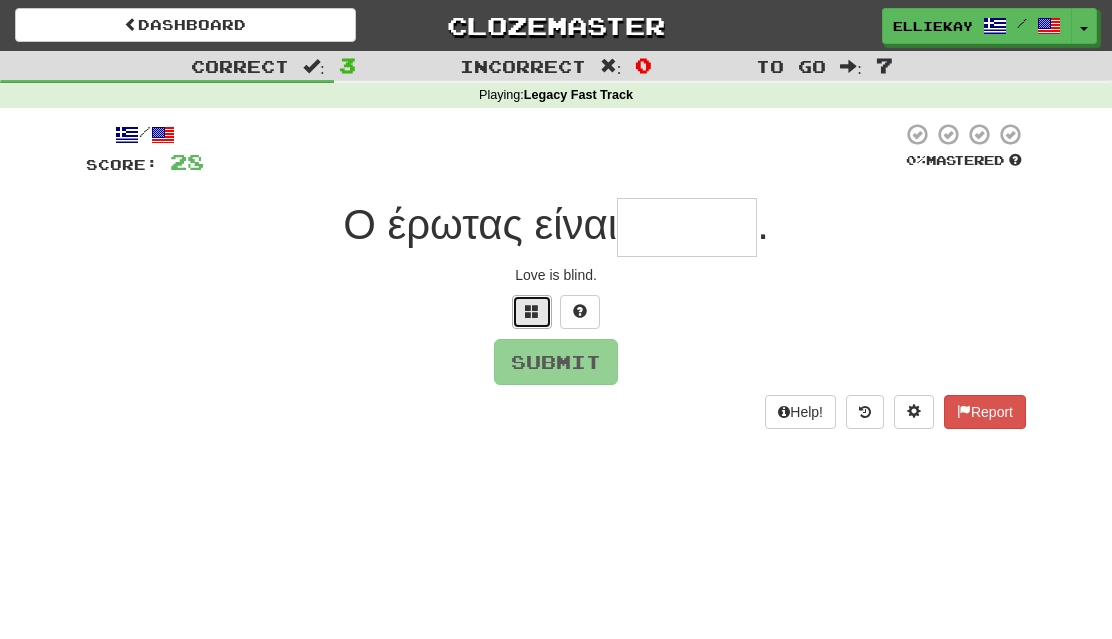 click at bounding box center (532, 311) 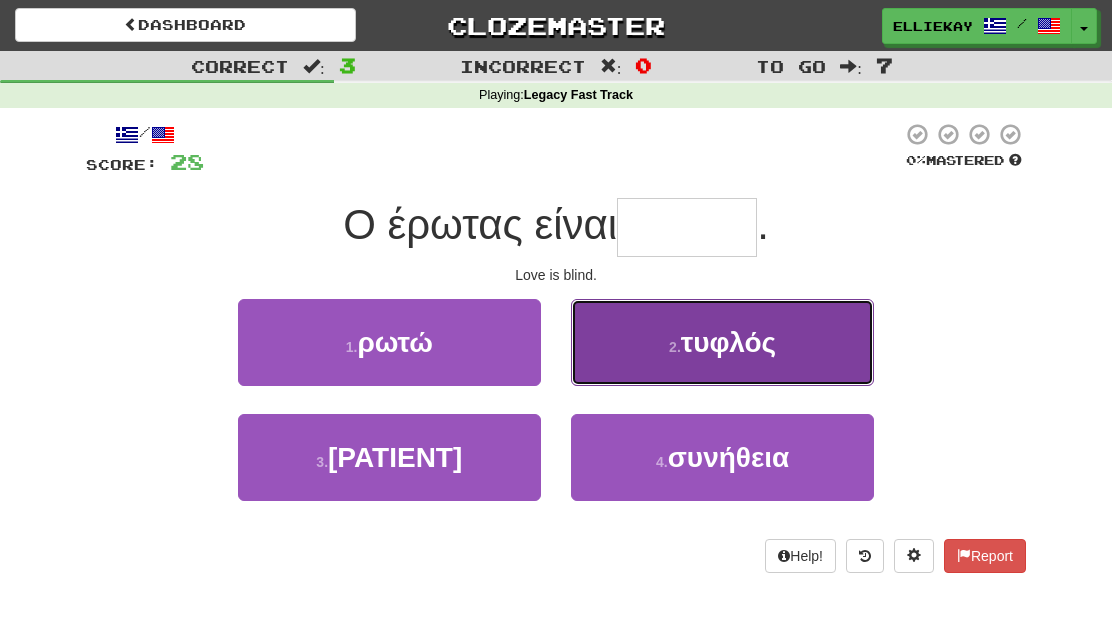 click on "2 ." at bounding box center [675, 347] 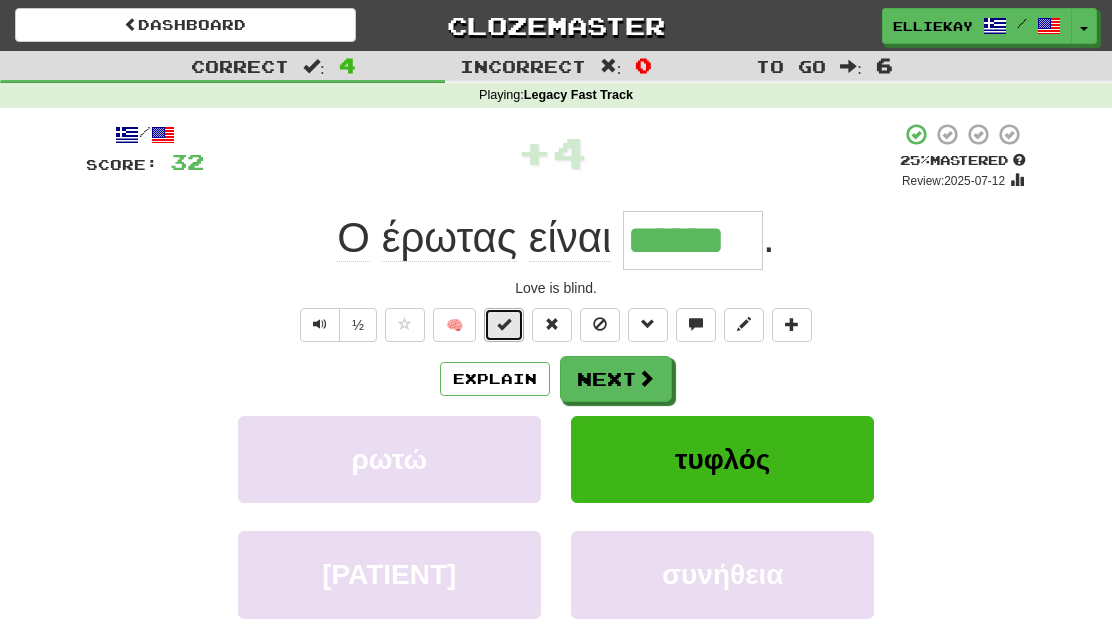 click at bounding box center [504, 325] 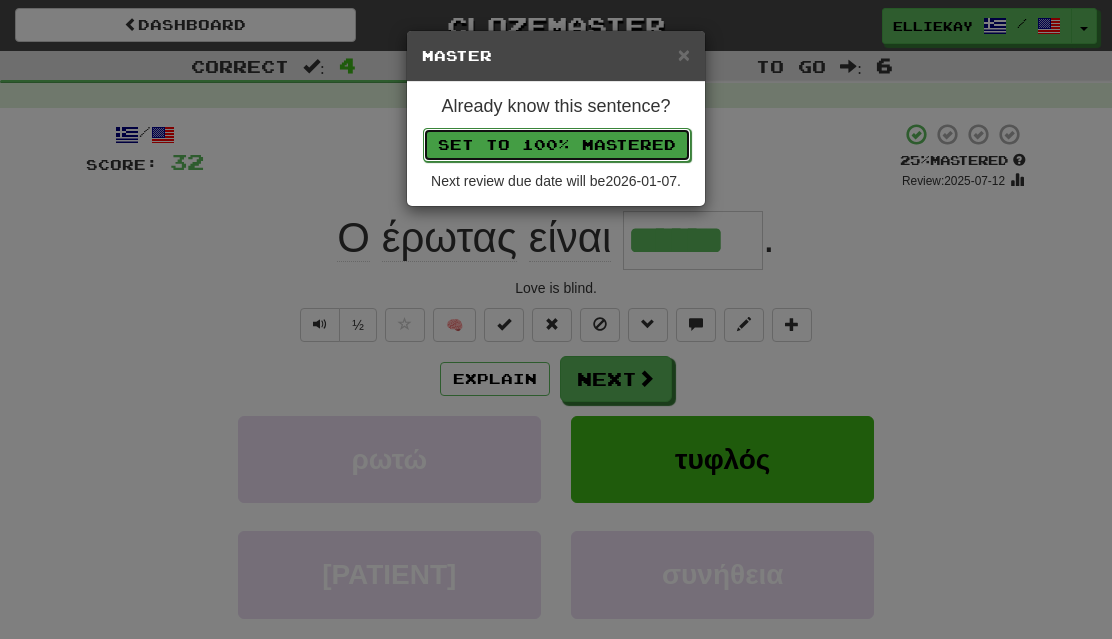 click on "Set to 100% Mastered" at bounding box center [557, 145] 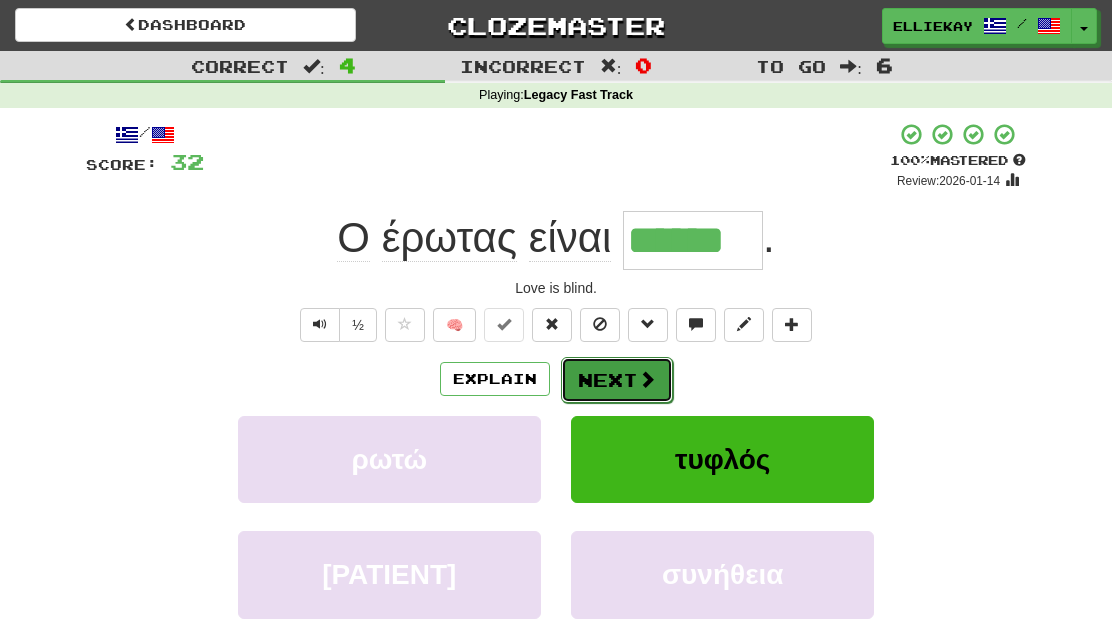 click on "Next" at bounding box center [617, 380] 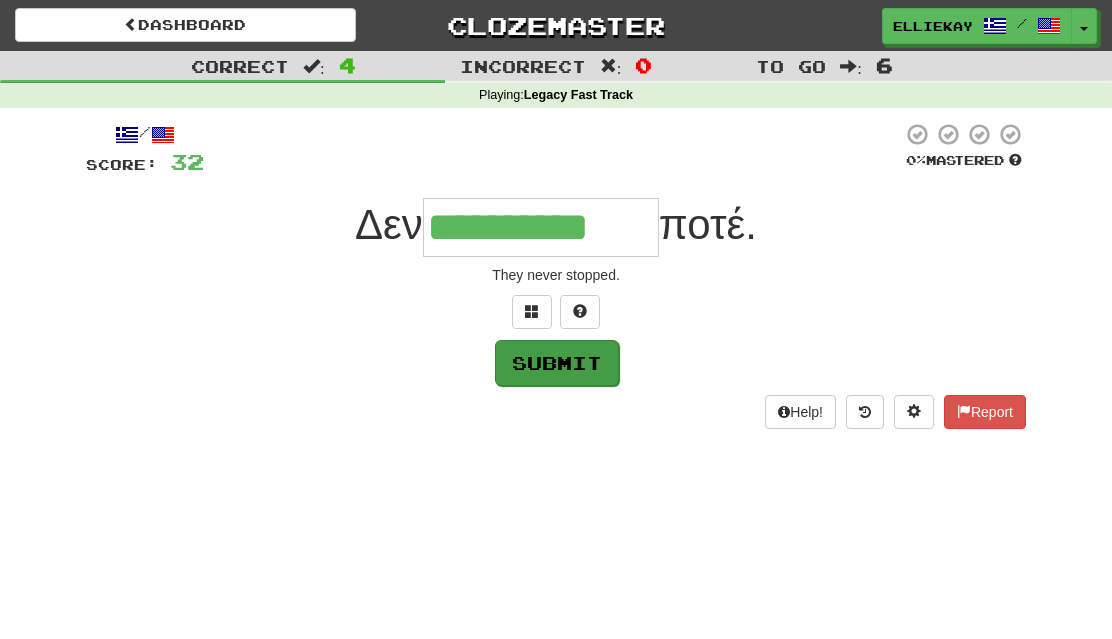 type on "**********" 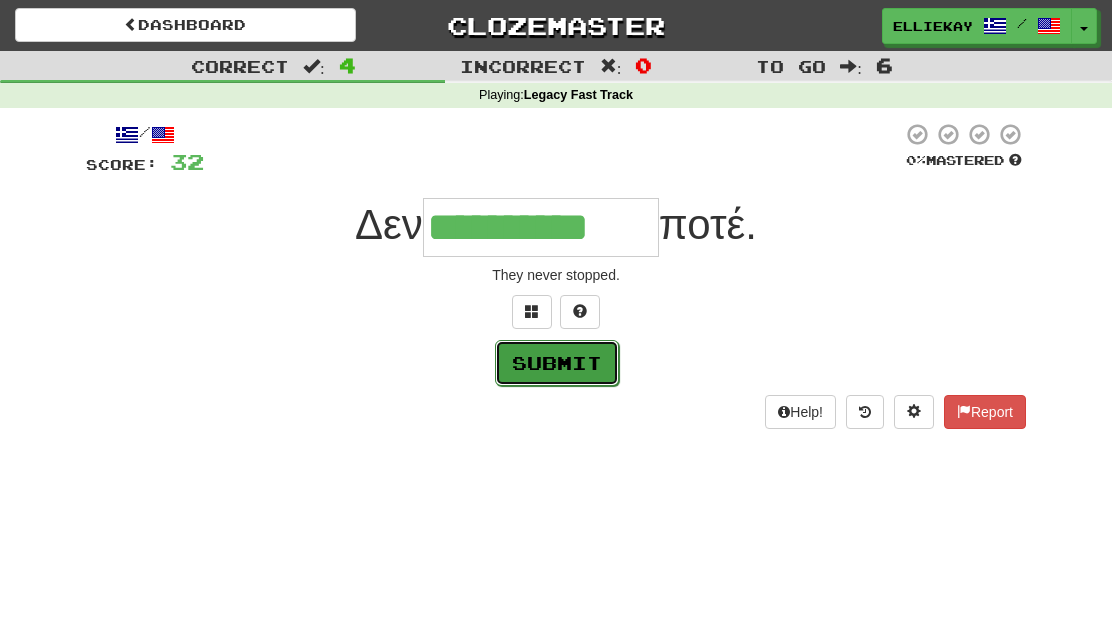 click on "Submit" at bounding box center (557, 363) 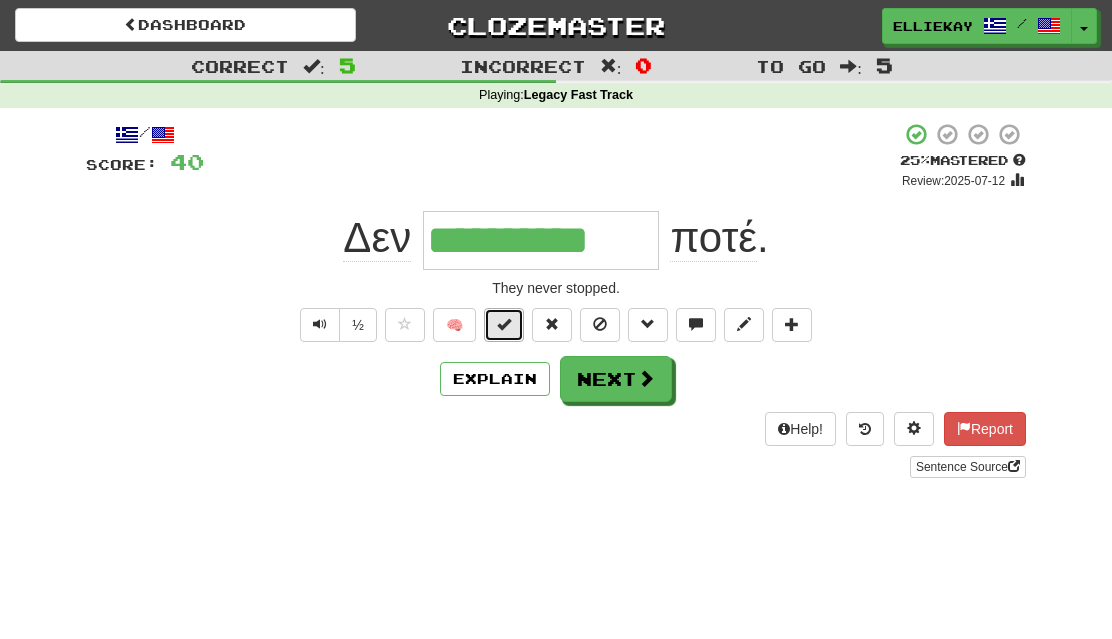click at bounding box center [504, 324] 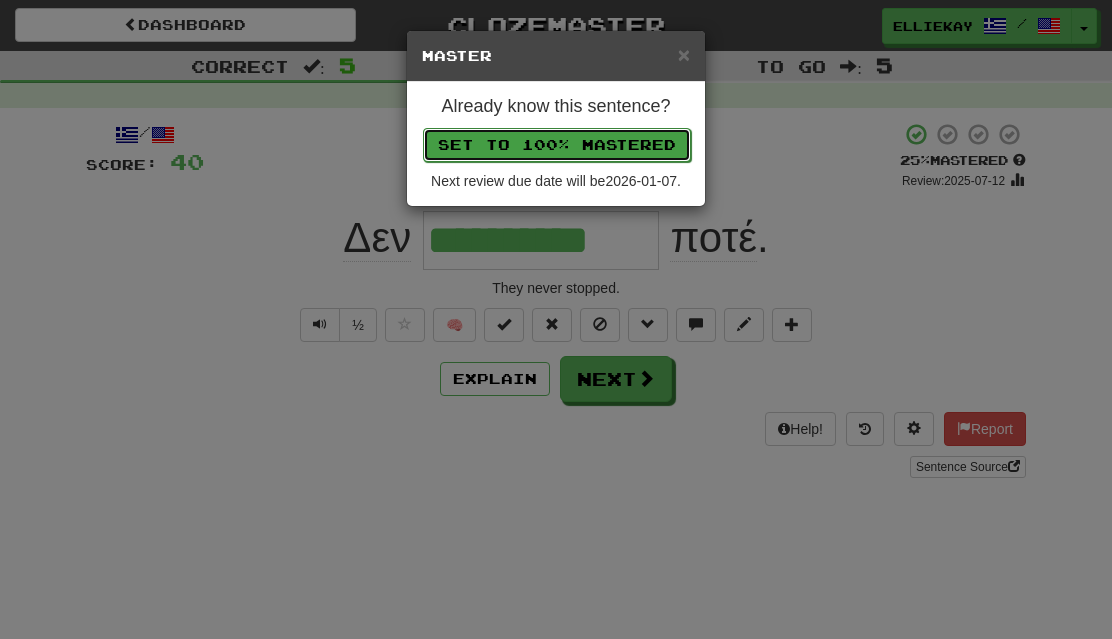 click on "Set to 100% Mastered" at bounding box center (557, 145) 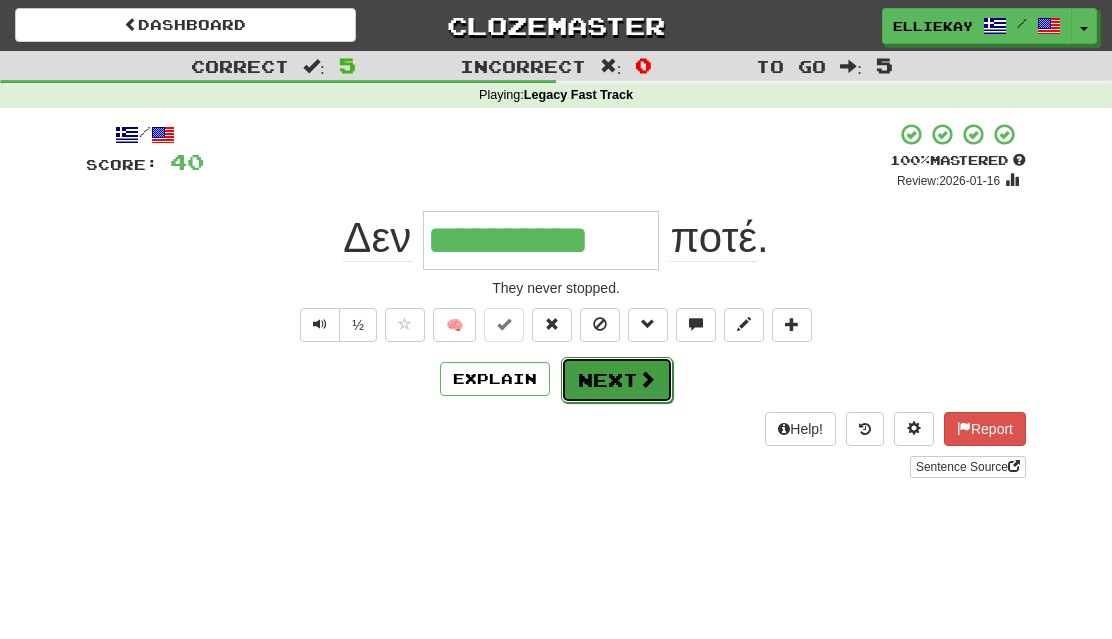 click at bounding box center [647, 379] 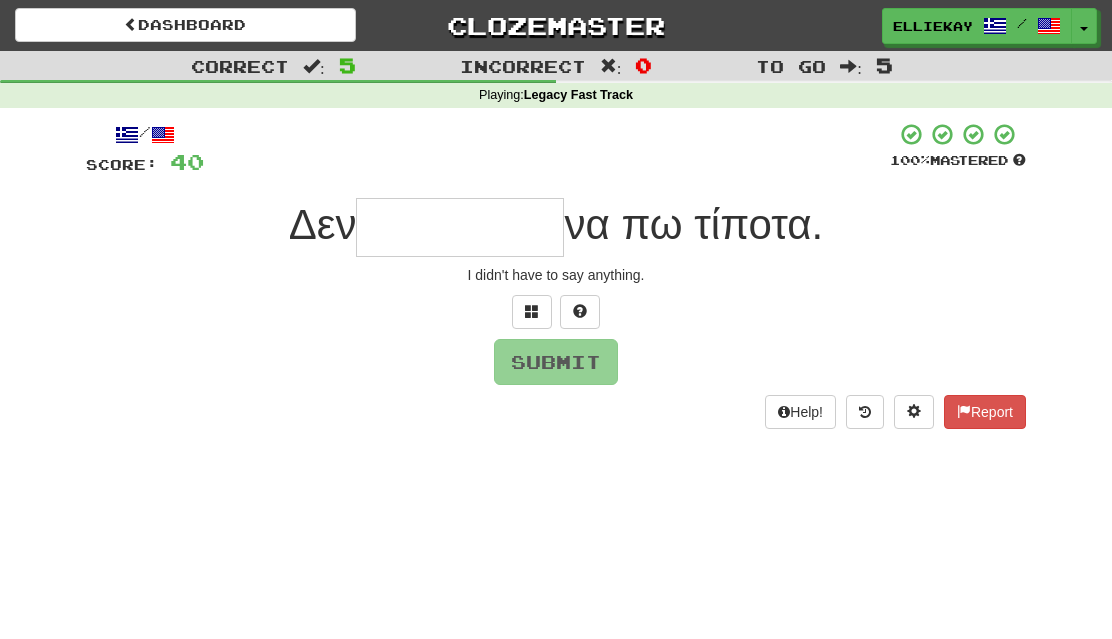 type on "*" 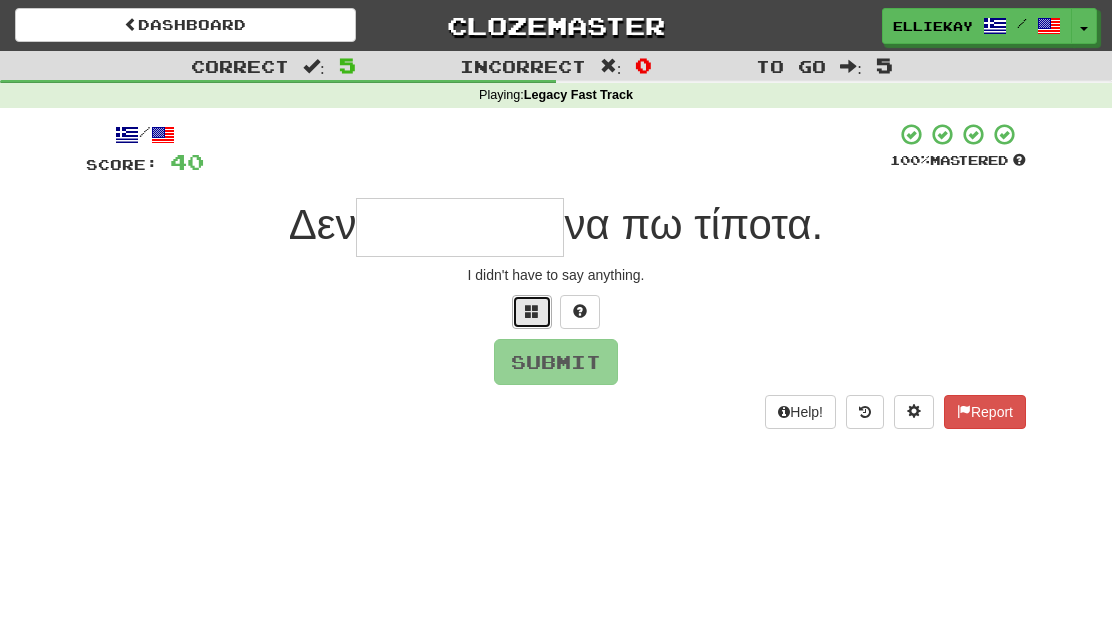 click at bounding box center [532, 312] 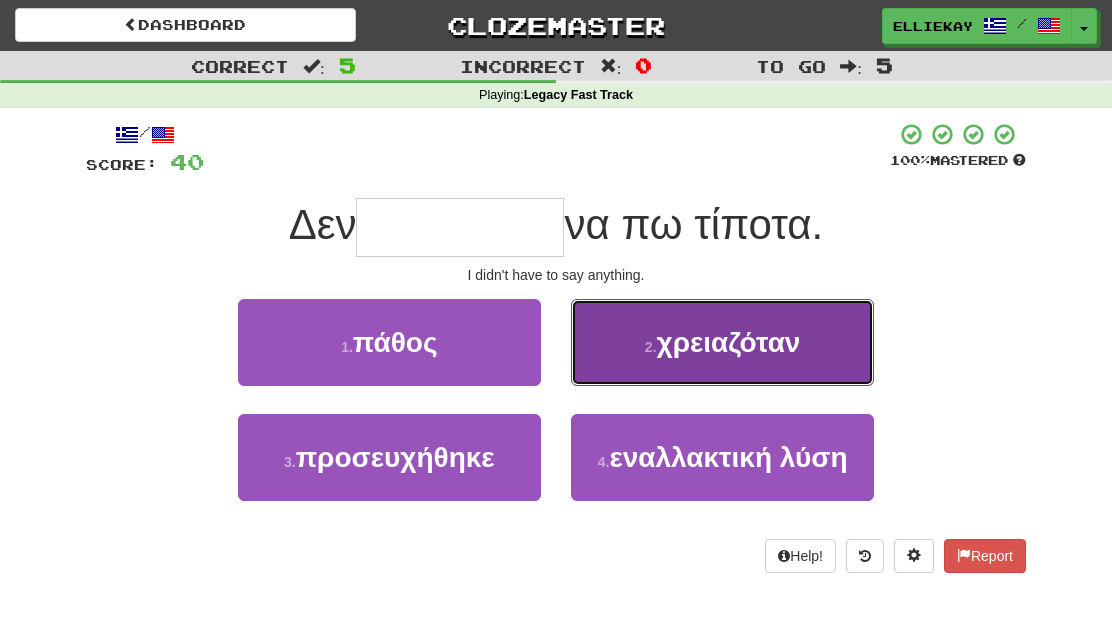 click on "2 .  χρειαζόταν" at bounding box center (722, 342) 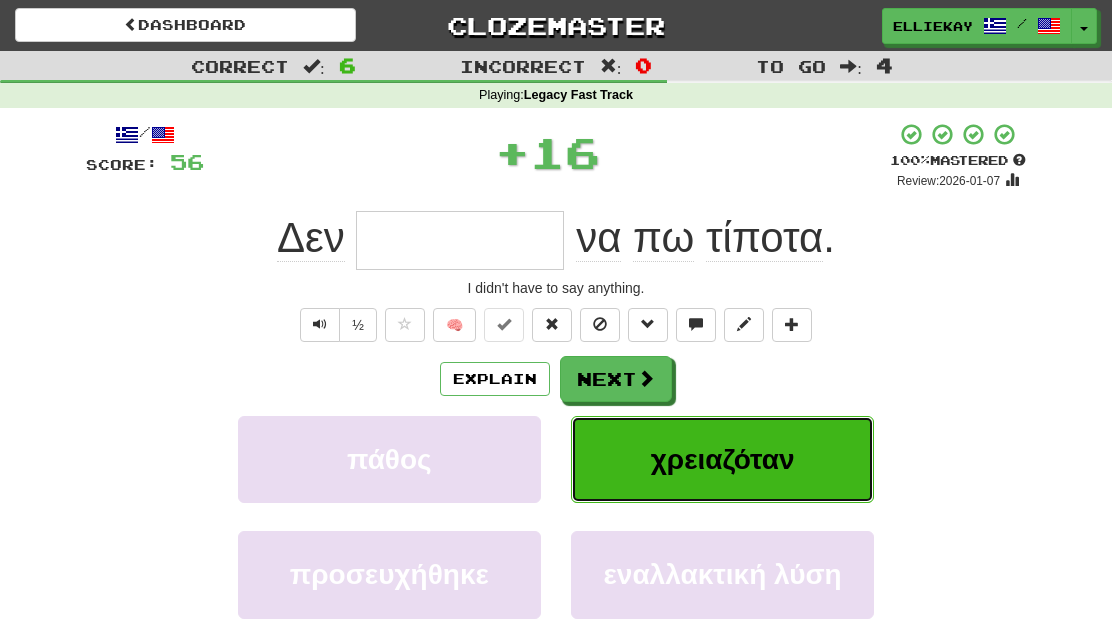 type on "**********" 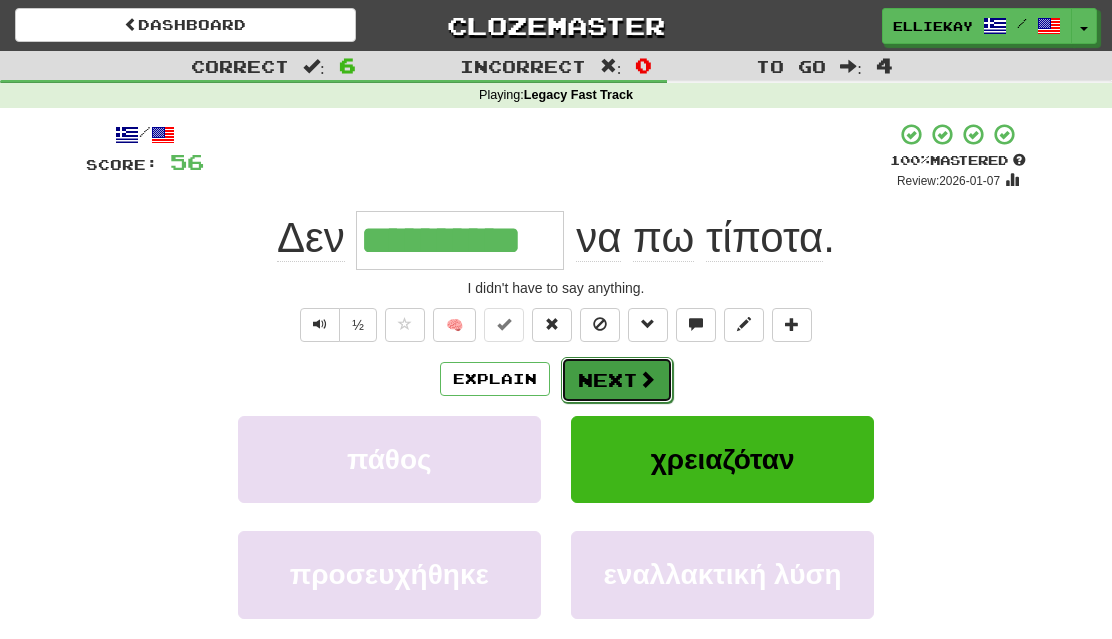 click on "Next" at bounding box center (617, 380) 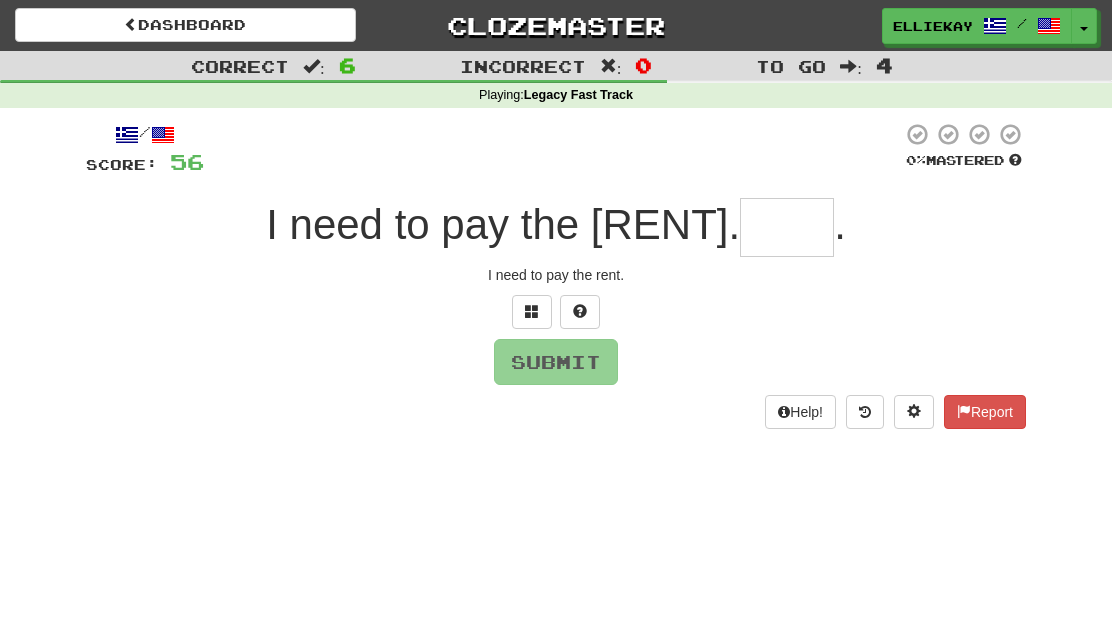type on "*" 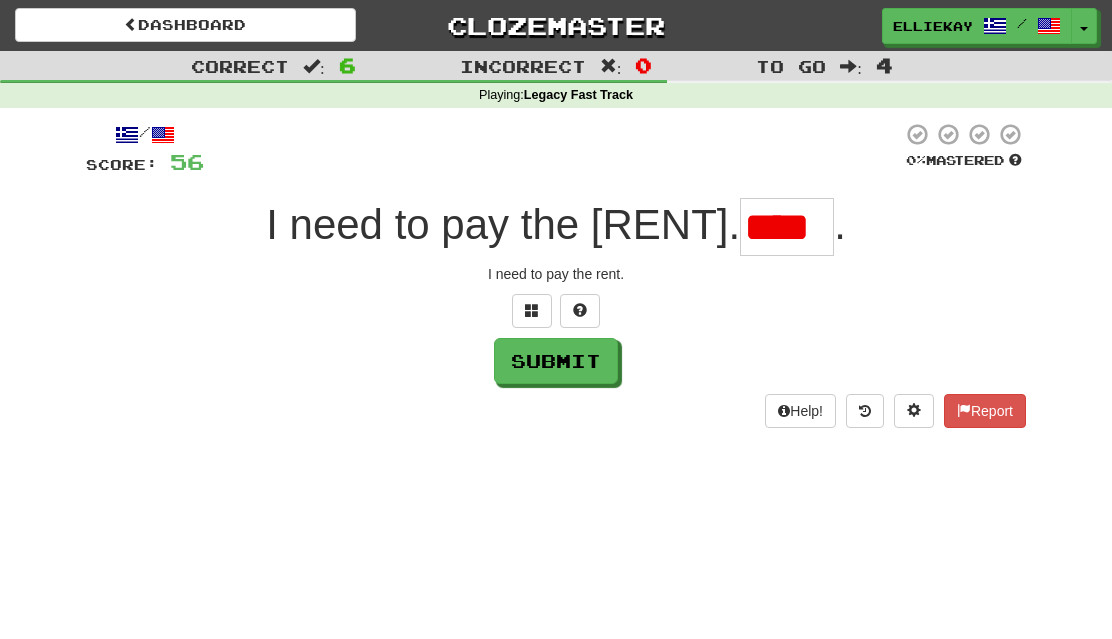 scroll, scrollTop: 0, scrollLeft: 0, axis: both 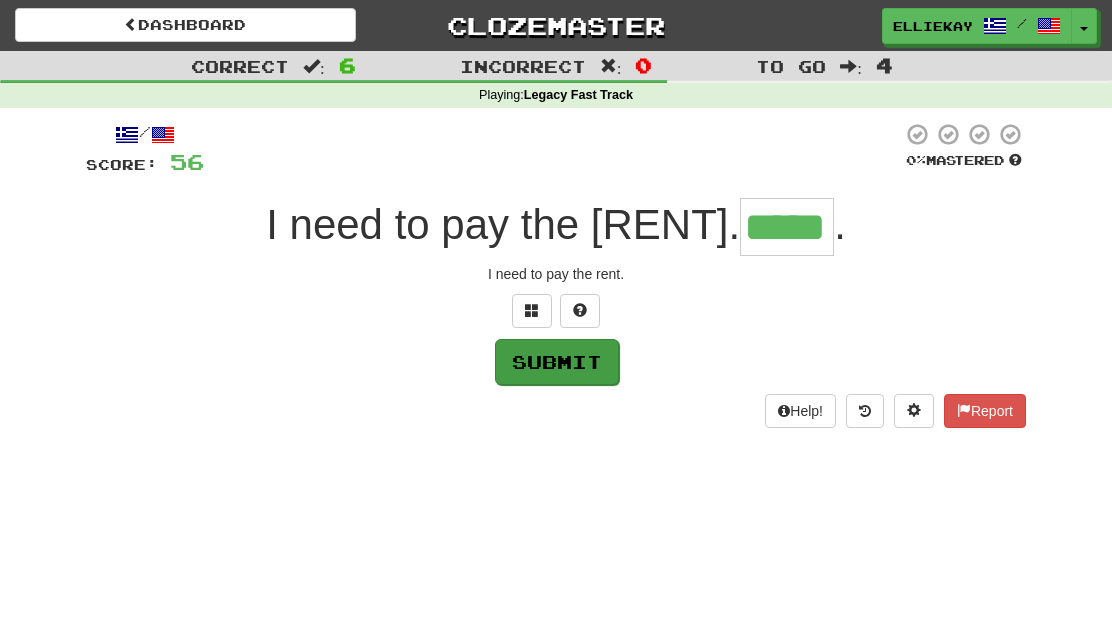 type on "*****" 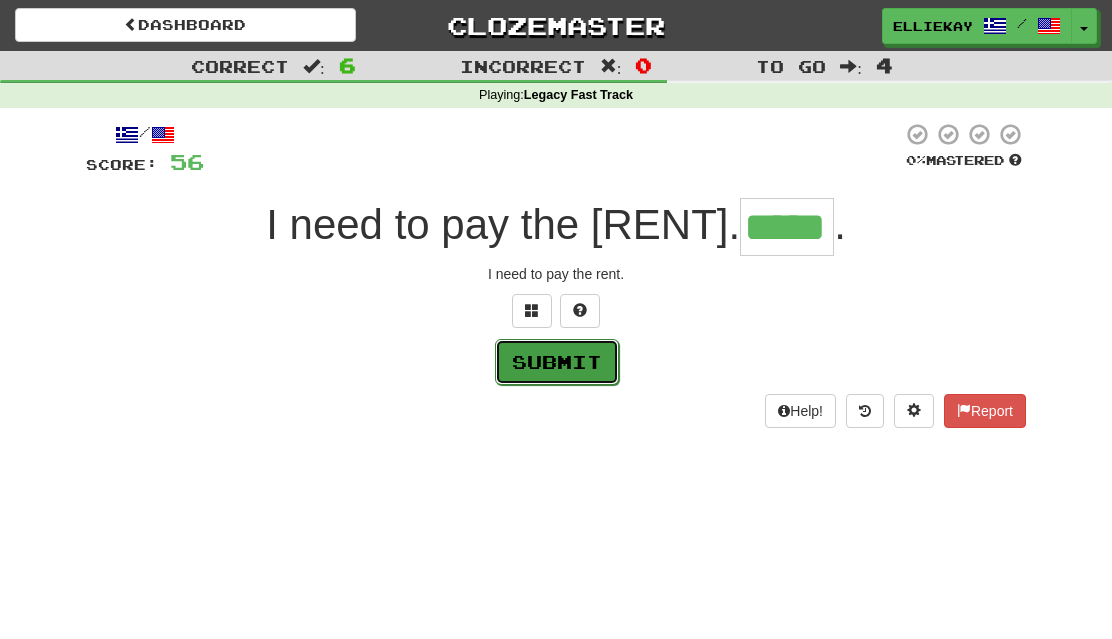 click on "Submit" at bounding box center (557, 362) 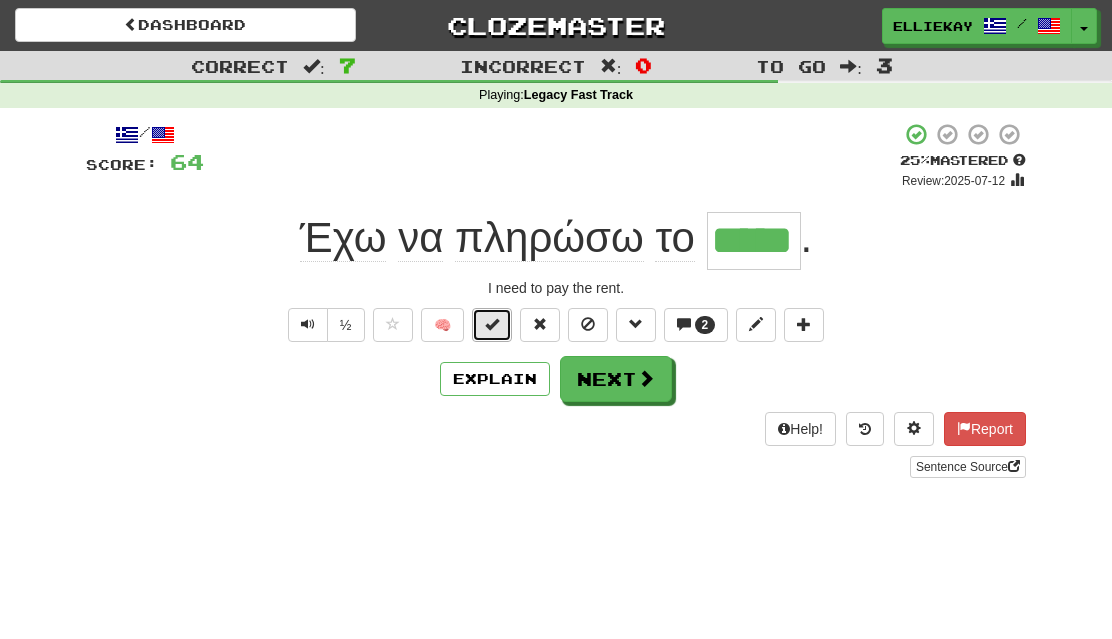 click at bounding box center (492, 324) 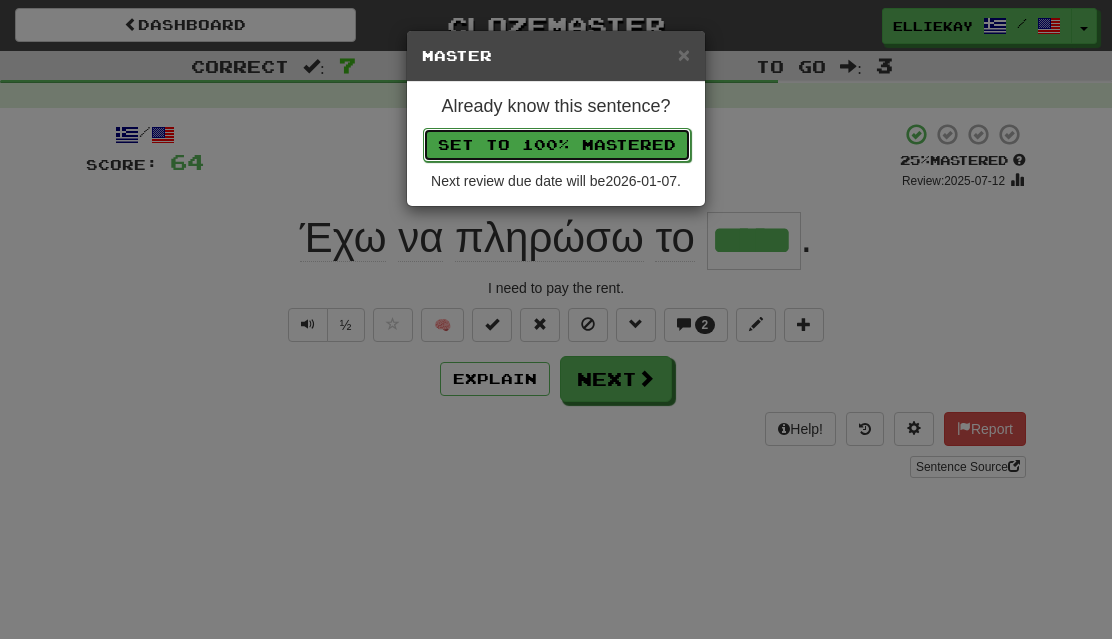 click on "Set to 100% Mastered" at bounding box center [557, 145] 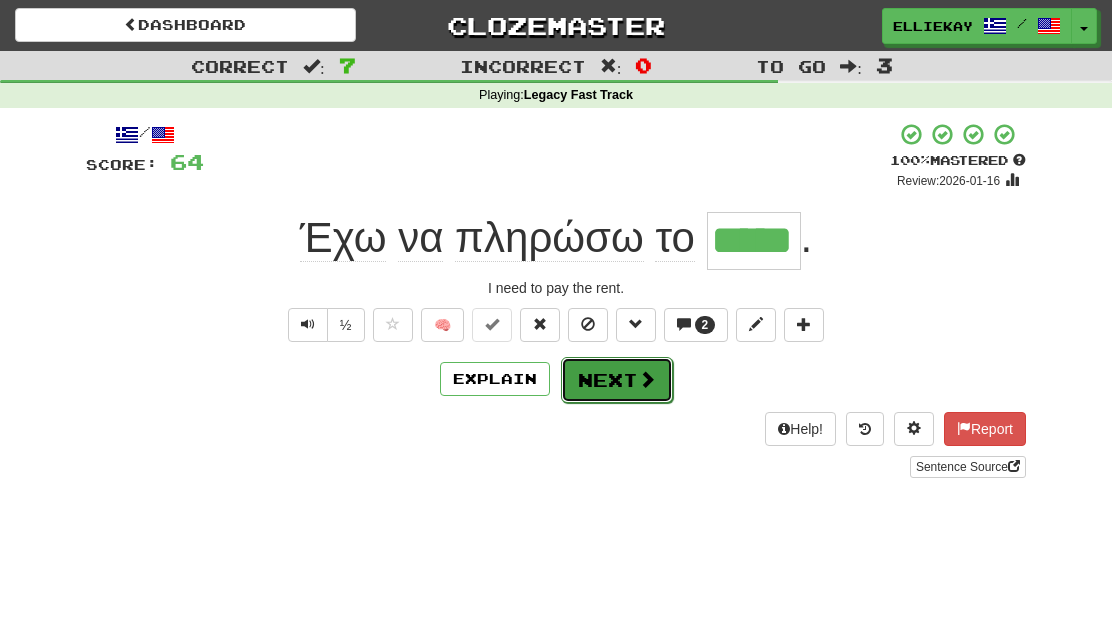 click on "Next" at bounding box center [617, 380] 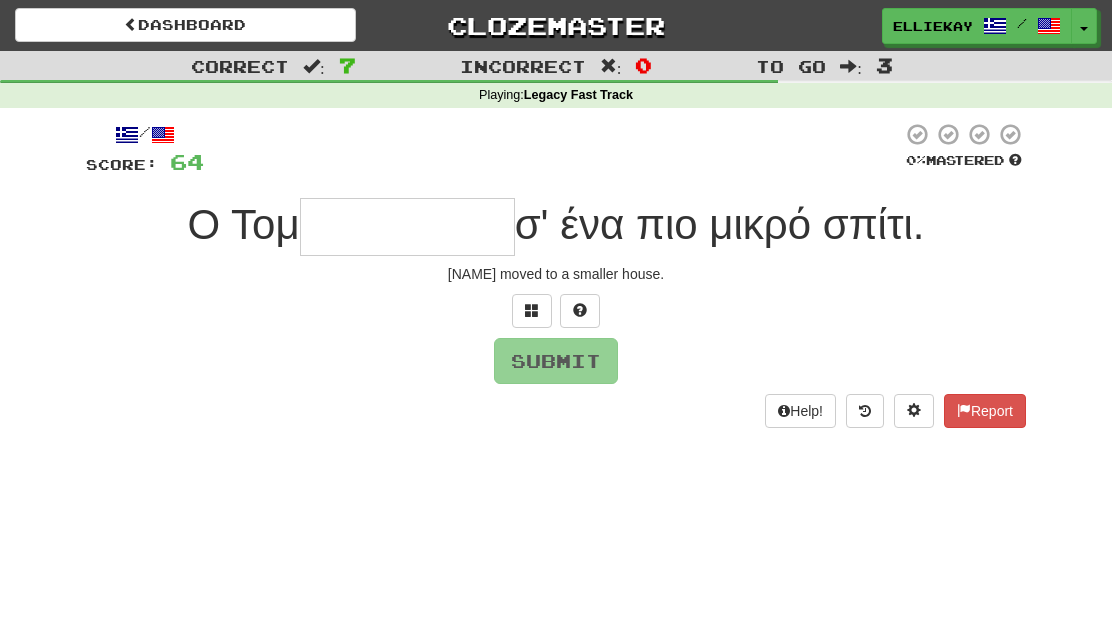 click at bounding box center (407, 227) 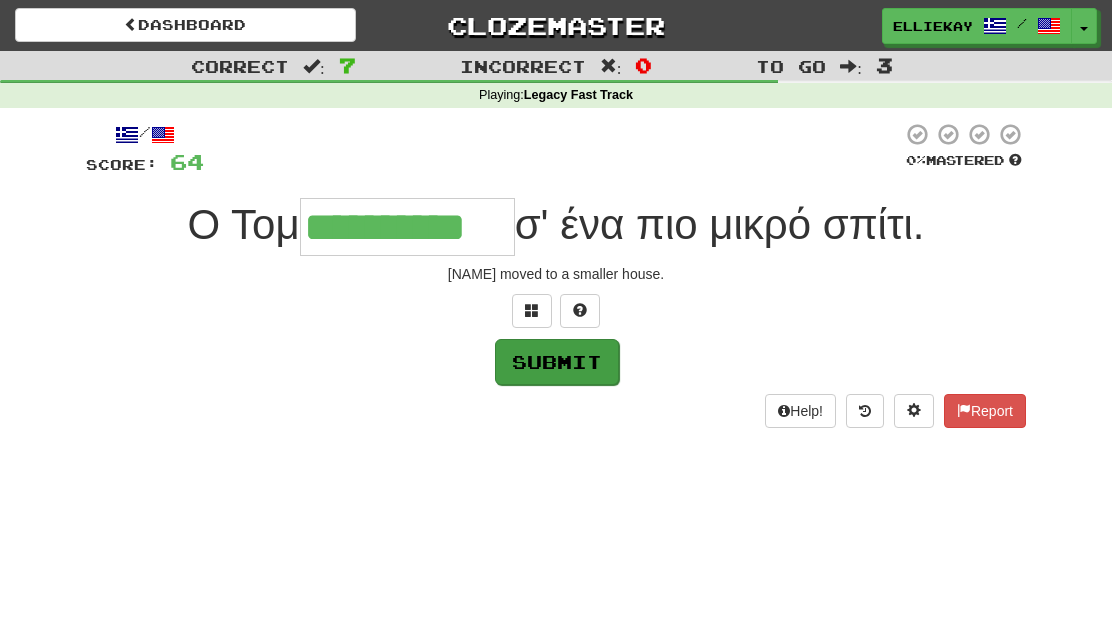 type on "**********" 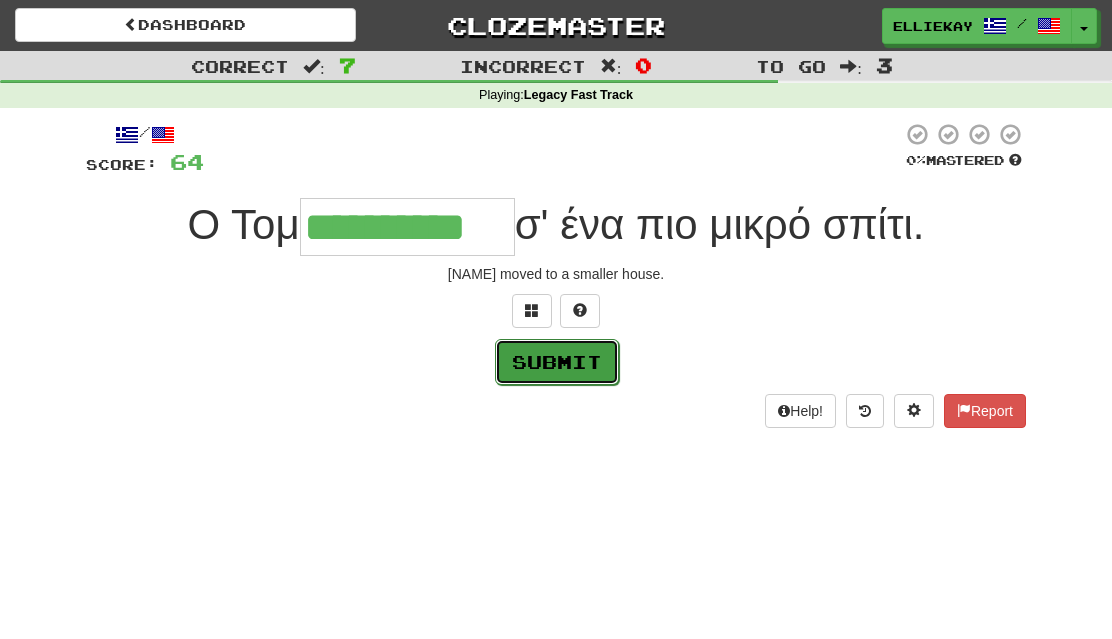 click on "Submit" at bounding box center (557, 362) 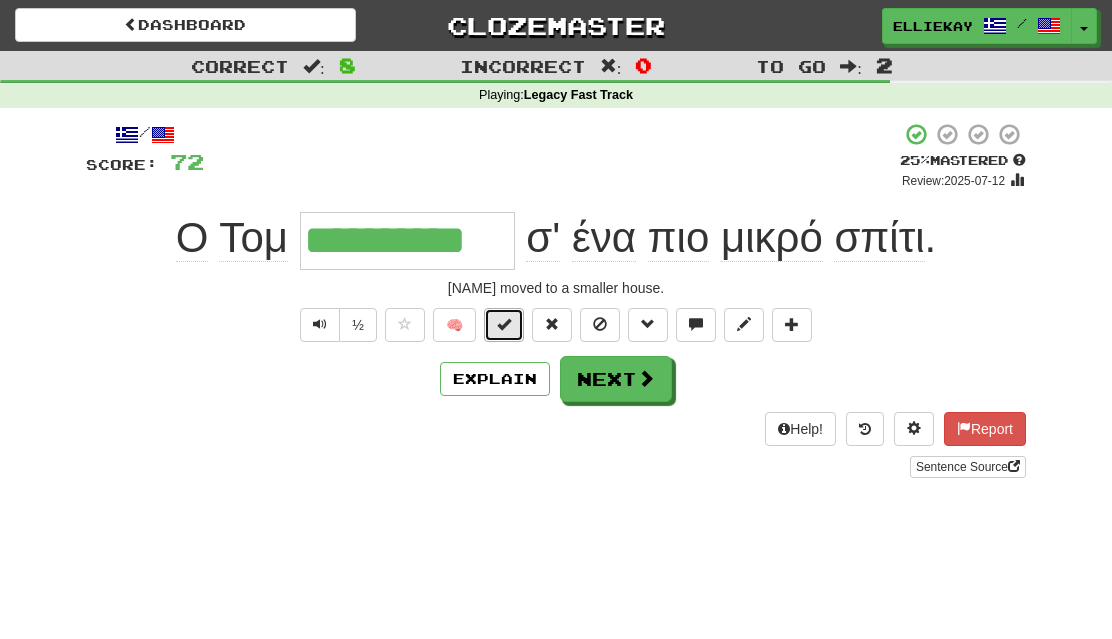 click at bounding box center (504, 324) 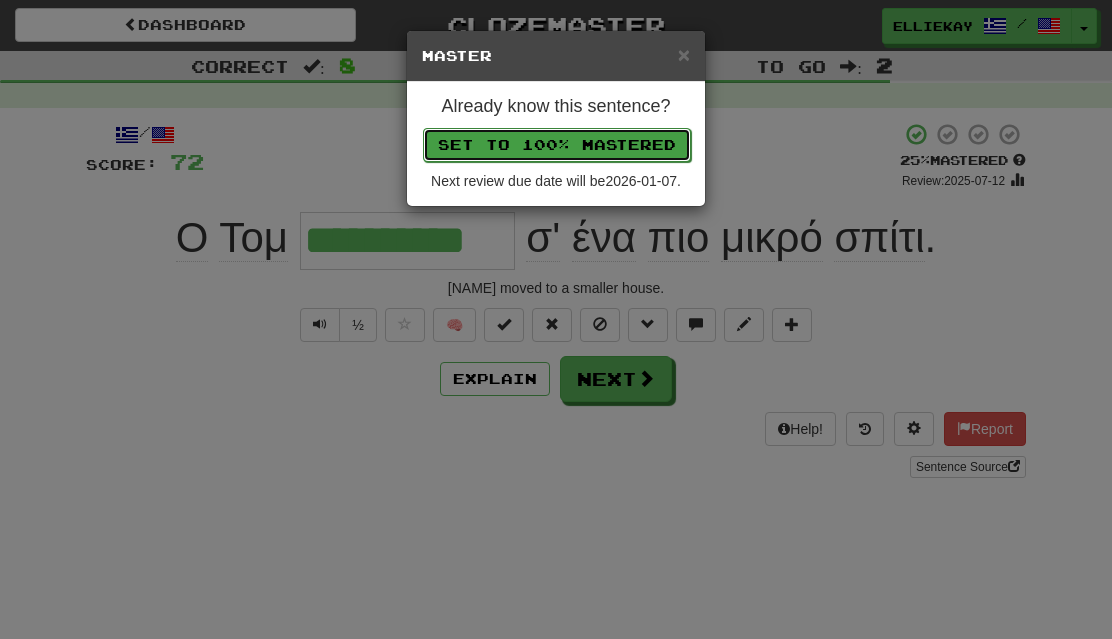click on "Set to 100% Mastered" at bounding box center (557, 145) 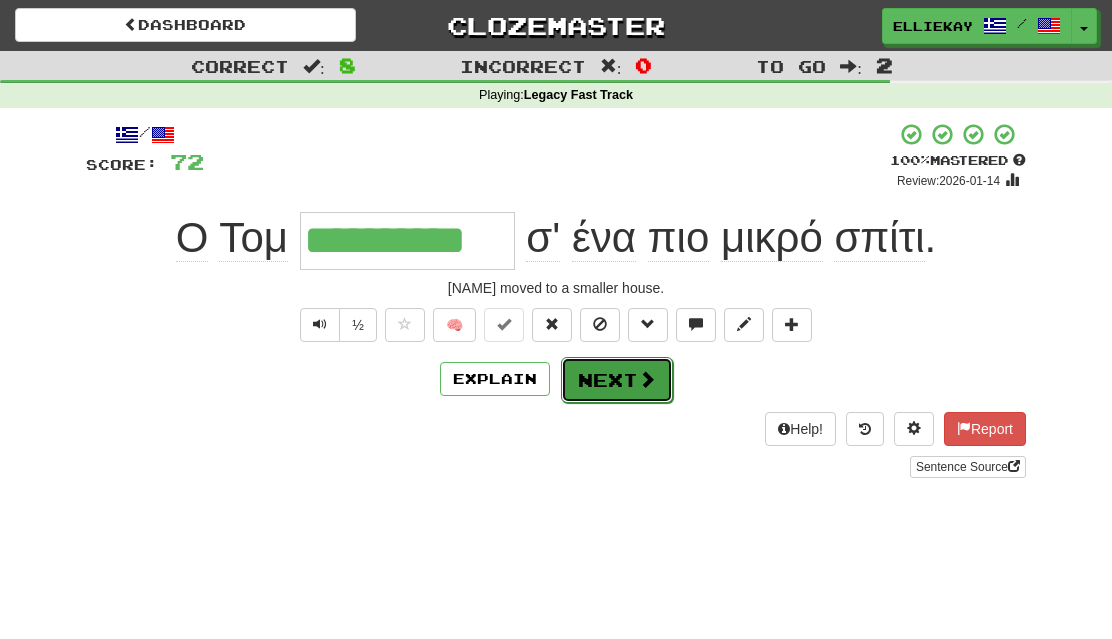 click at bounding box center [647, 379] 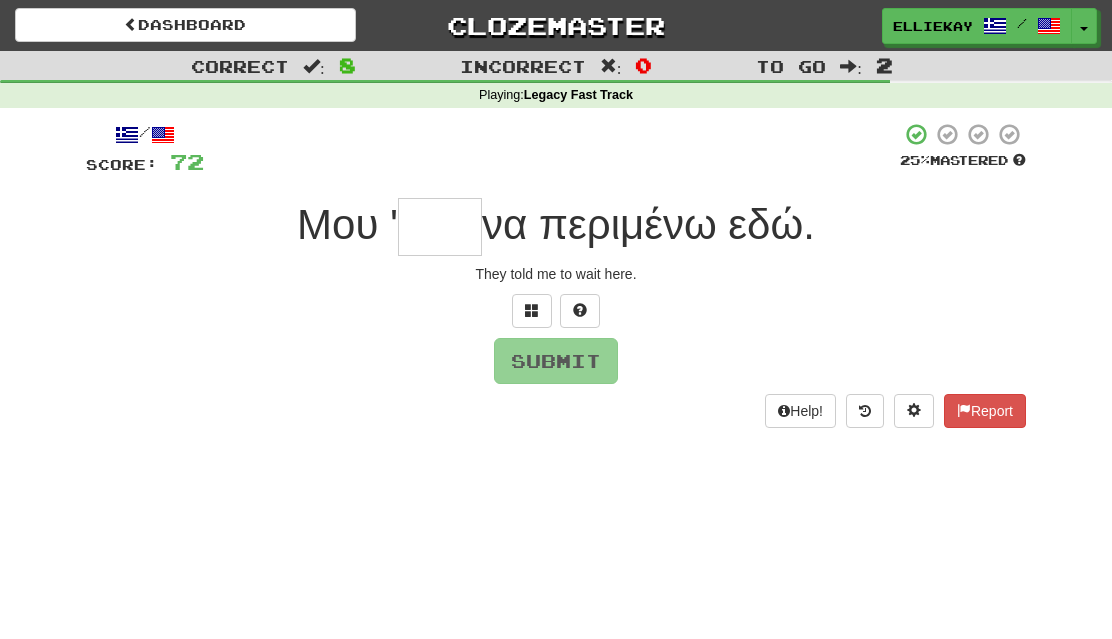 type on "*" 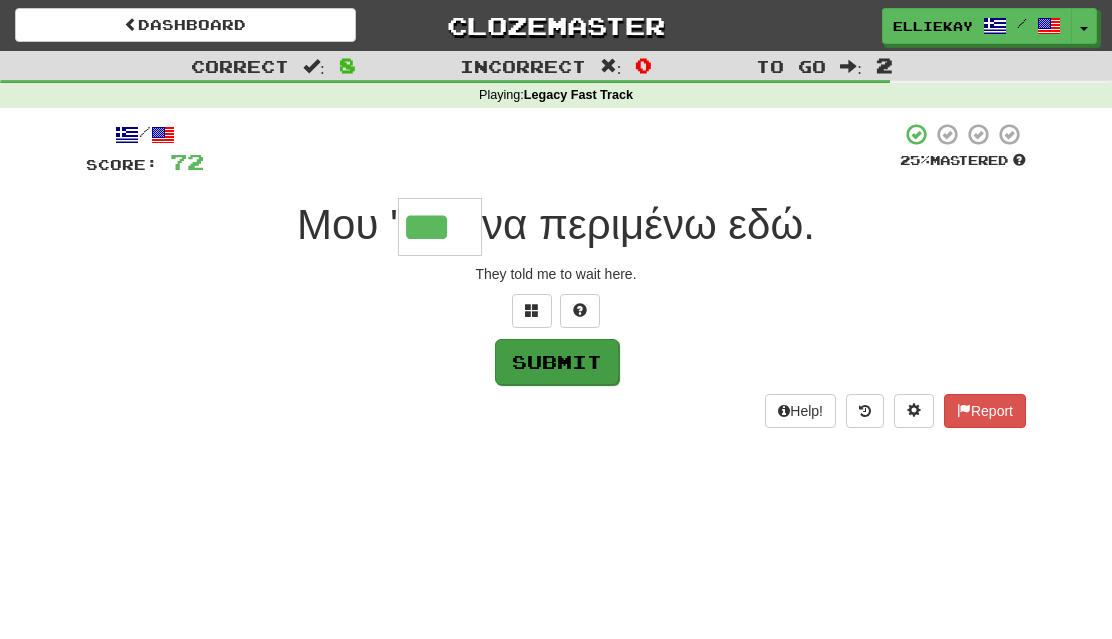 type on "***" 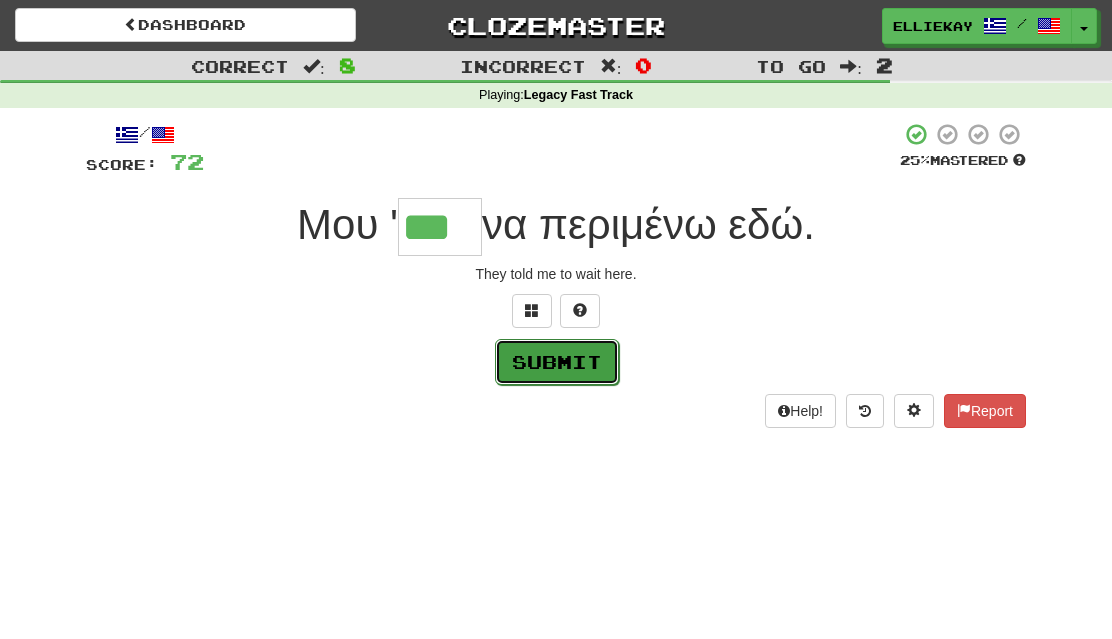 click on "Submit" at bounding box center (557, 362) 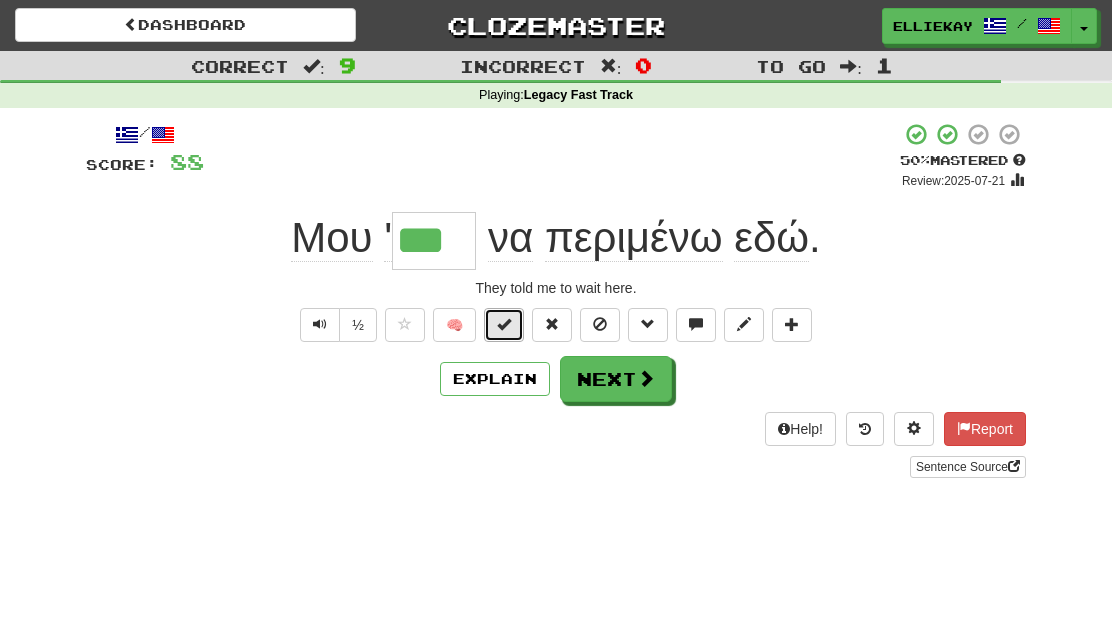 click at bounding box center (504, 325) 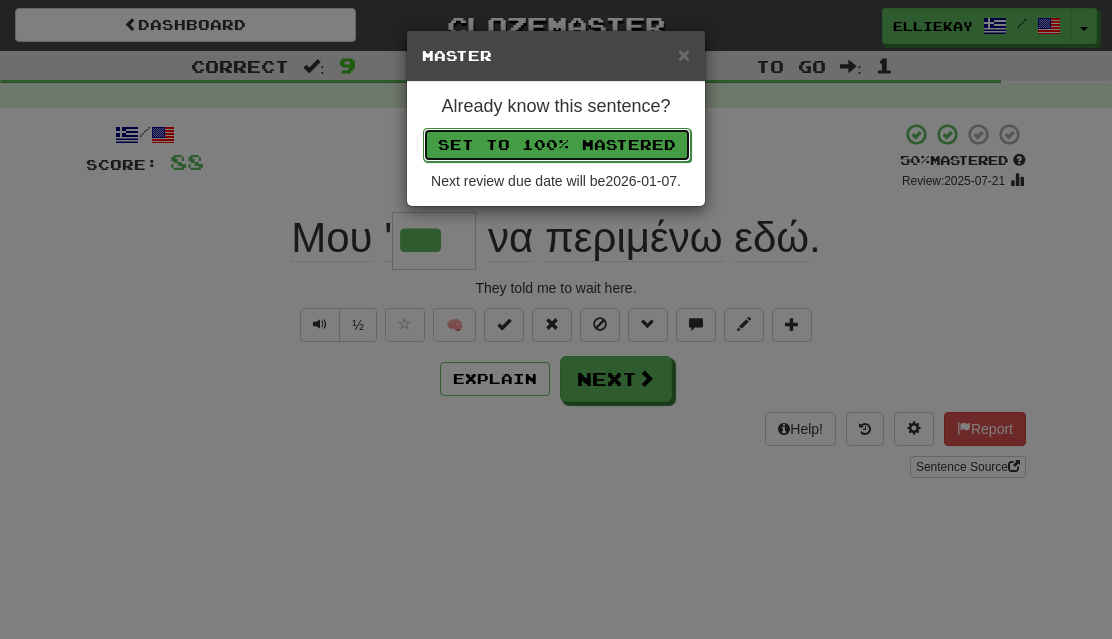 click on "Set to 100% Mastered" at bounding box center (557, 145) 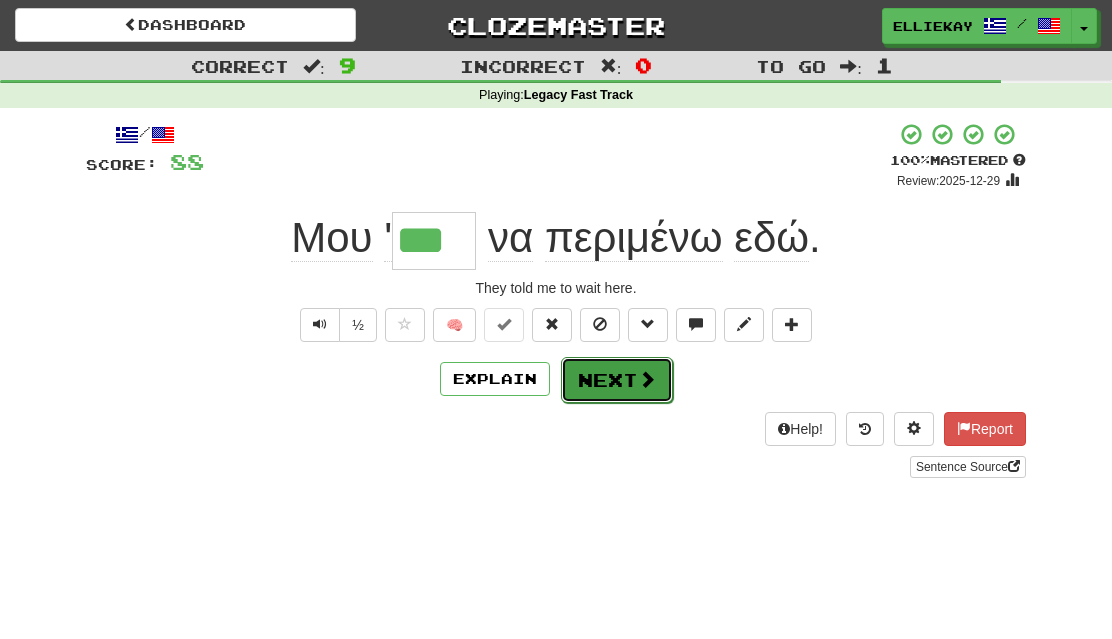 click on "Next" at bounding box center [617, 380] 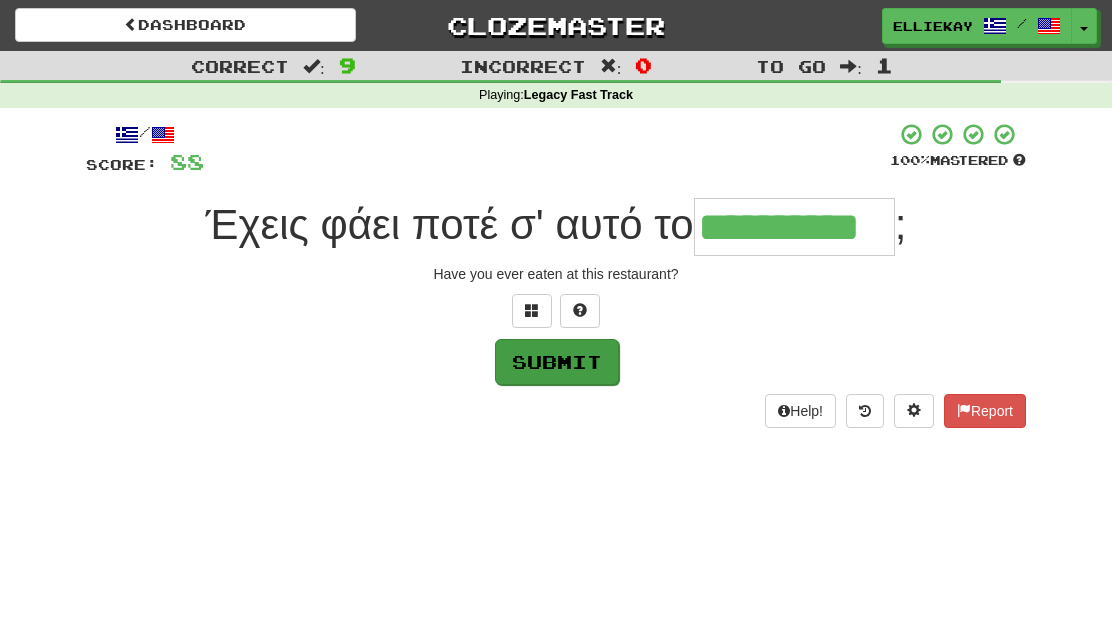 type on "**********" 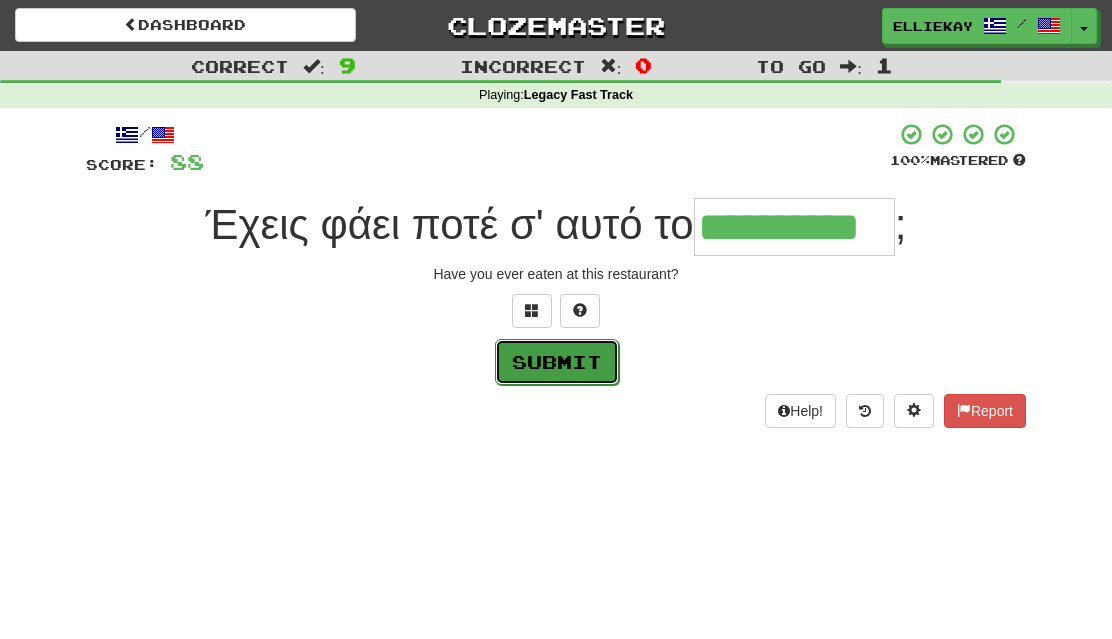 click on "Submit" at bounding box center (557, 362) 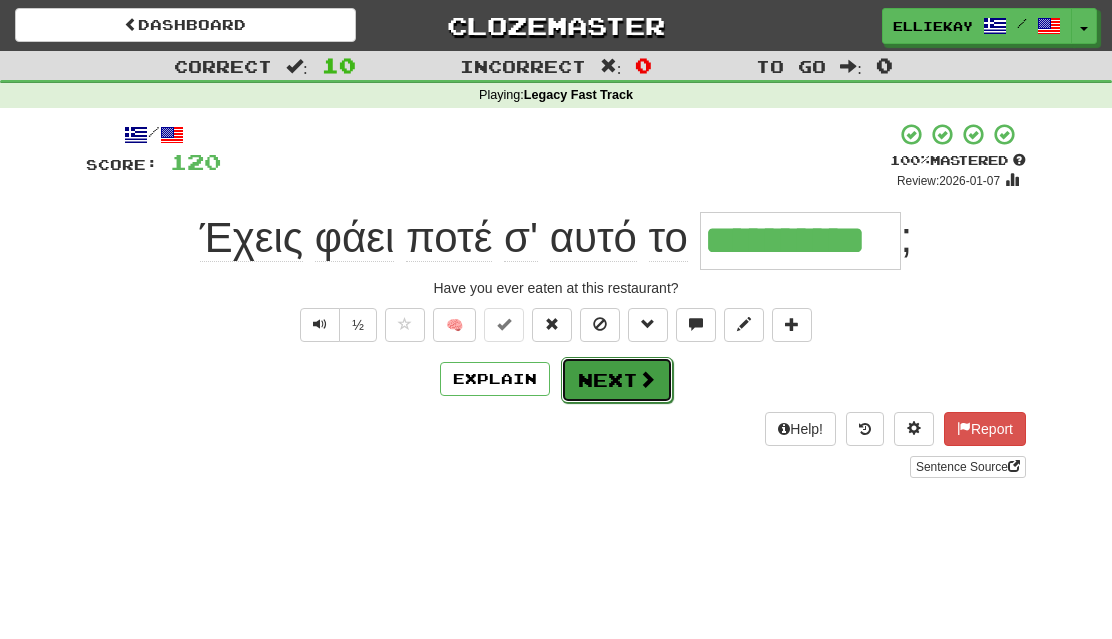 click on "Next" at bounding box center [617, 380] 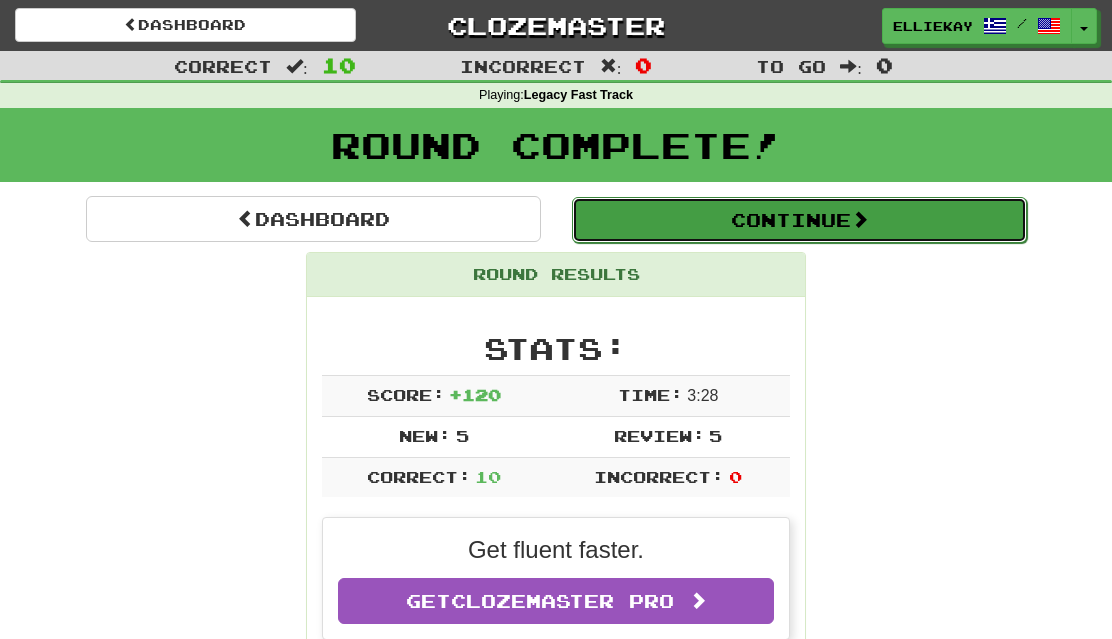 click on "Continue" at bounding box center (799, 220) 